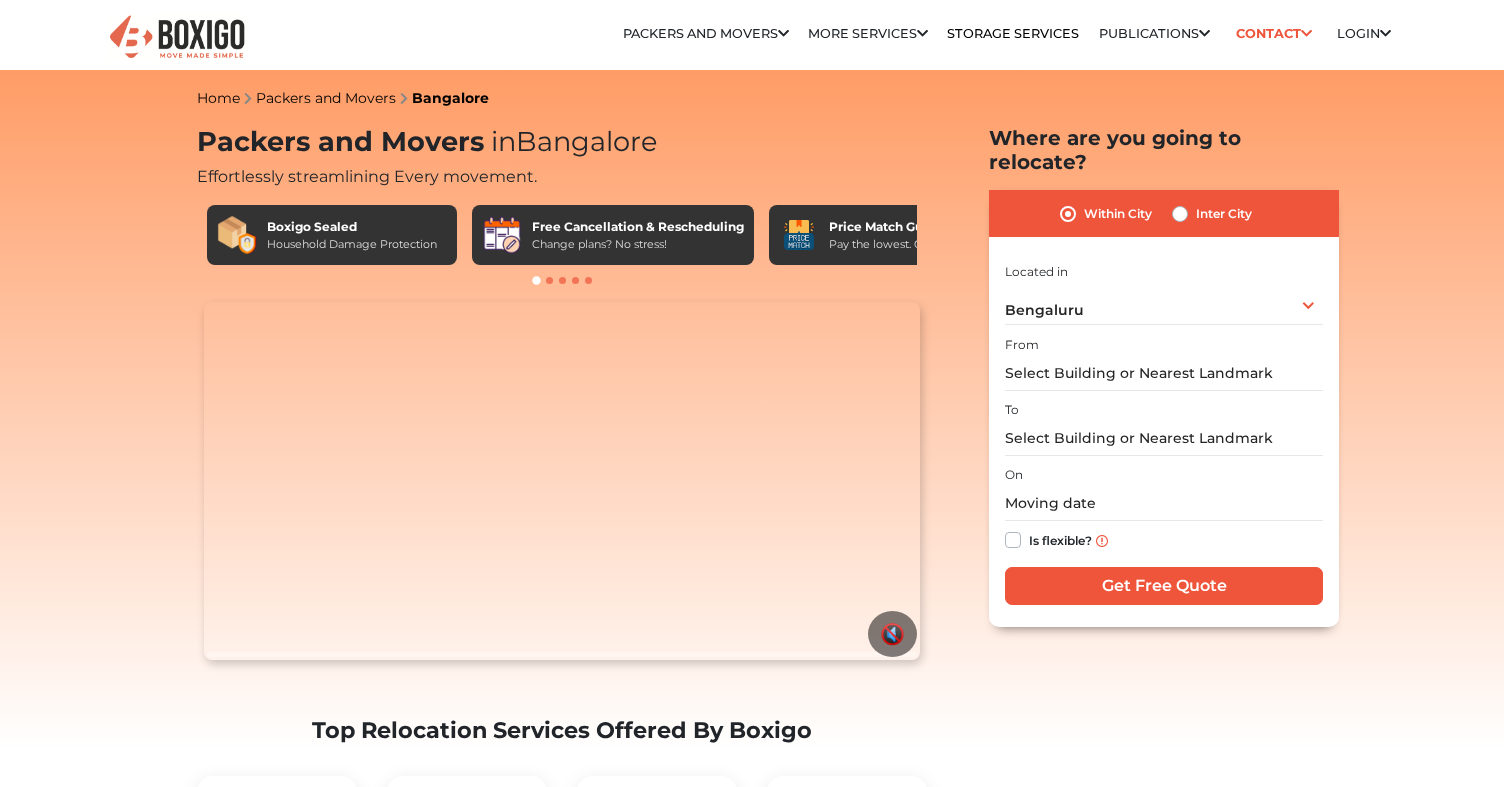 scroll, scrollTop: 0, scrollLeft: 0, axis: both 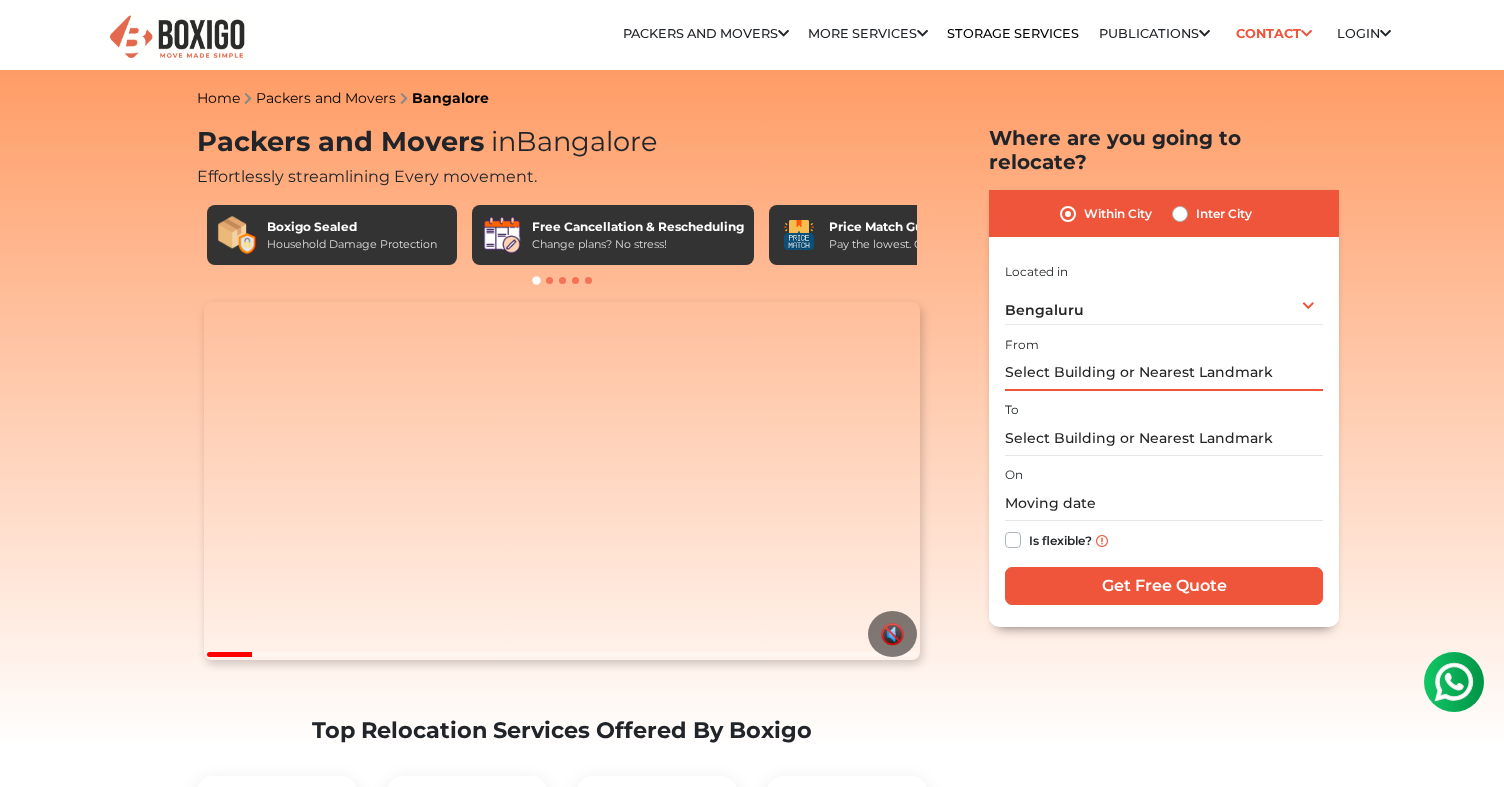 click at bounding box center [1164, 373] 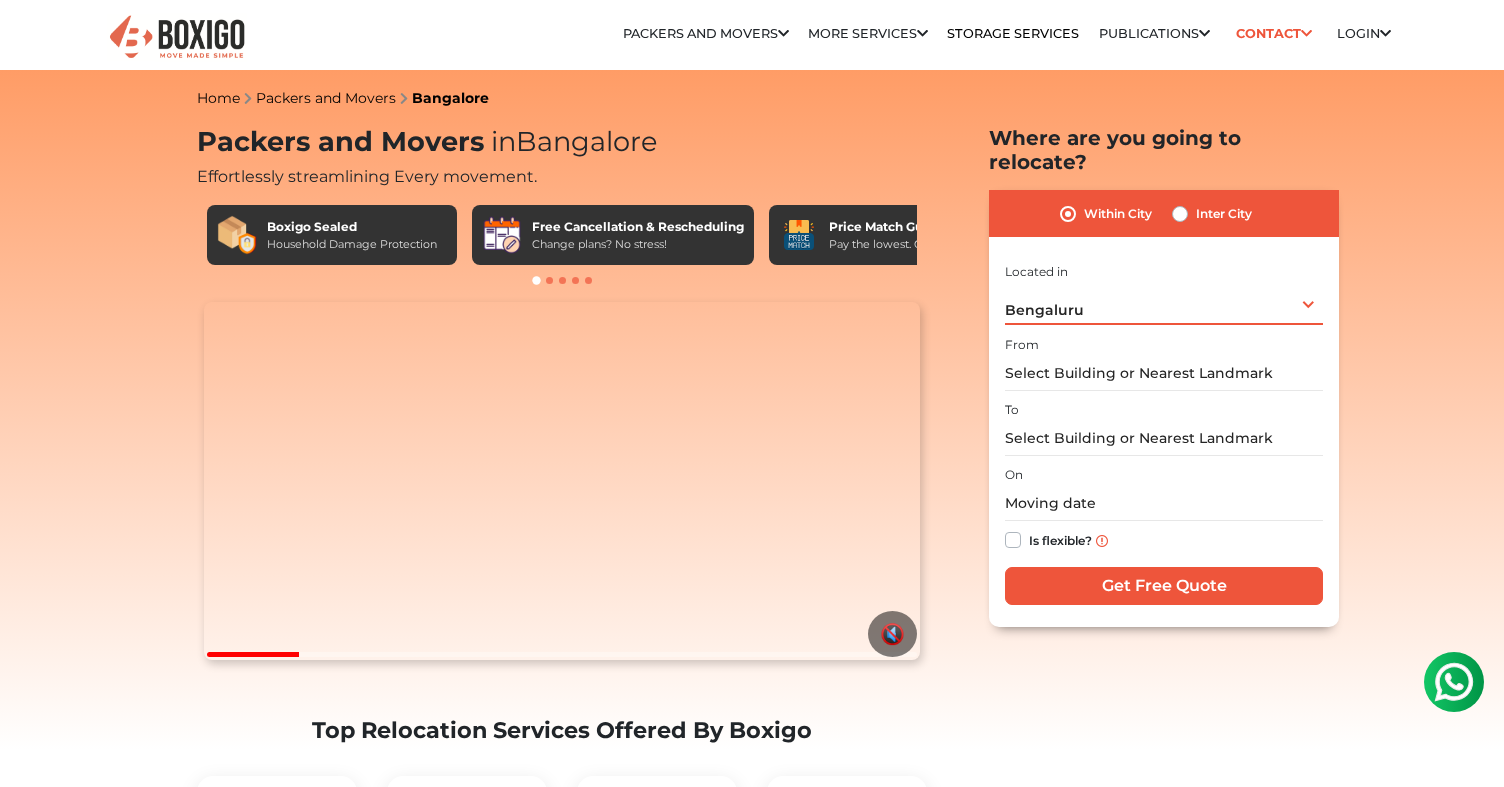 click on "[BRAND_NAME_FRAGMENT] S.L.V. PHOTO FRAME WORKS" at bounding box center [1164, 304] 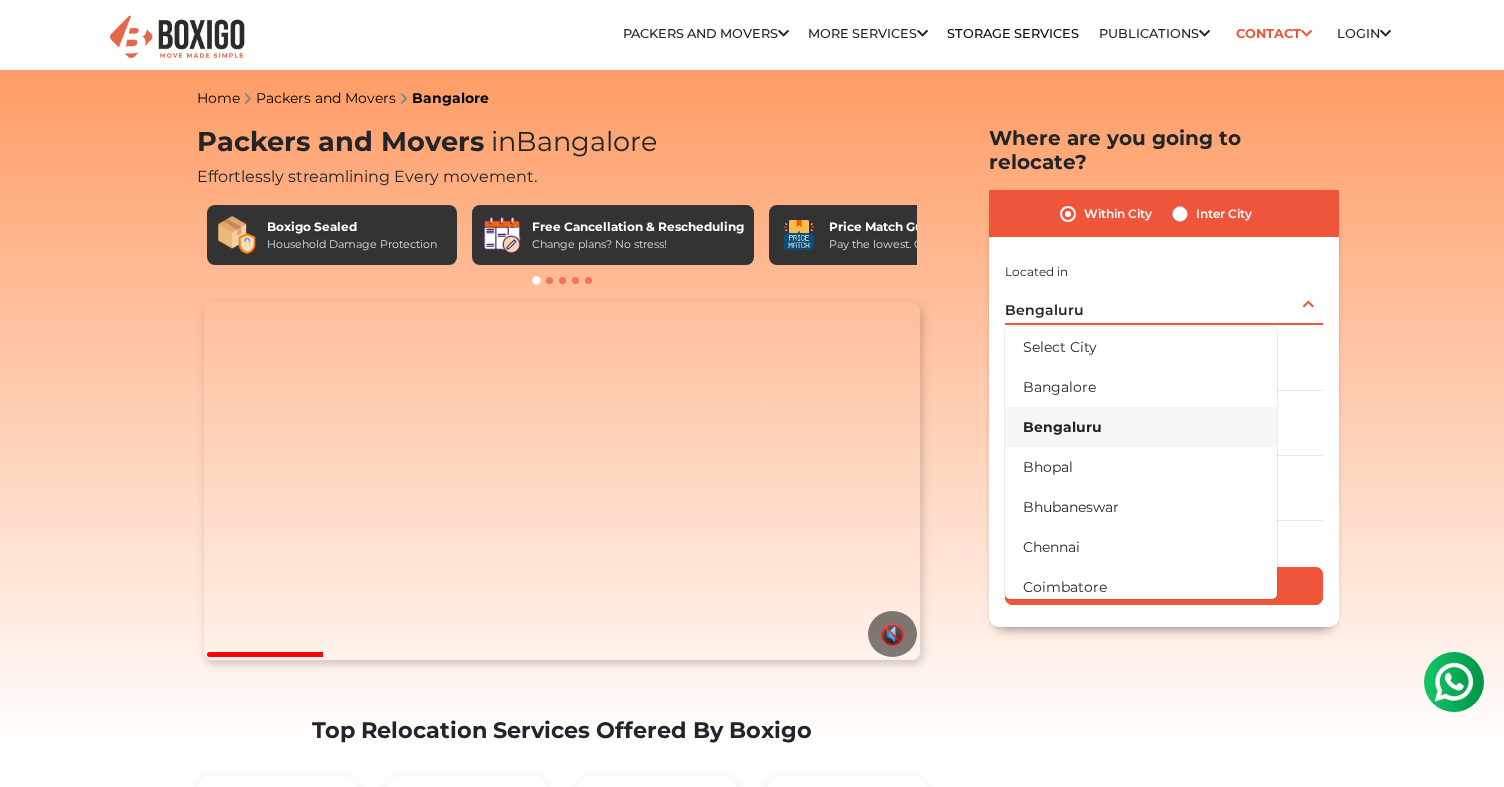 click on "[BRAND_NAME_FRAGMENT] S.L.V. PHOTO FRAME WORKS" at bounding box center (1164, 304) 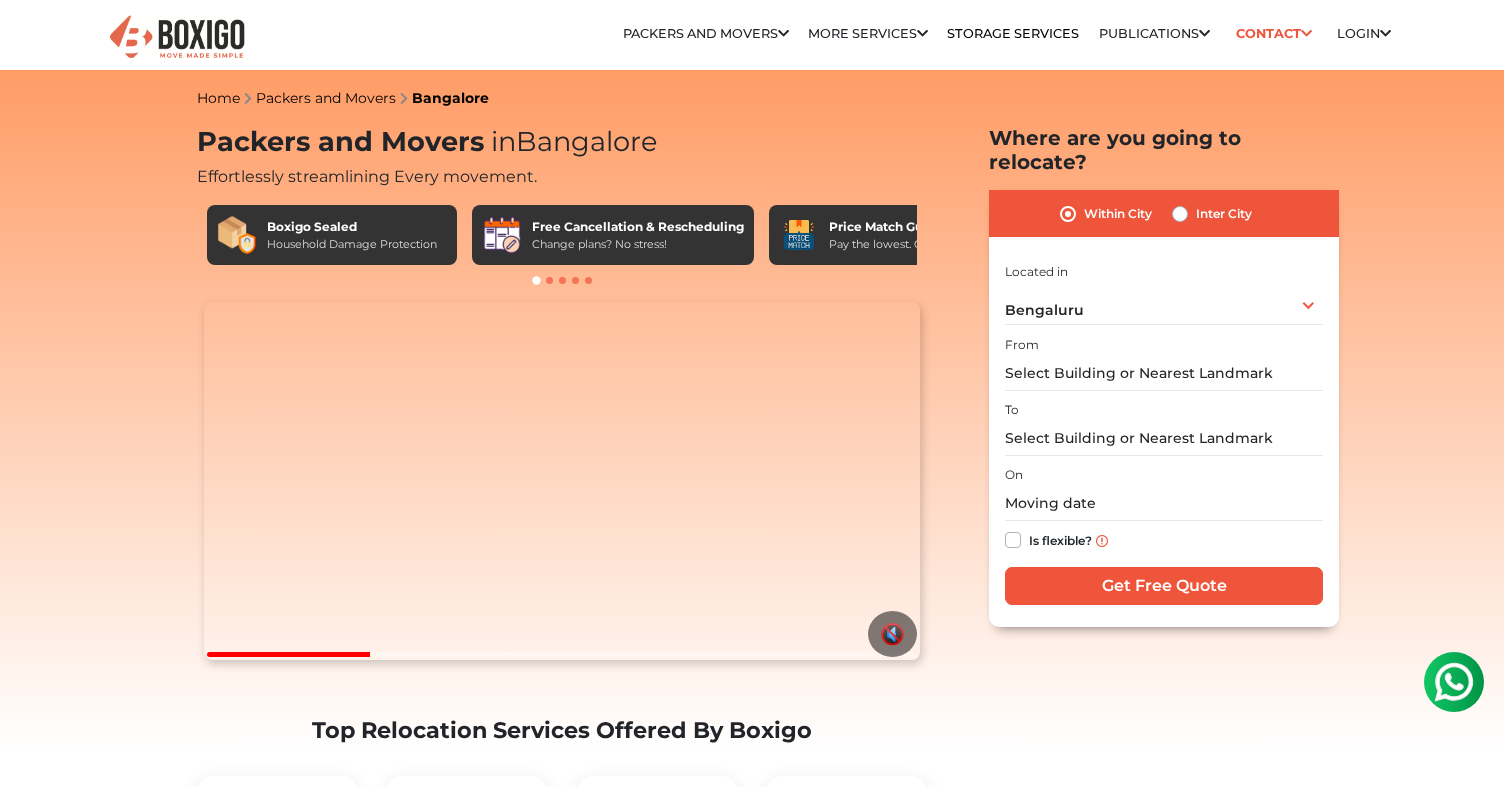 click on "Inter City" at bounding box center [1224, 214] 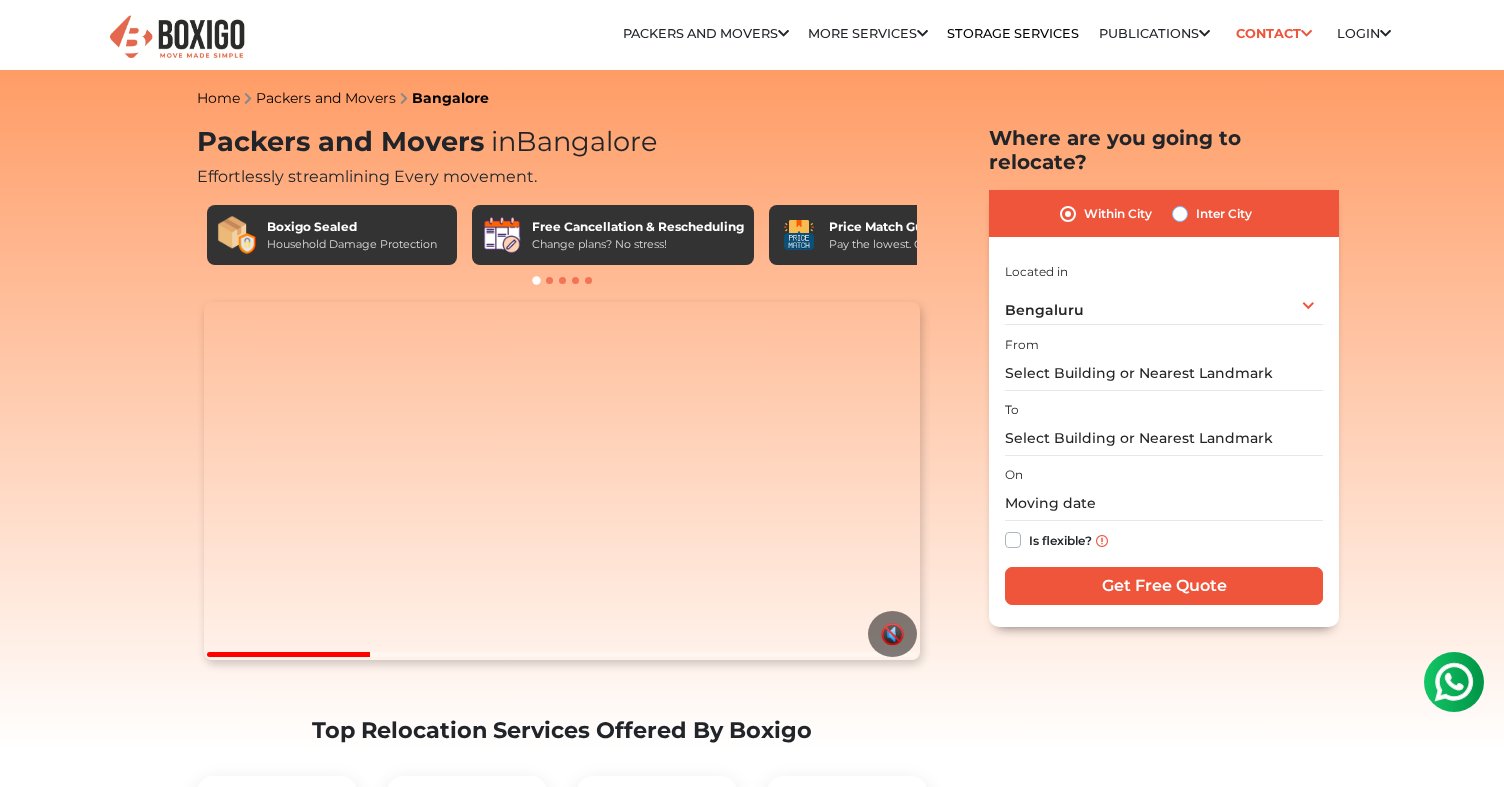 click on "Inter City" at bounding box center [1180, 212] 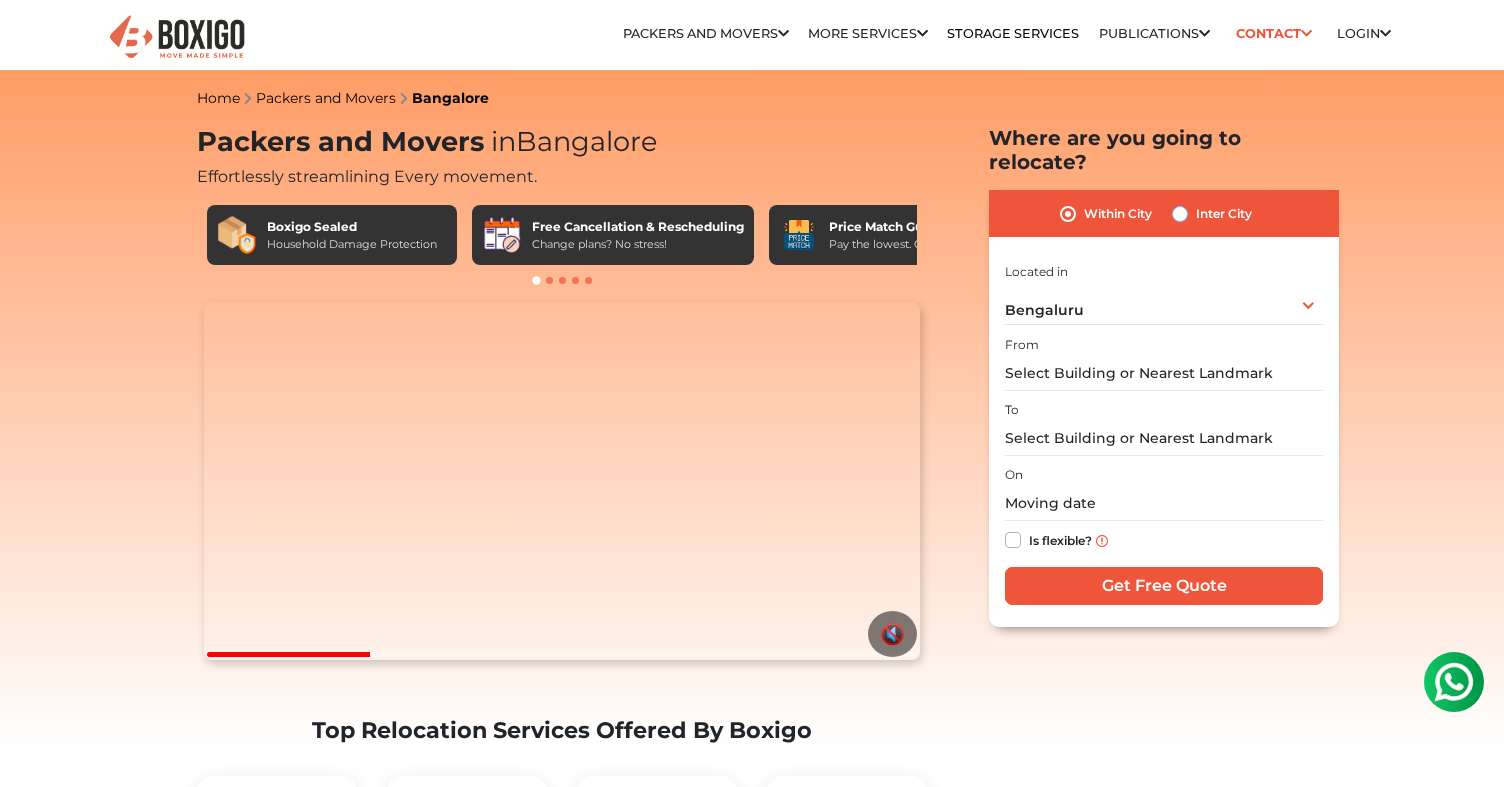 radio on "true" 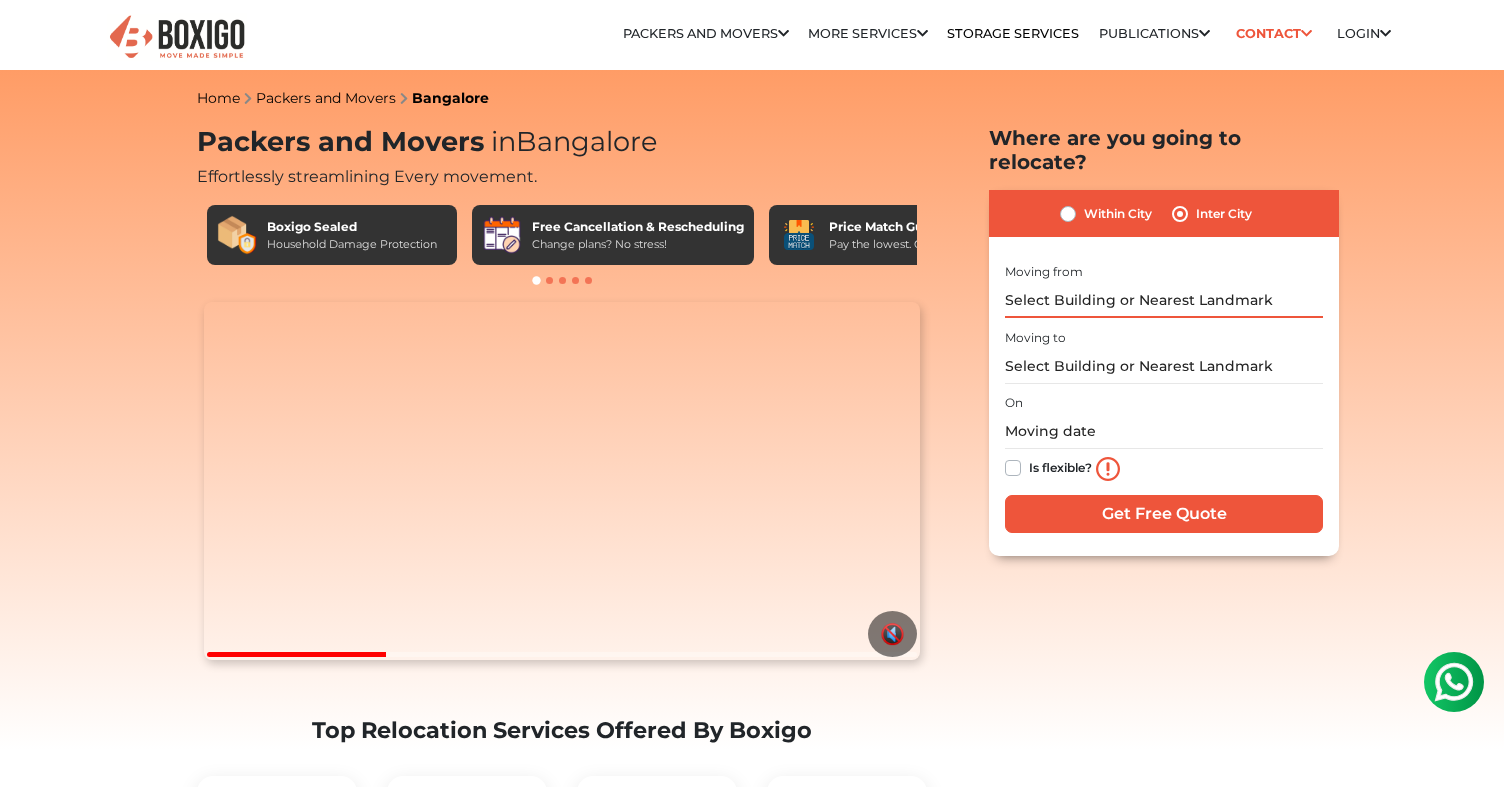 click at bounding box center (1164, 300) 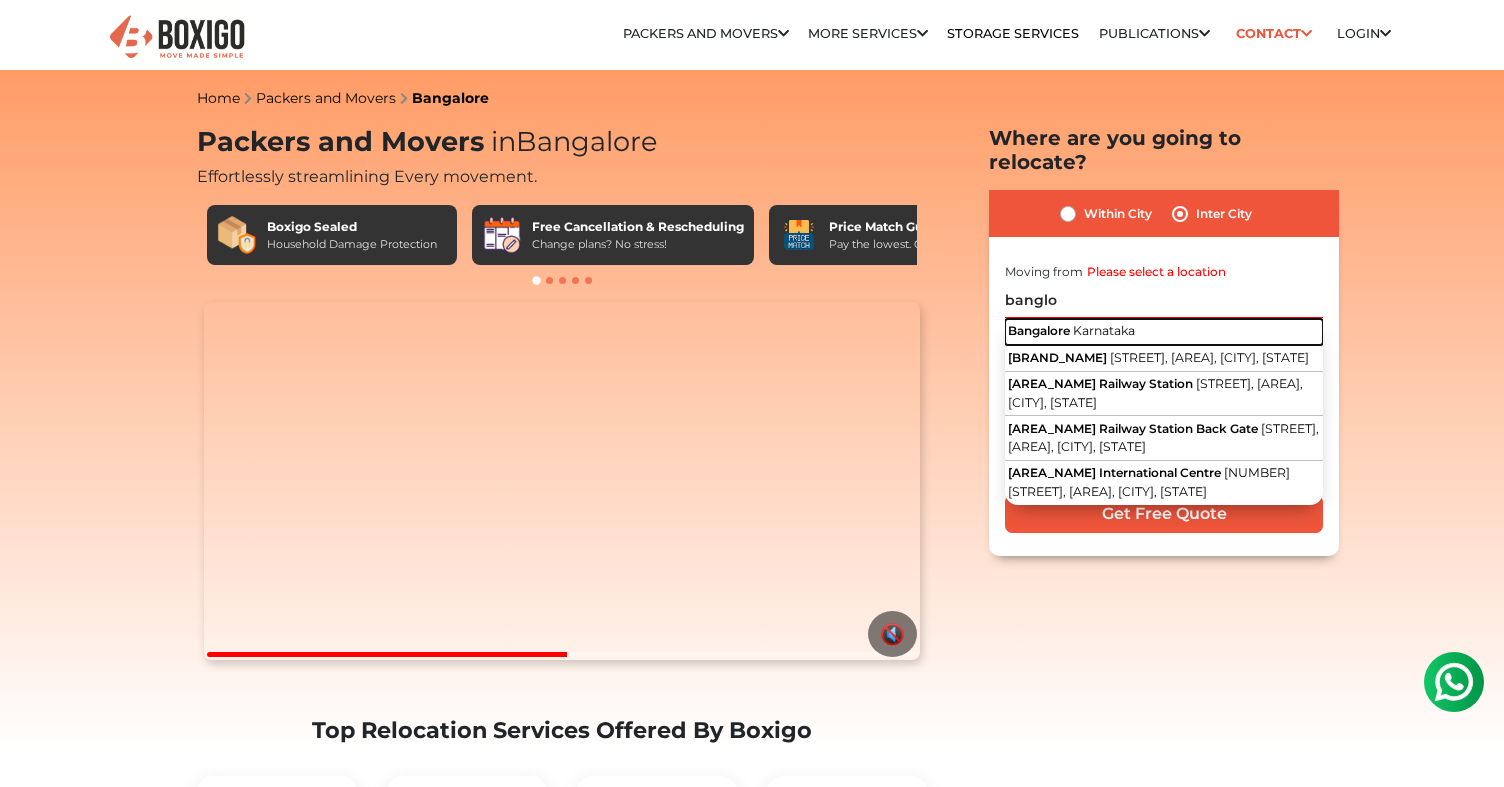 drag, startPoint x: 1096, startPoint y: 307, endPoint x: 1118, endPoint y: 267, distance: 45.65085 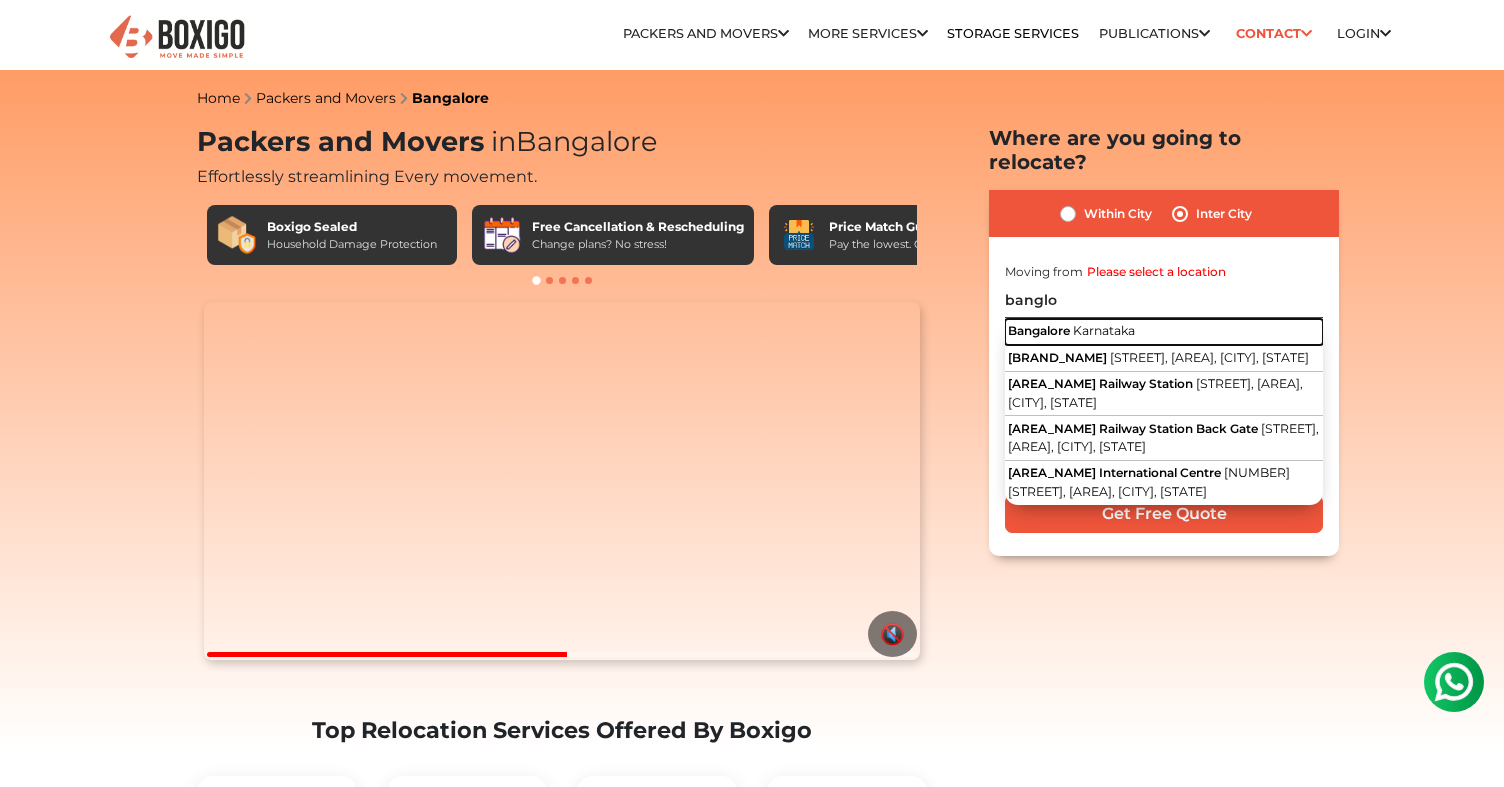 click on "Moving from
Please select a location
[CITY_NAME_FRAGMENT]
[CITY]
[STATE]
[BRAND_NAME]
[STREET], [AREA], [CITY], [STATE]
[BRAND_NAME]
[STREET], [AREA], [CITY], [STATE]
[BRAND_NAME]
[STREET], [AREA], [CITY], [STATE]
[BRAND_NAME]
[STREET], [AREA], [CITY], [STATE]" at bounding box center (1164, 288) 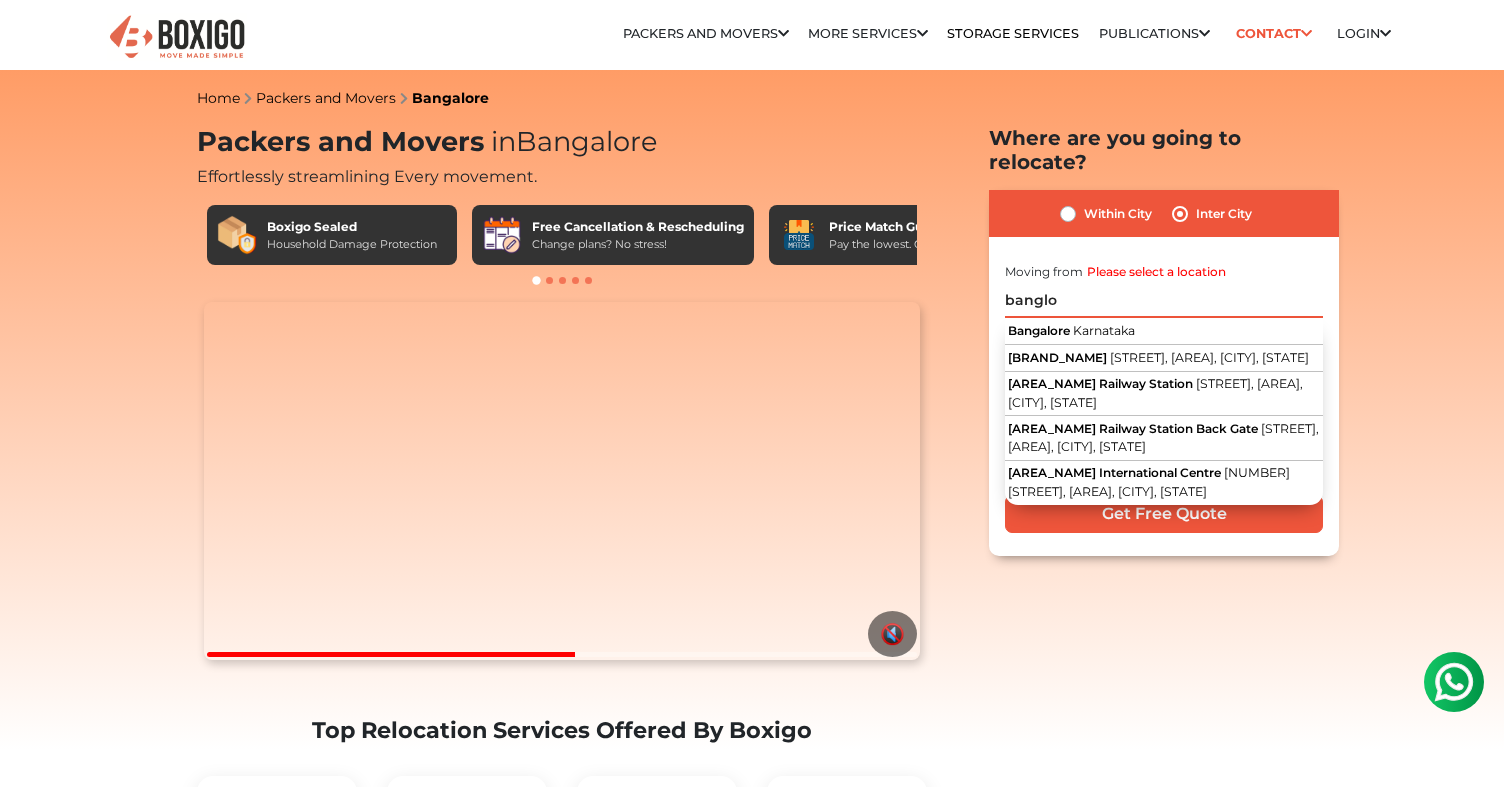 click on "banglo" at bounding box center (1164, 300) 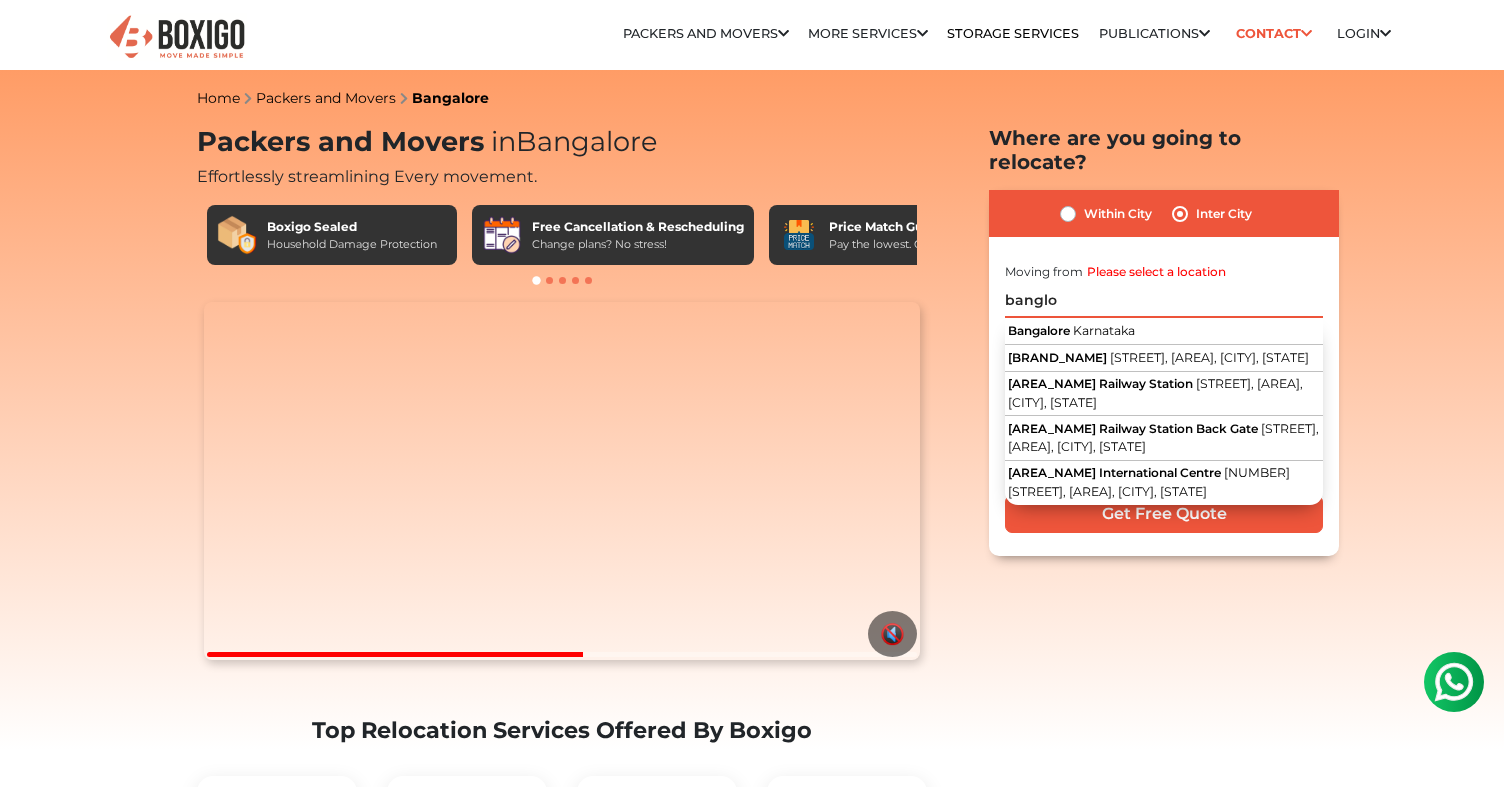 click on "banglo" at bounding box center [1164, 300] 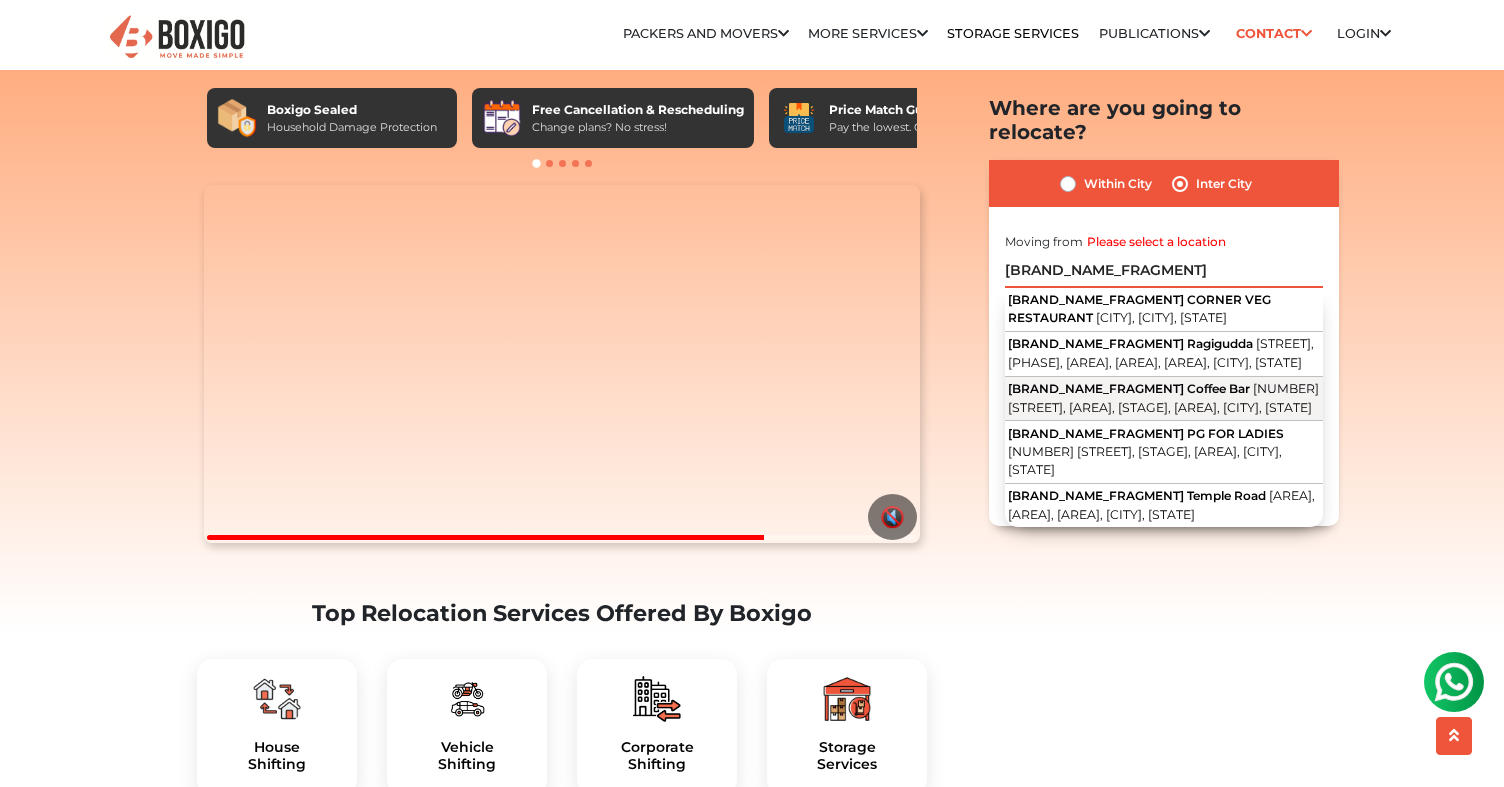 scroll, scrollTop: 0, scrollLeft: 0, axis: both 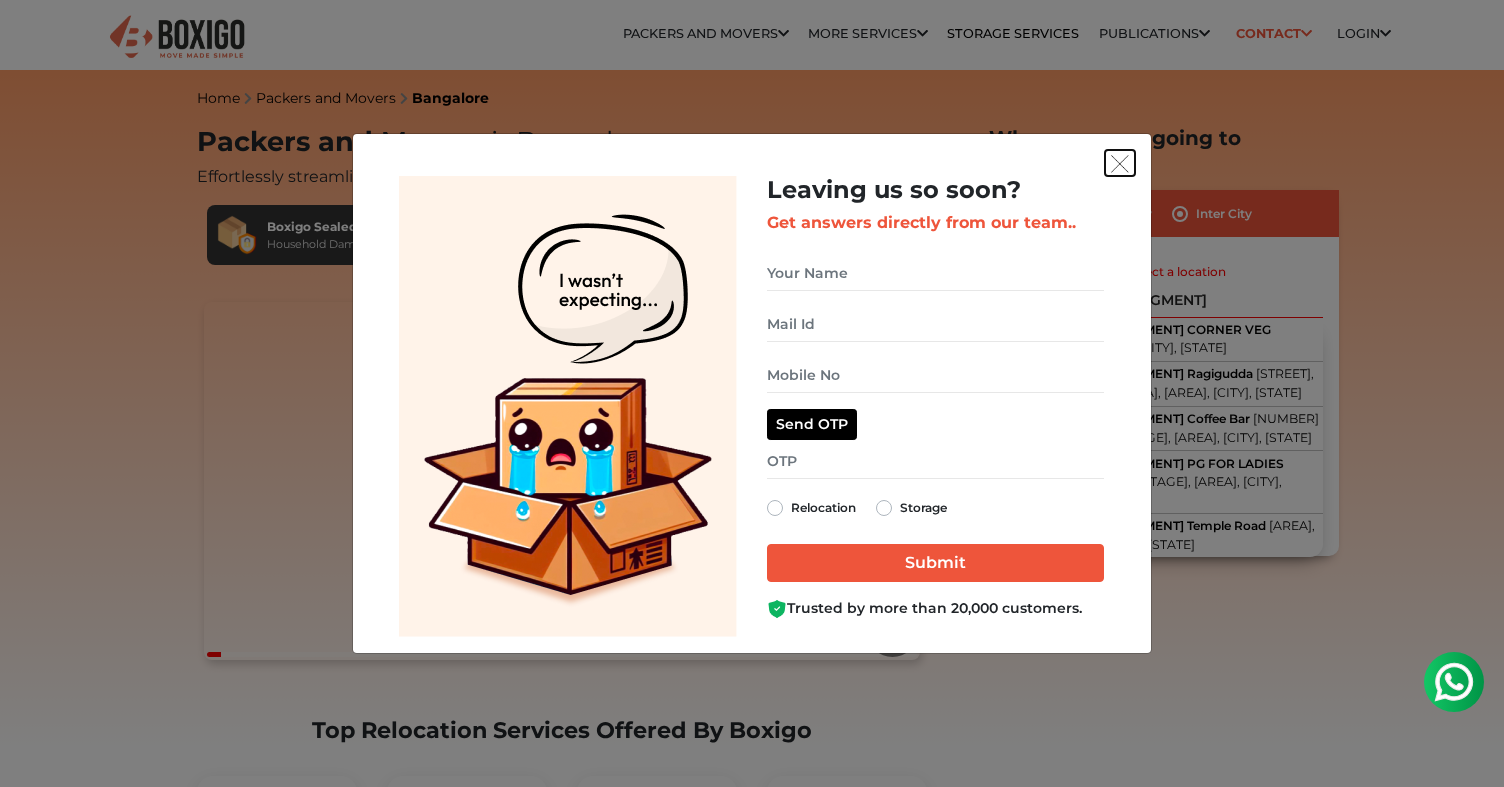 click at bounding box center (1120, 163) 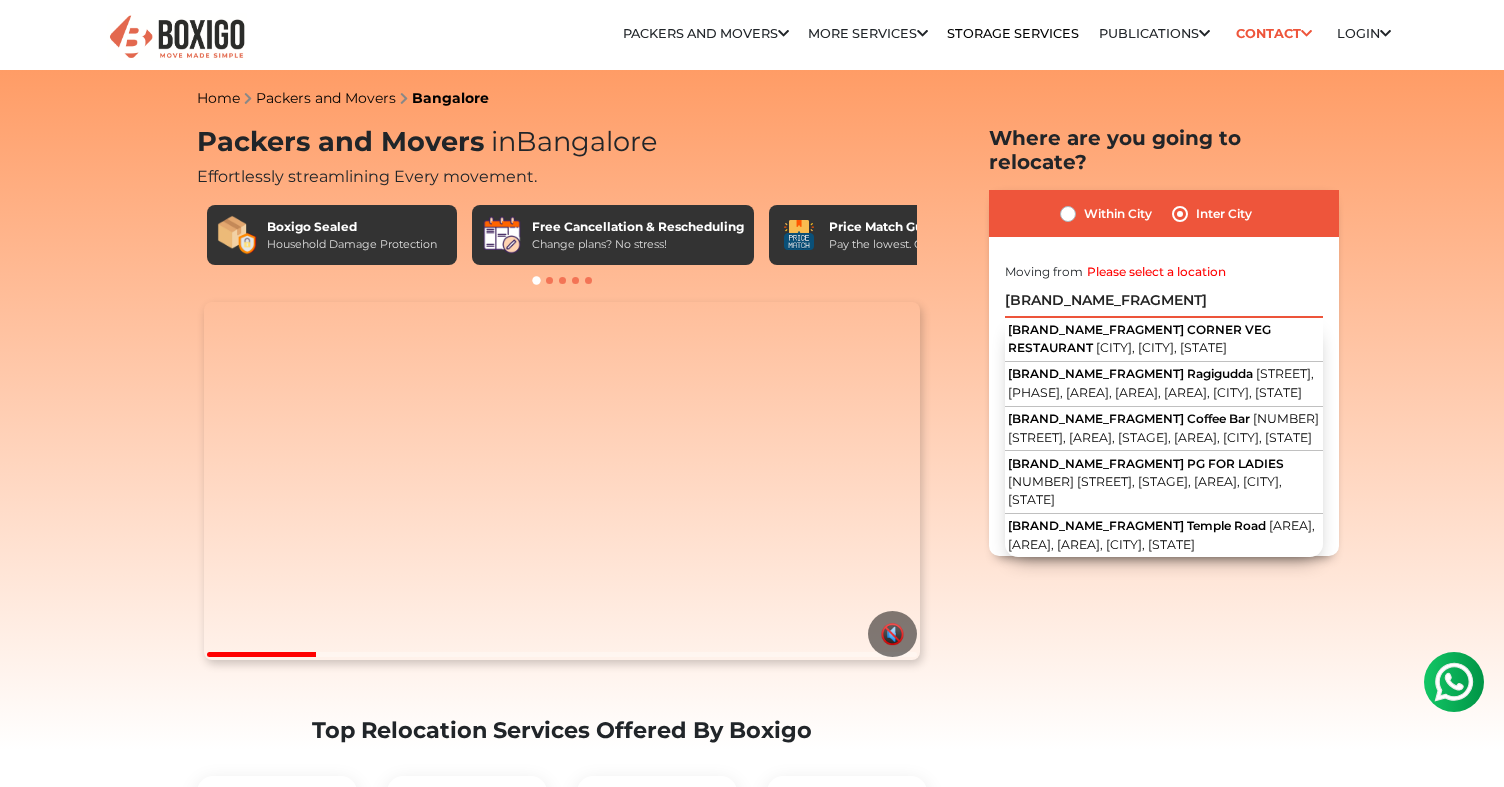 click on "[BRAND_NAME_FRAGMENT]" at bounding box center [1164, 300] 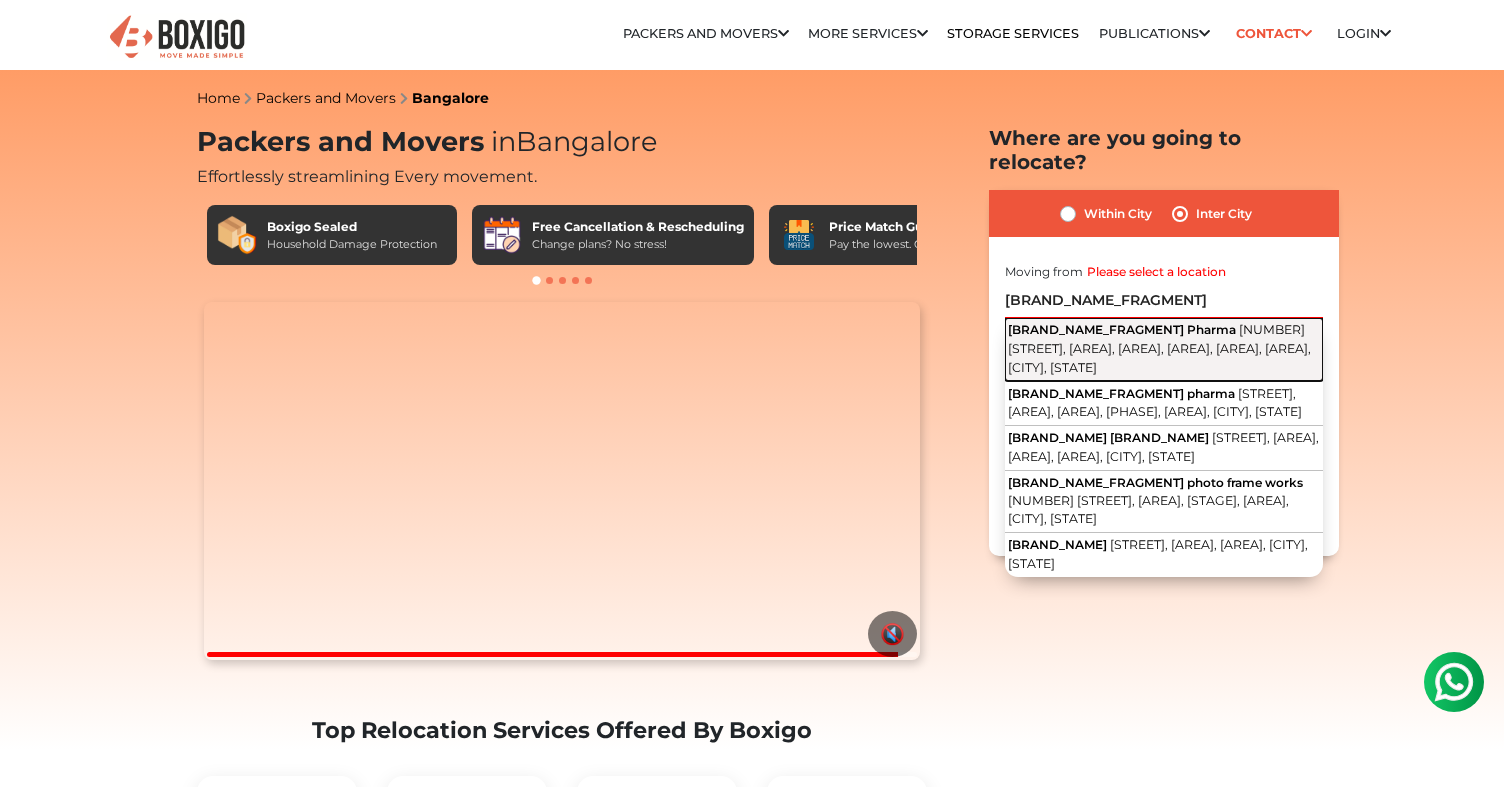 click on "[BRAND_NAME]
[NUMBER] [STREET], [AREA], [AREA], [AREA], [AREA], [AREA], [CITY], [STATE]" at bounding box center (1164, 349) 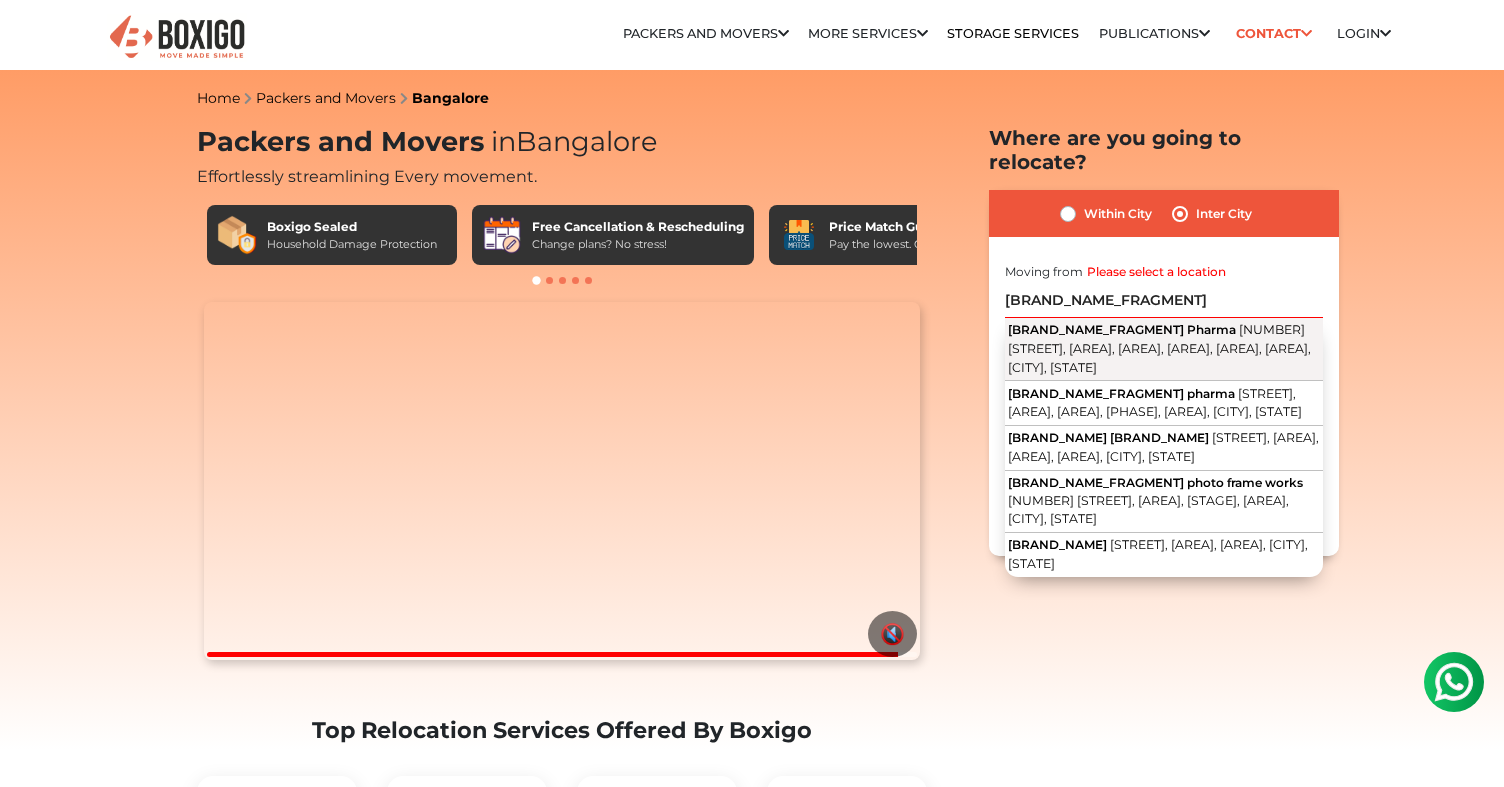 type on "[BRAND_NAME], [NUMBER] [STREET], [AREA], [AREA], [AREA], [AREA], [AREA], [CITY], [STATE]" 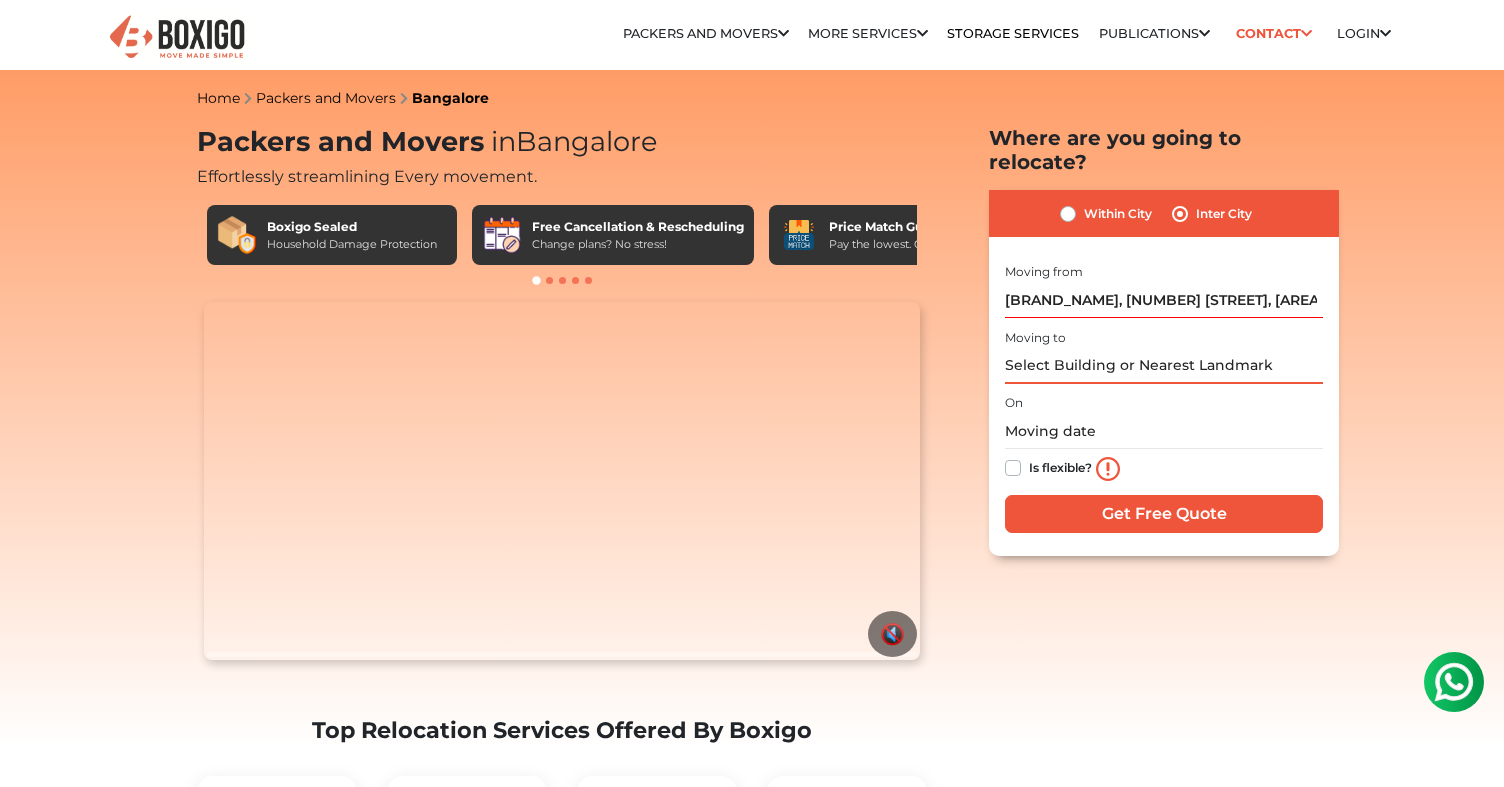 click at bounding box center [1164, 366] 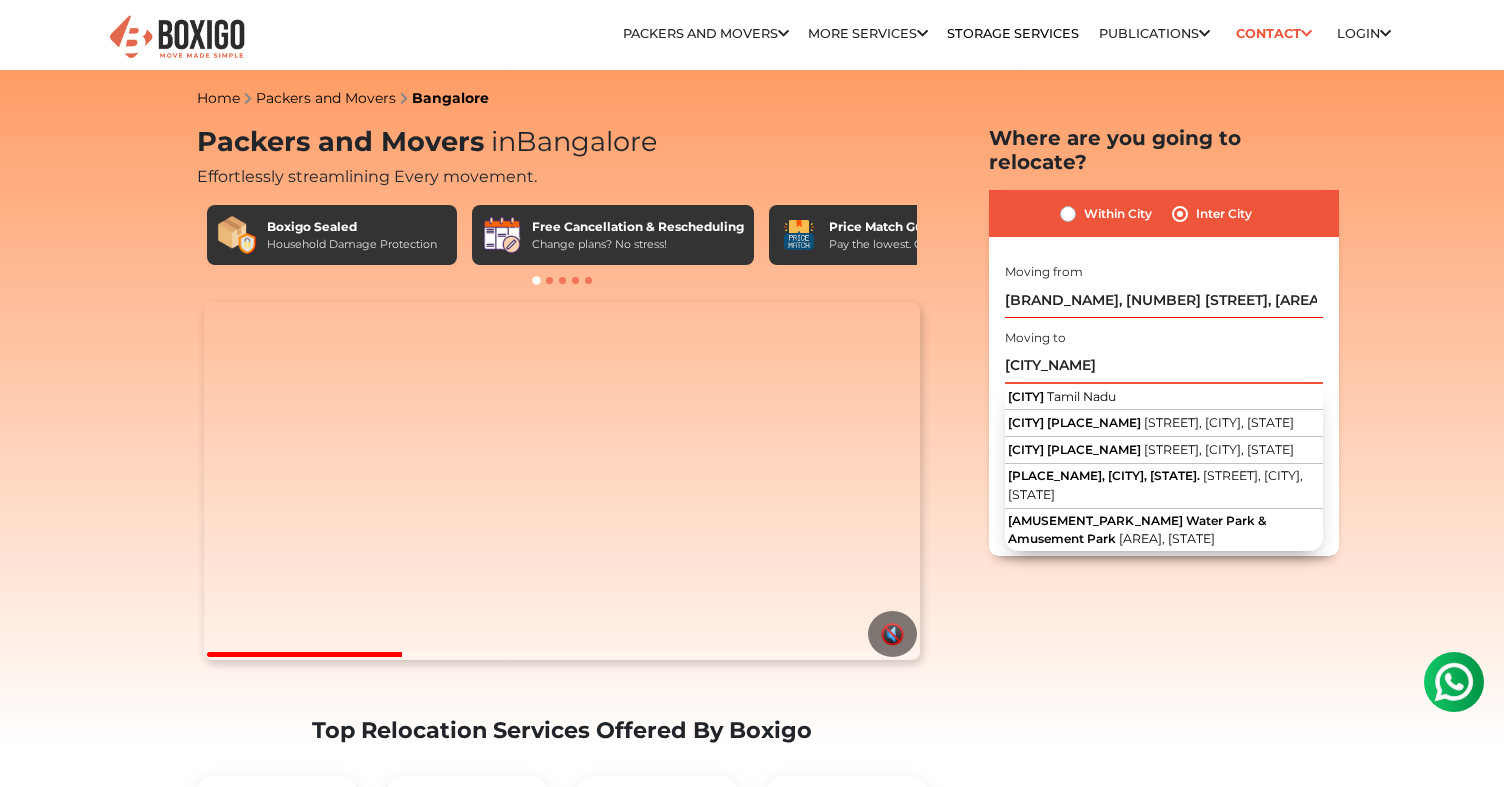 click on "[CITY_NAME]" at bounding box center [1164, 366] 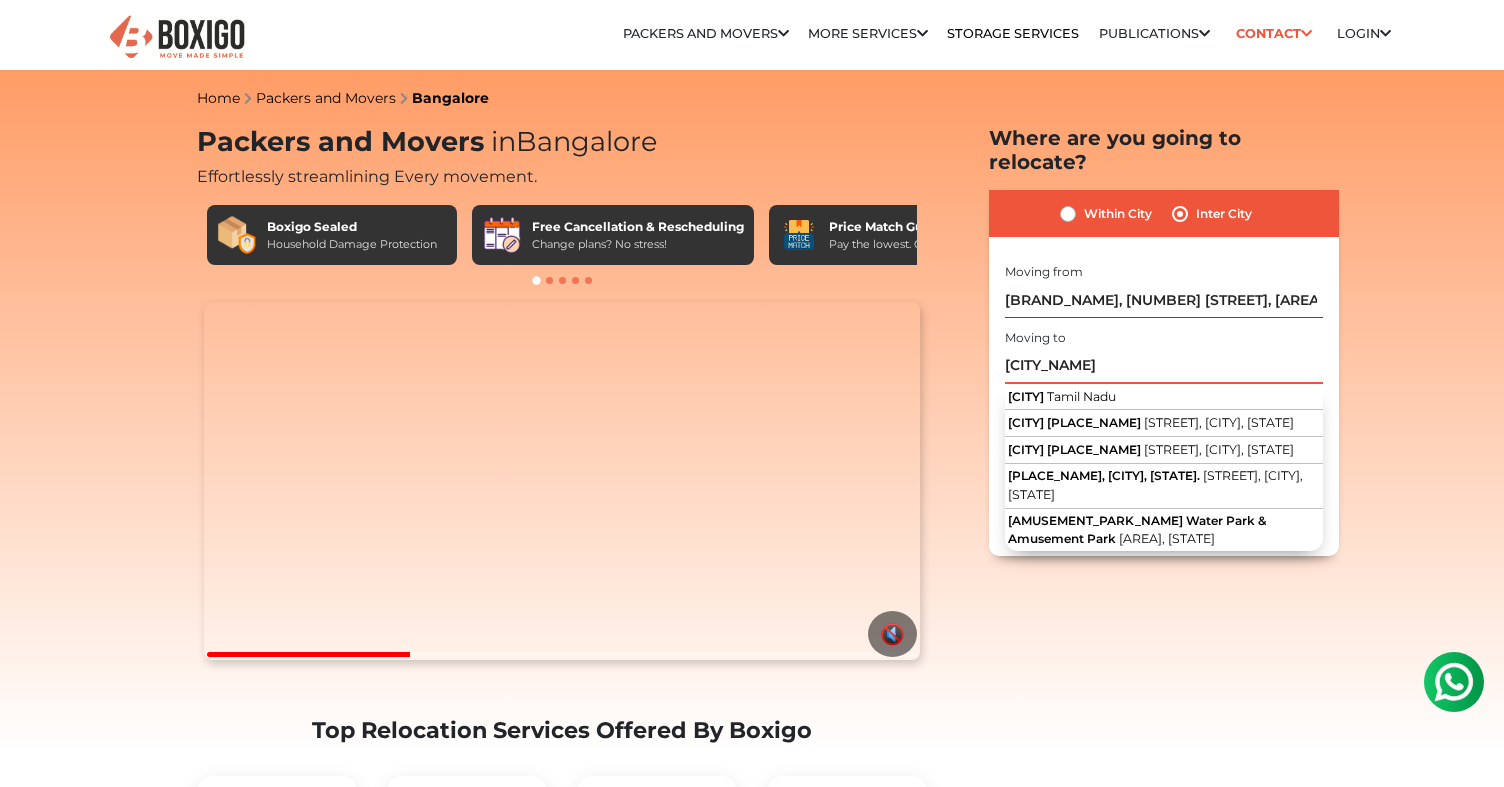 click on "[CITY_NAME]" at bounding box center (1164, 366) 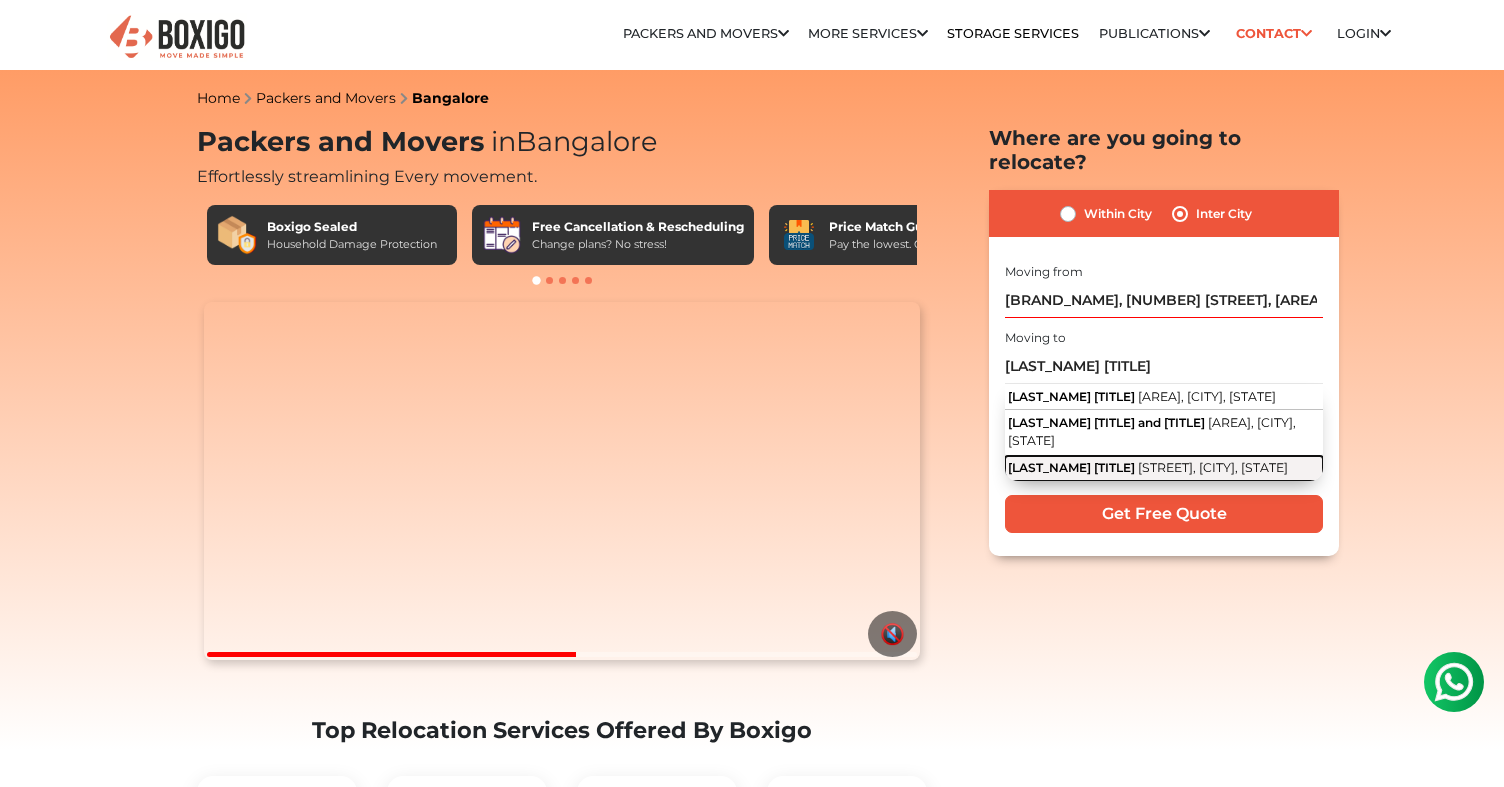 click on "[LAST_NAME] [TITLE]" at bounding box center [1071, 467] 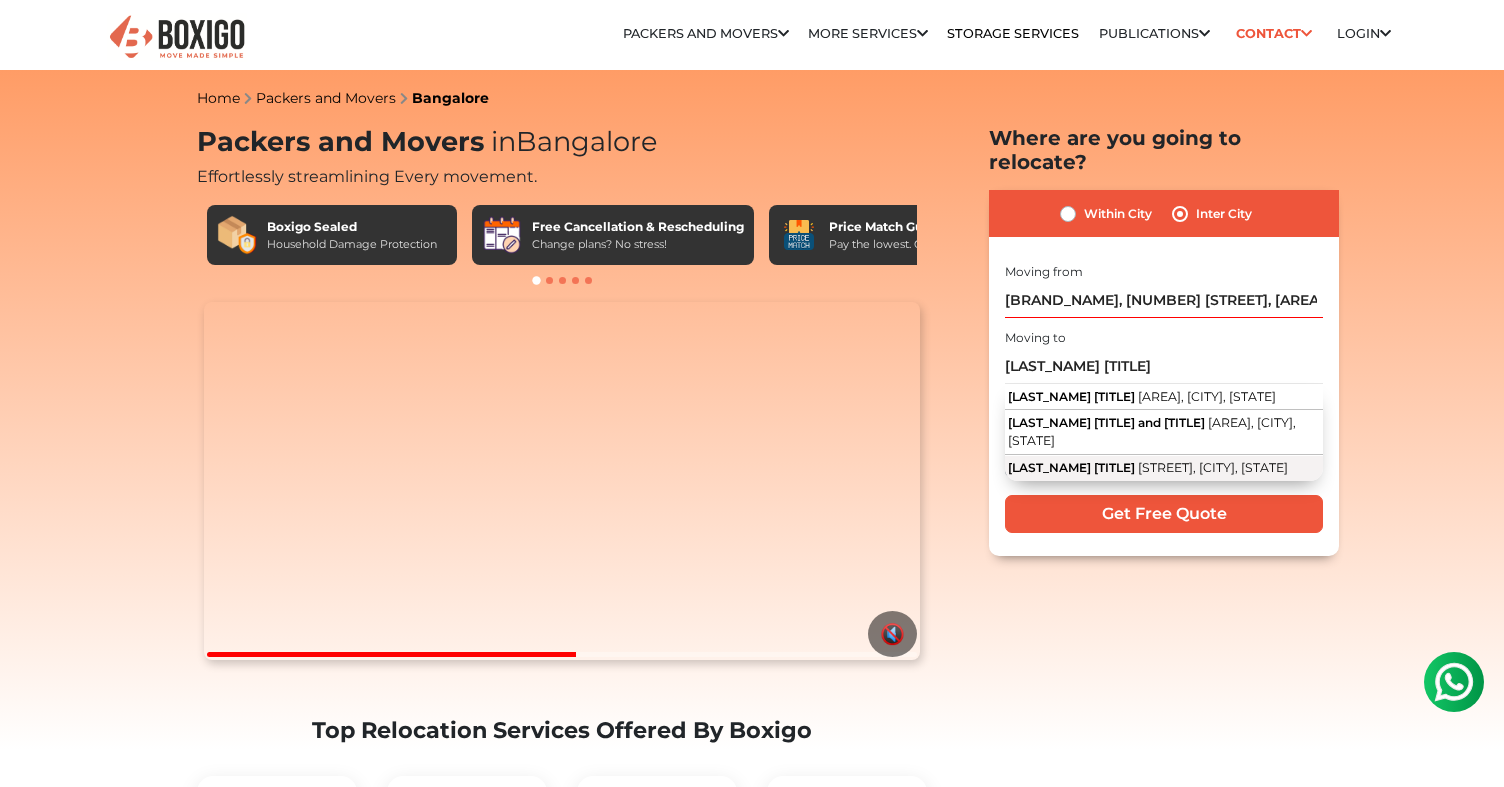 type on "[LAST_NAME] [TITLE], [STREET], [CITY], [STATE]" 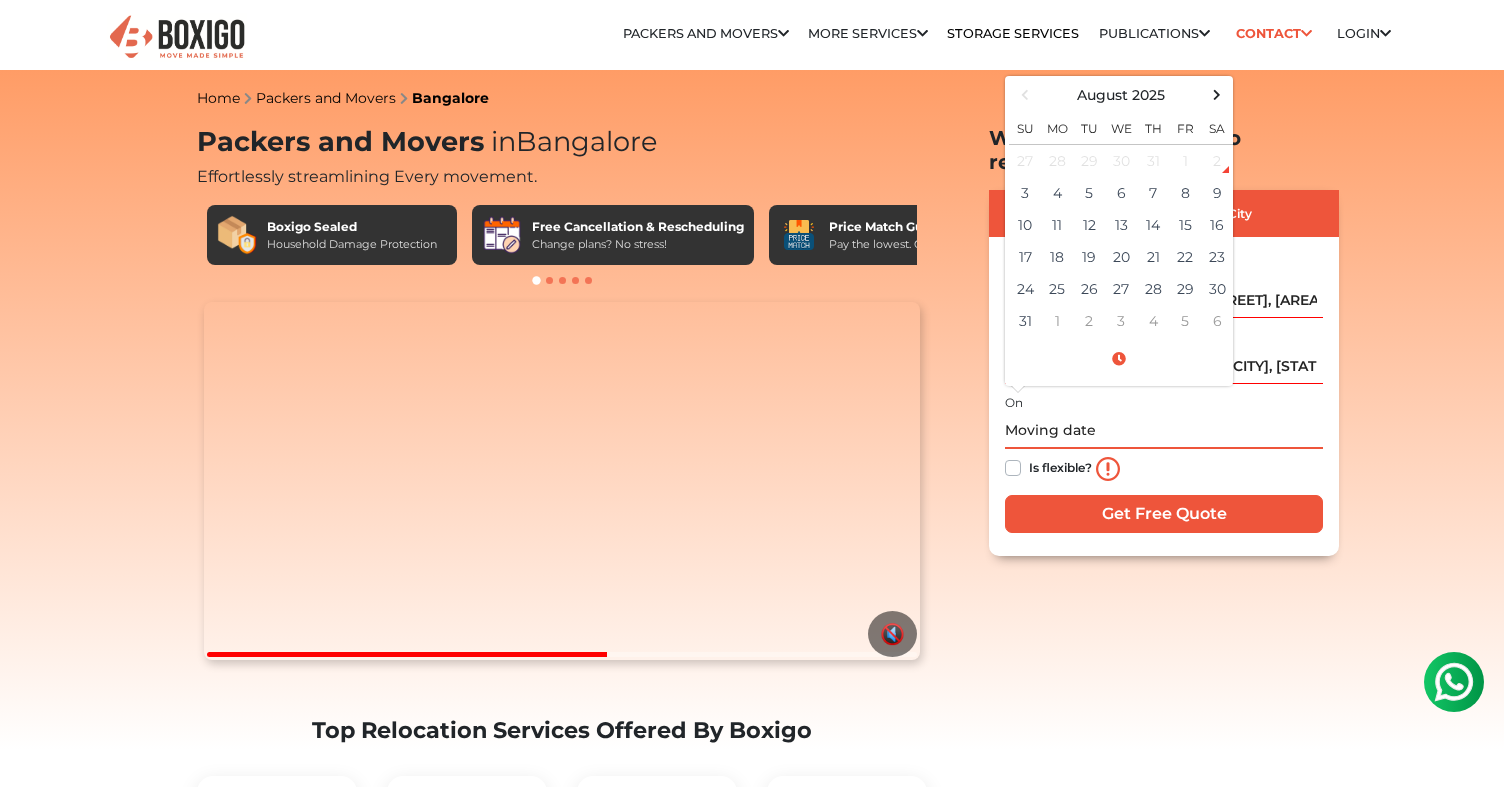 click at bounding box center [1164, 431] 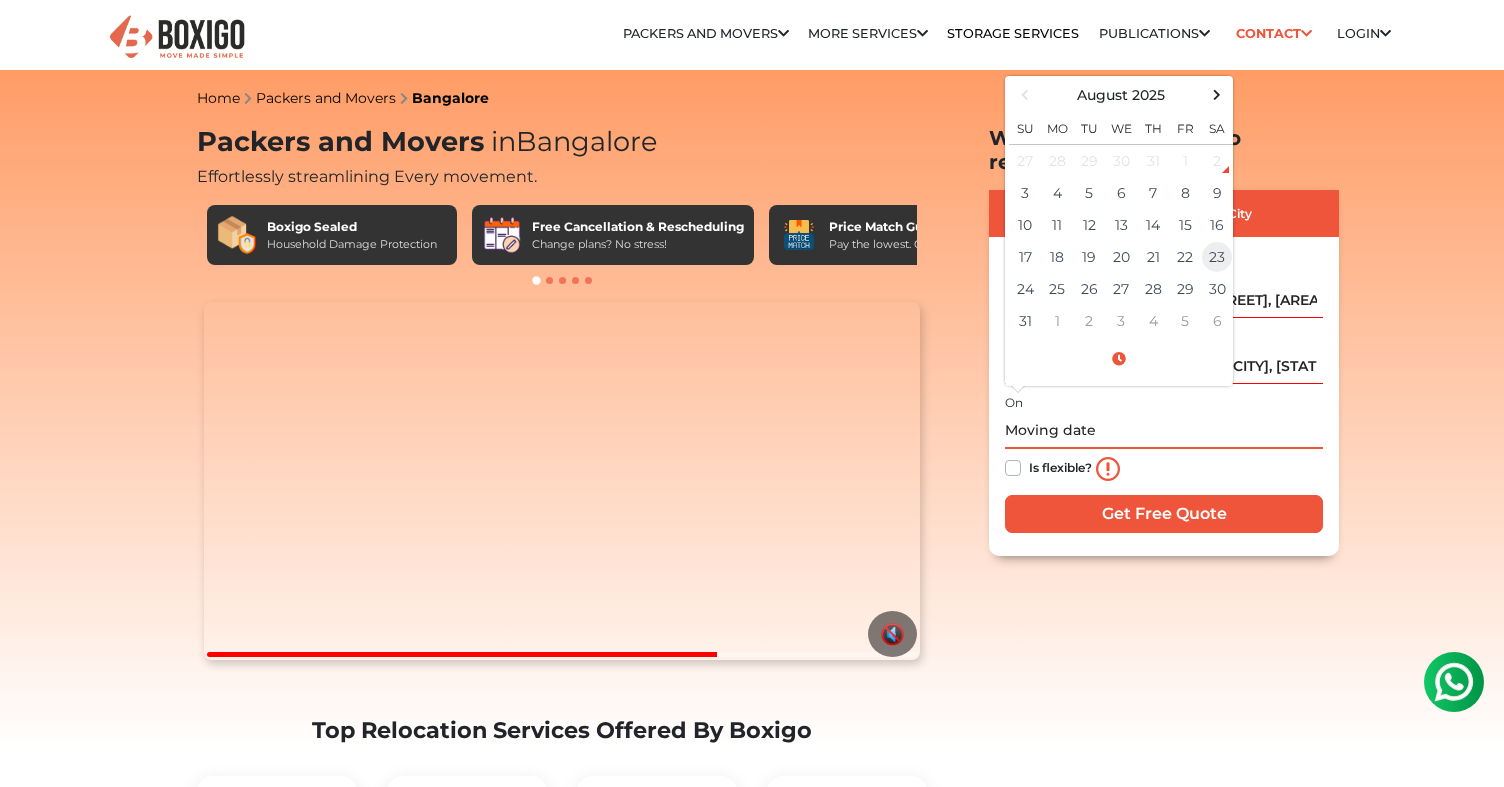 click on "23" at bounding box center [1217, 257] 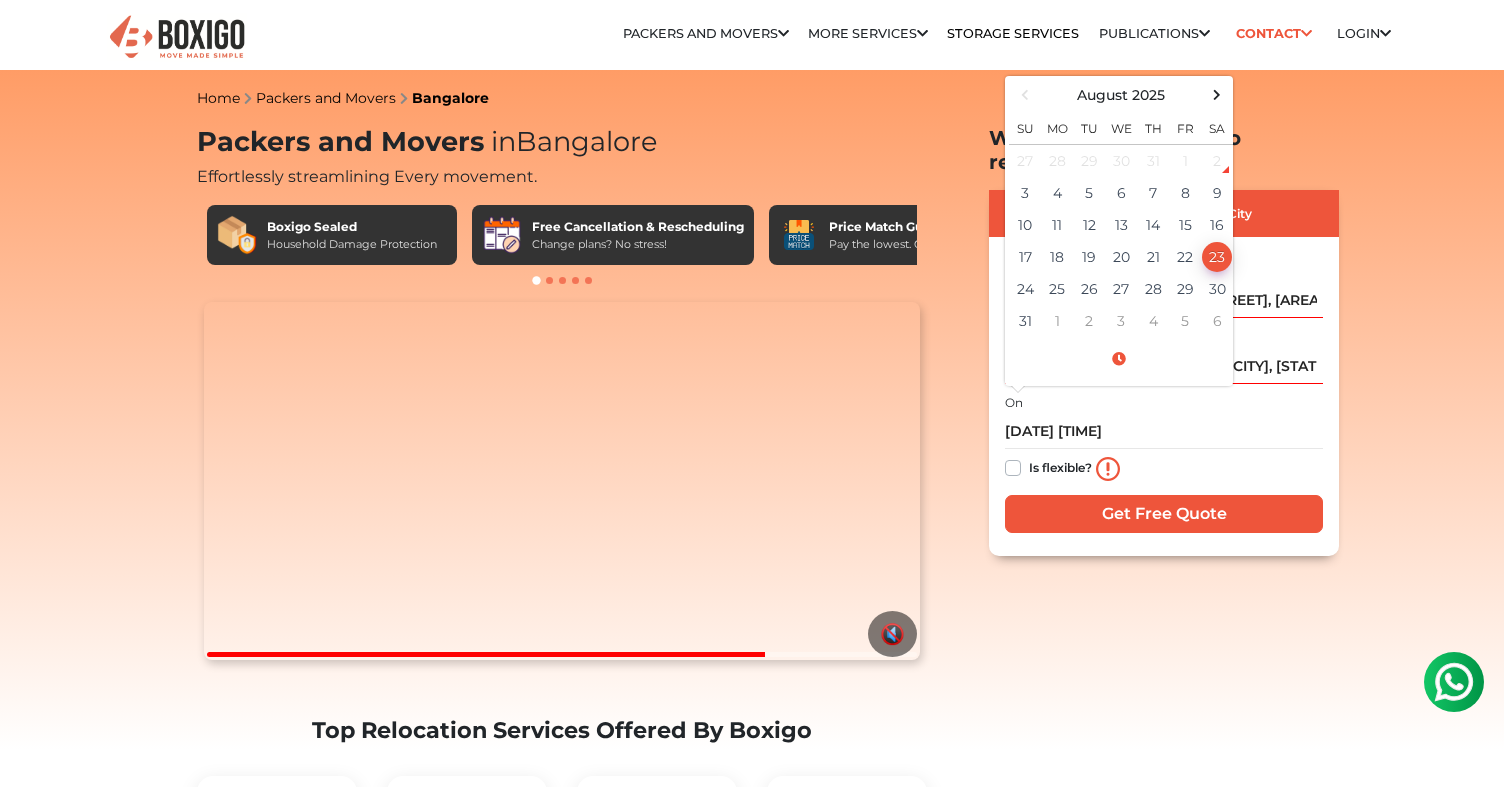 click on "Is flexible?" at bounding box center (1164, 469) 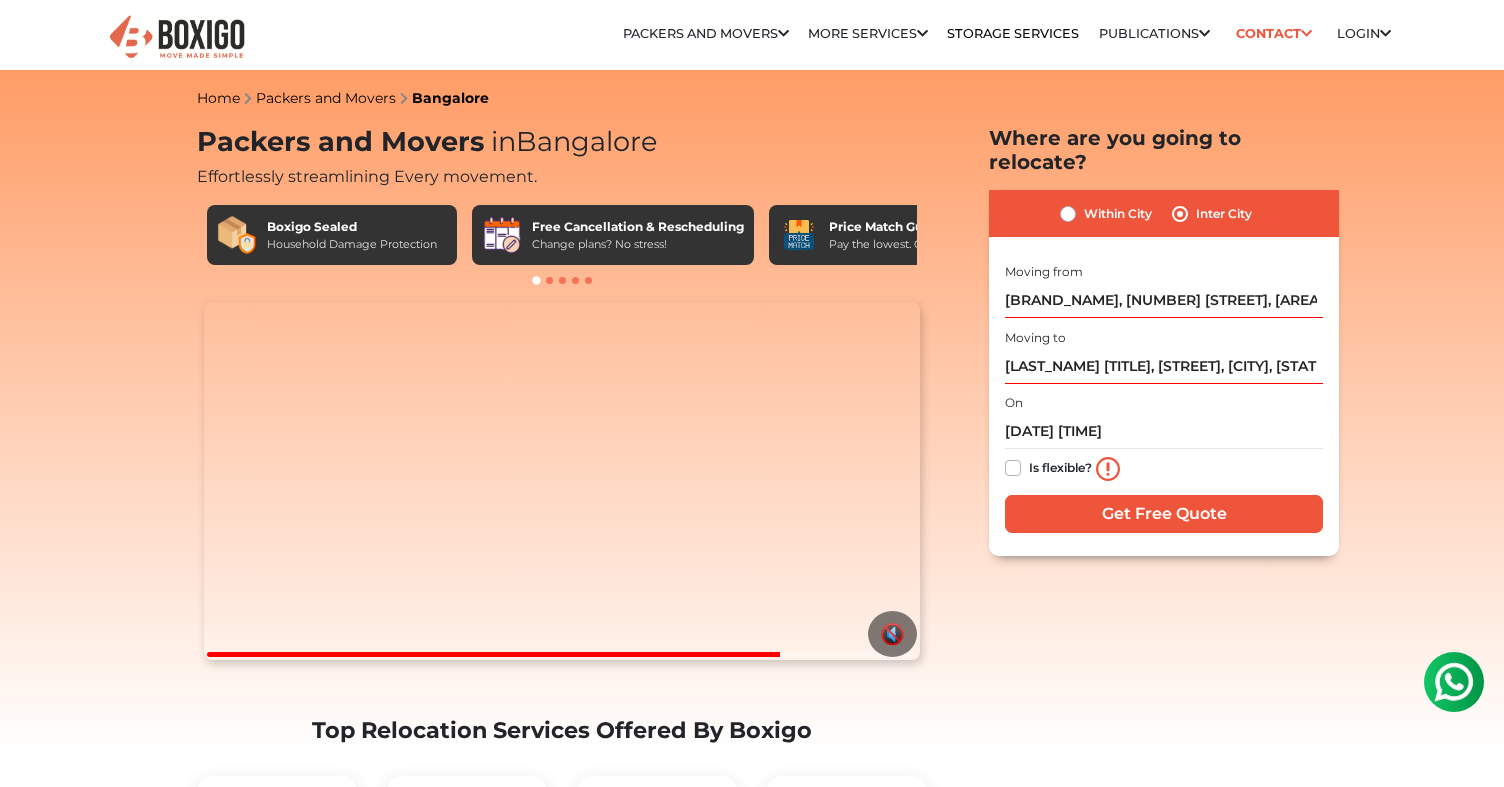 click on "Is flexible?" at bounding box center [1060, 466] 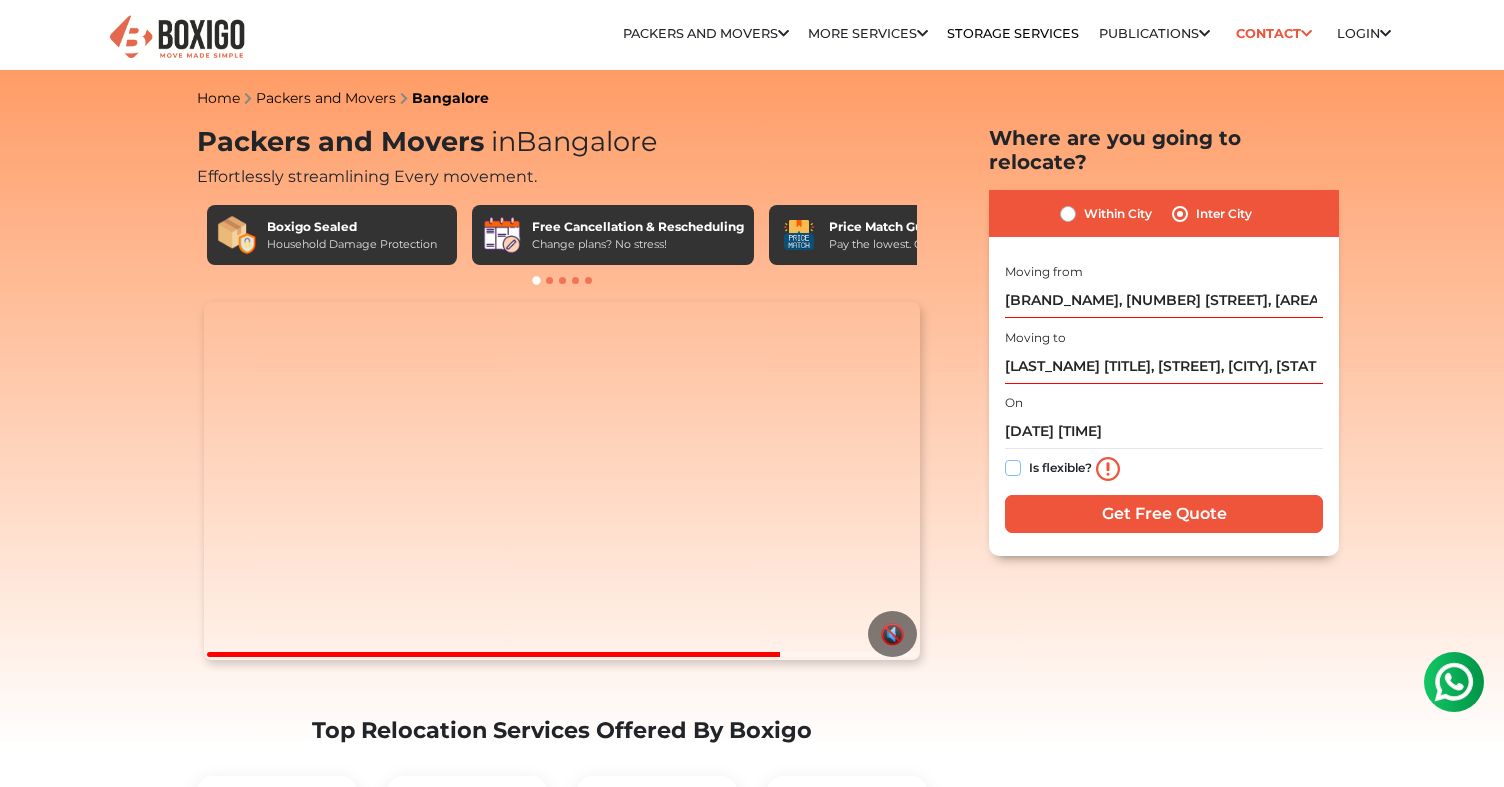 click on "Is flexible?" at bounding box center (1013, 466) 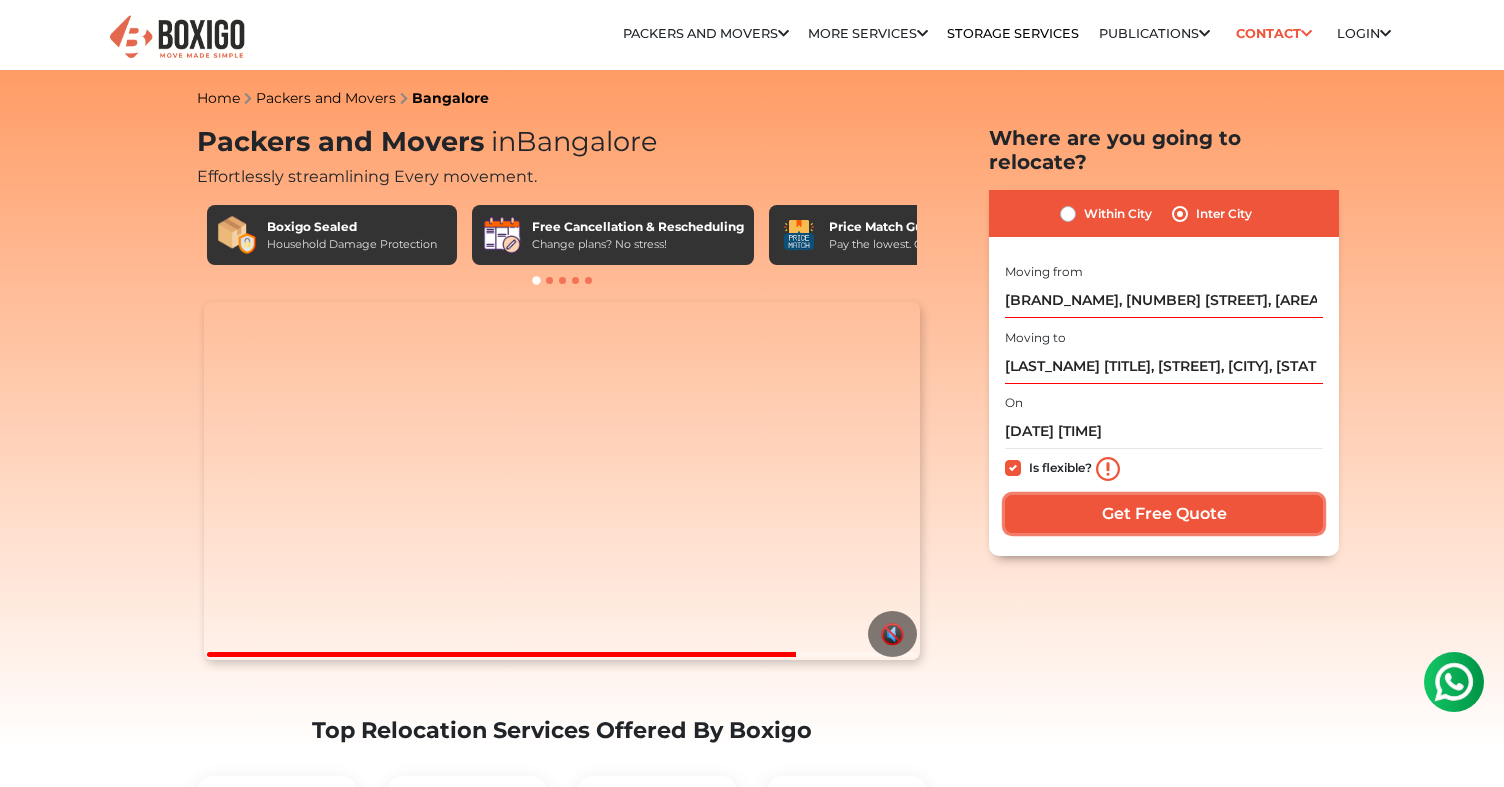 click on "Get Free Quote" at bounding box center (1164, 514) 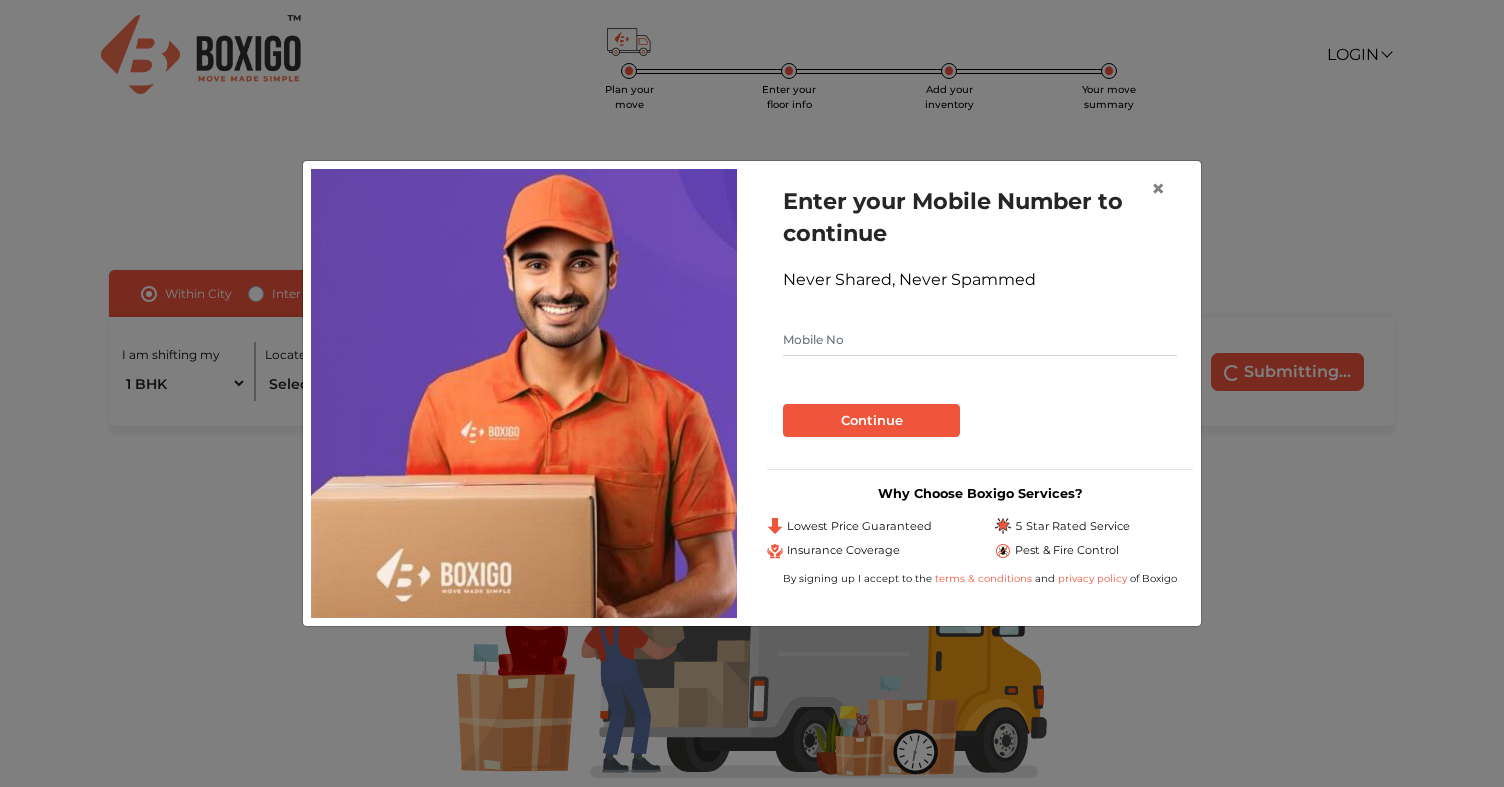 scroll, scrollTop: 0, scrollLeft: 0, axis: both 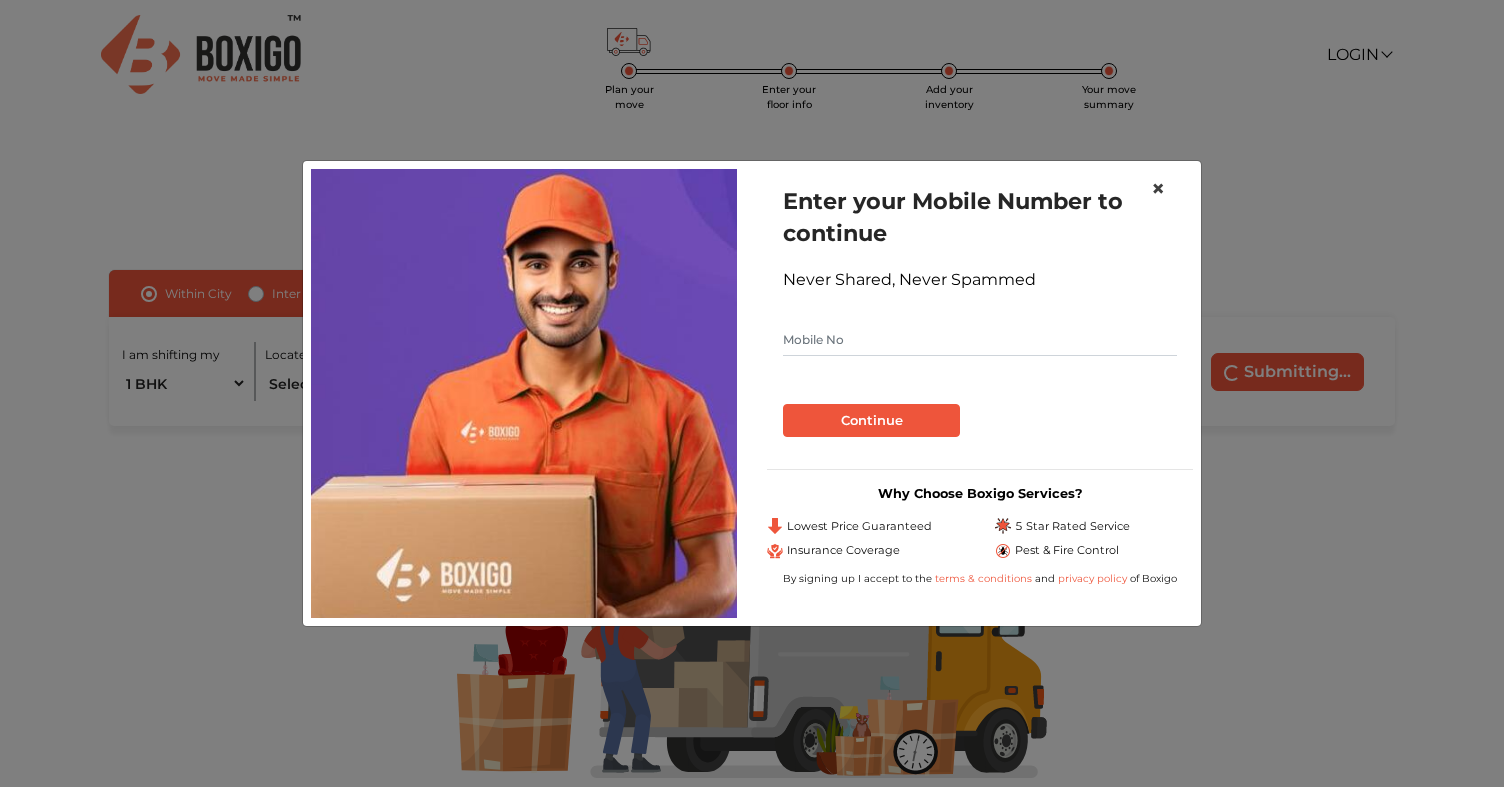 click on "×" at bounding box center (1158, 188) 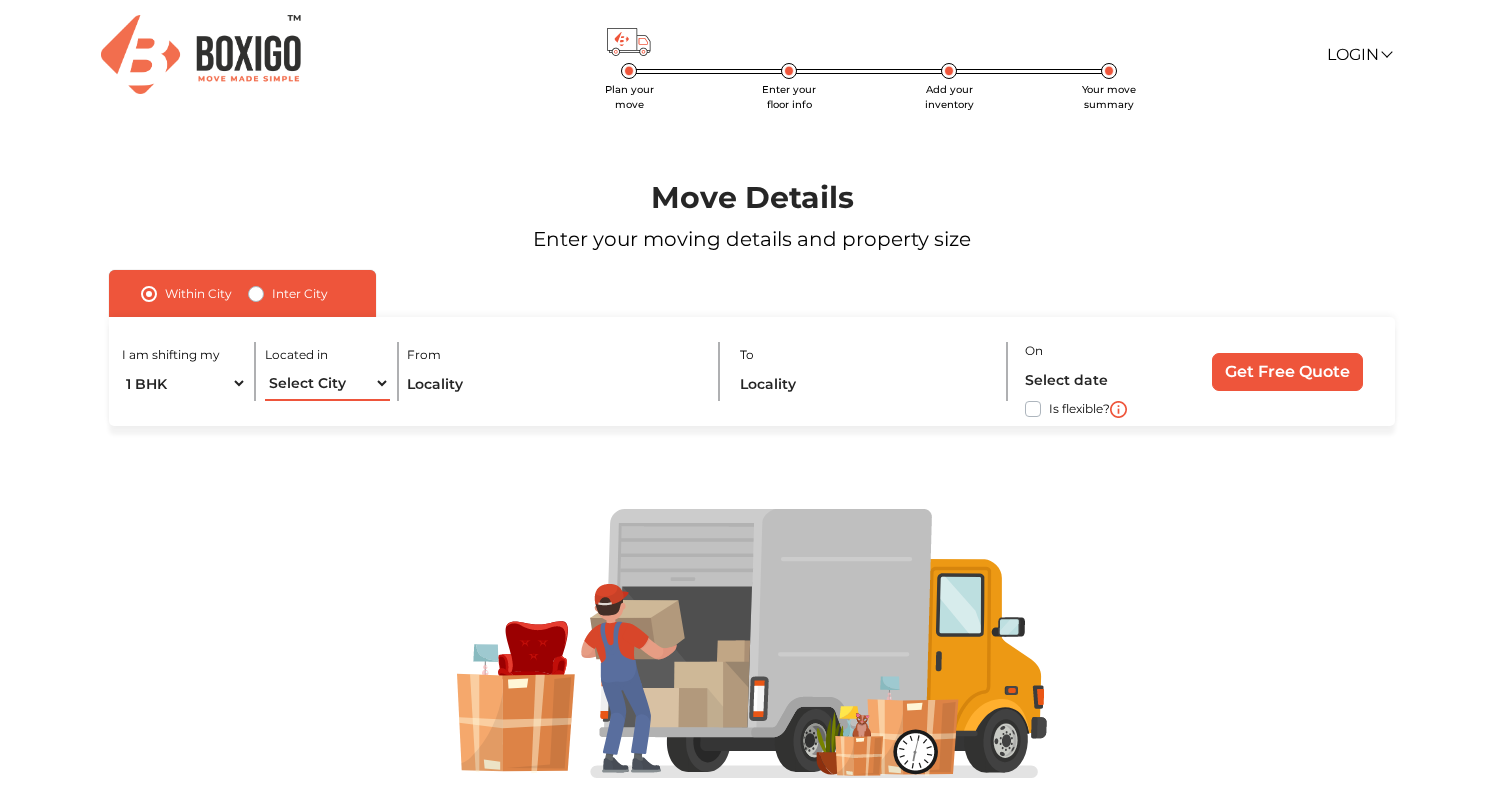 click on "Select City Bangalore Bengaluru Bhopal Bhubaneswar Chennai Coimbatore Cuttack Delhi Gulbarga Gurugram Guwahati Hyderabad Indore Jaipur Kalyan & Dombivali Kochi Kolkata Lucknow Madurai Mangalore Mumbai Mysore Navi Mumbai Noida Patna Pune Raipur Secunderabad Siliguri Srirangam Thane Thiruvananthapuram Vijayawada Visakhapatnam Warangal" at bounding box center [327, 383] 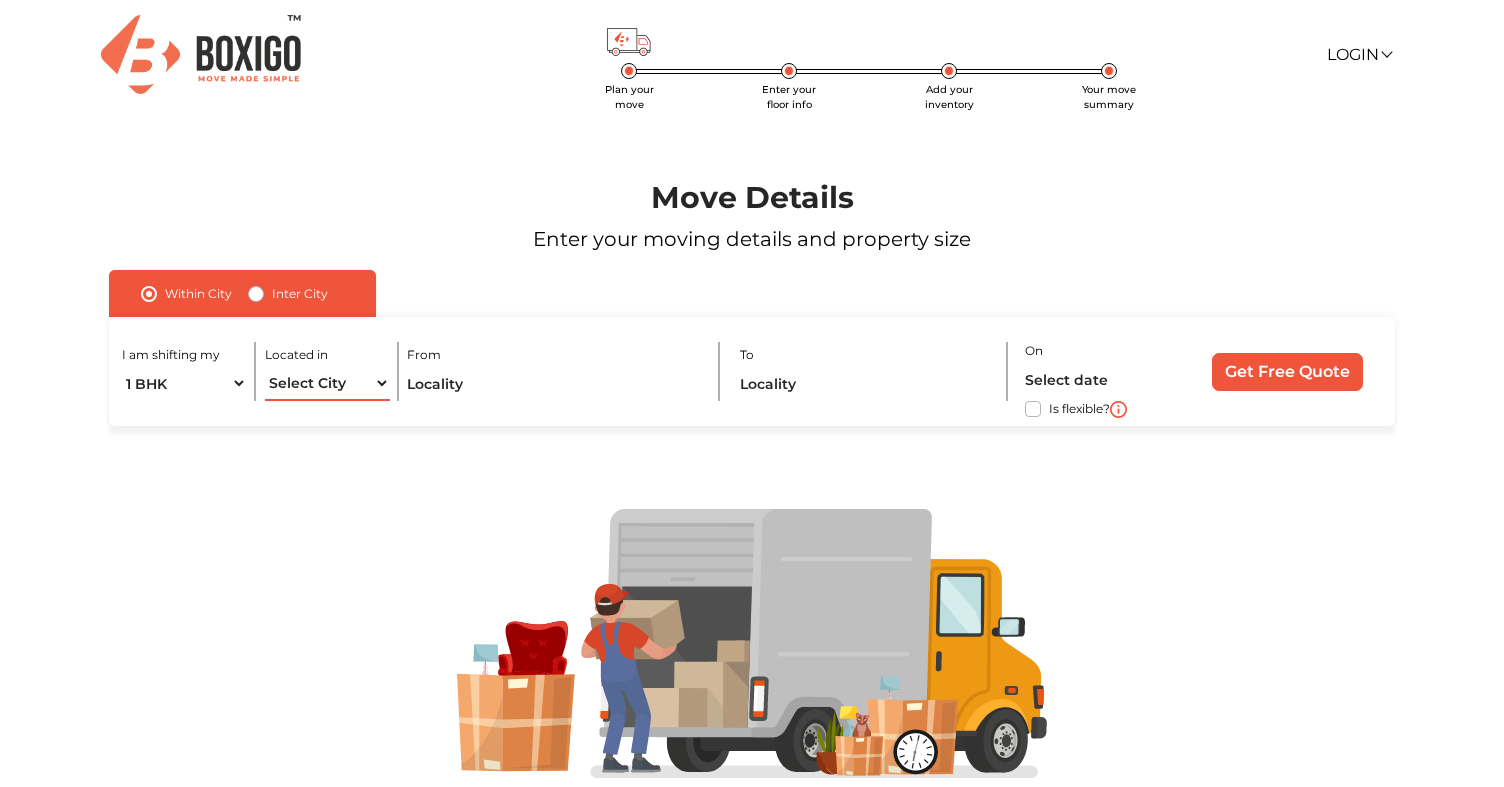 select on "Bangalore" 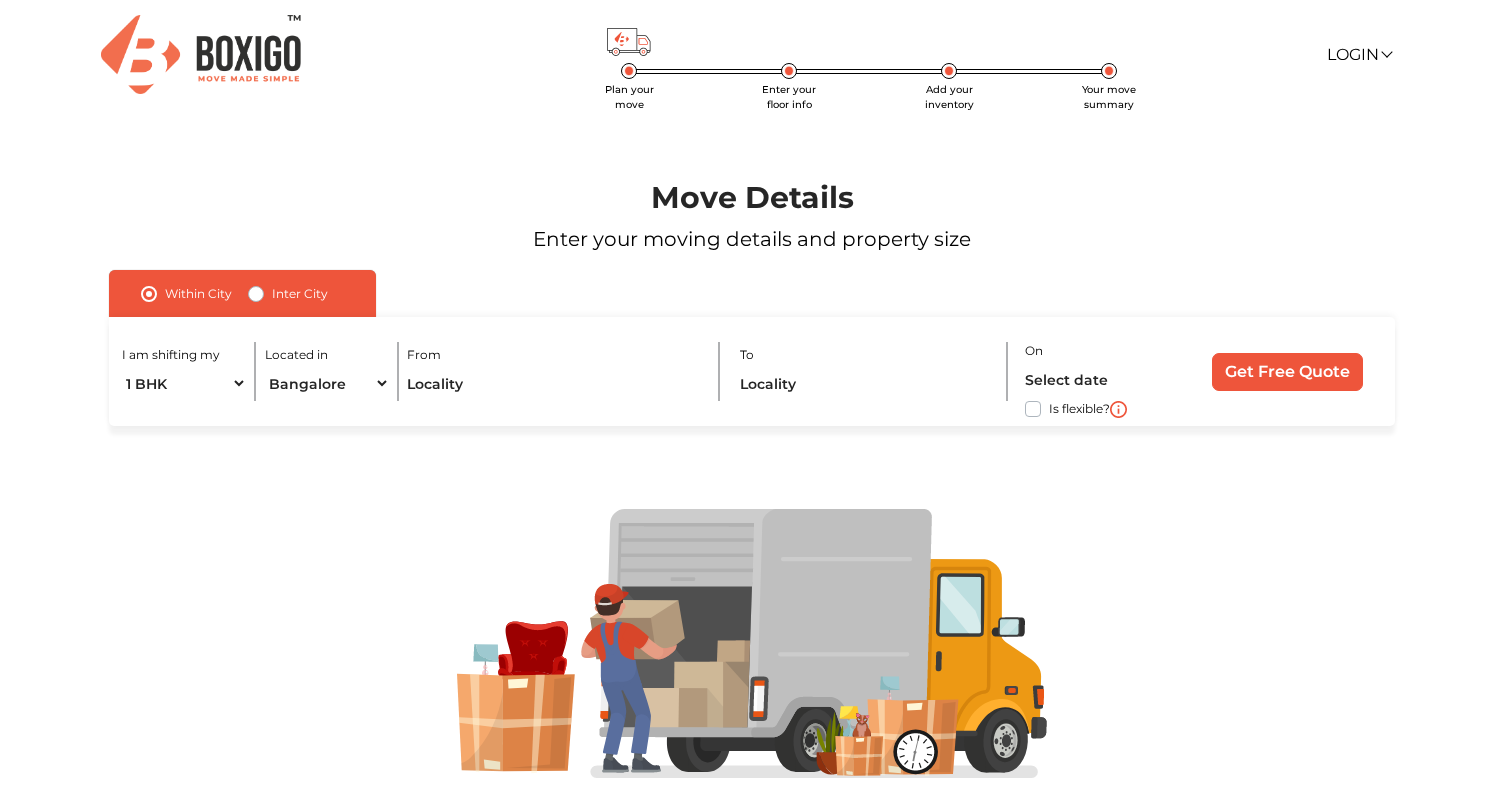 click on "Inter City" at bounding box center (300, 294) 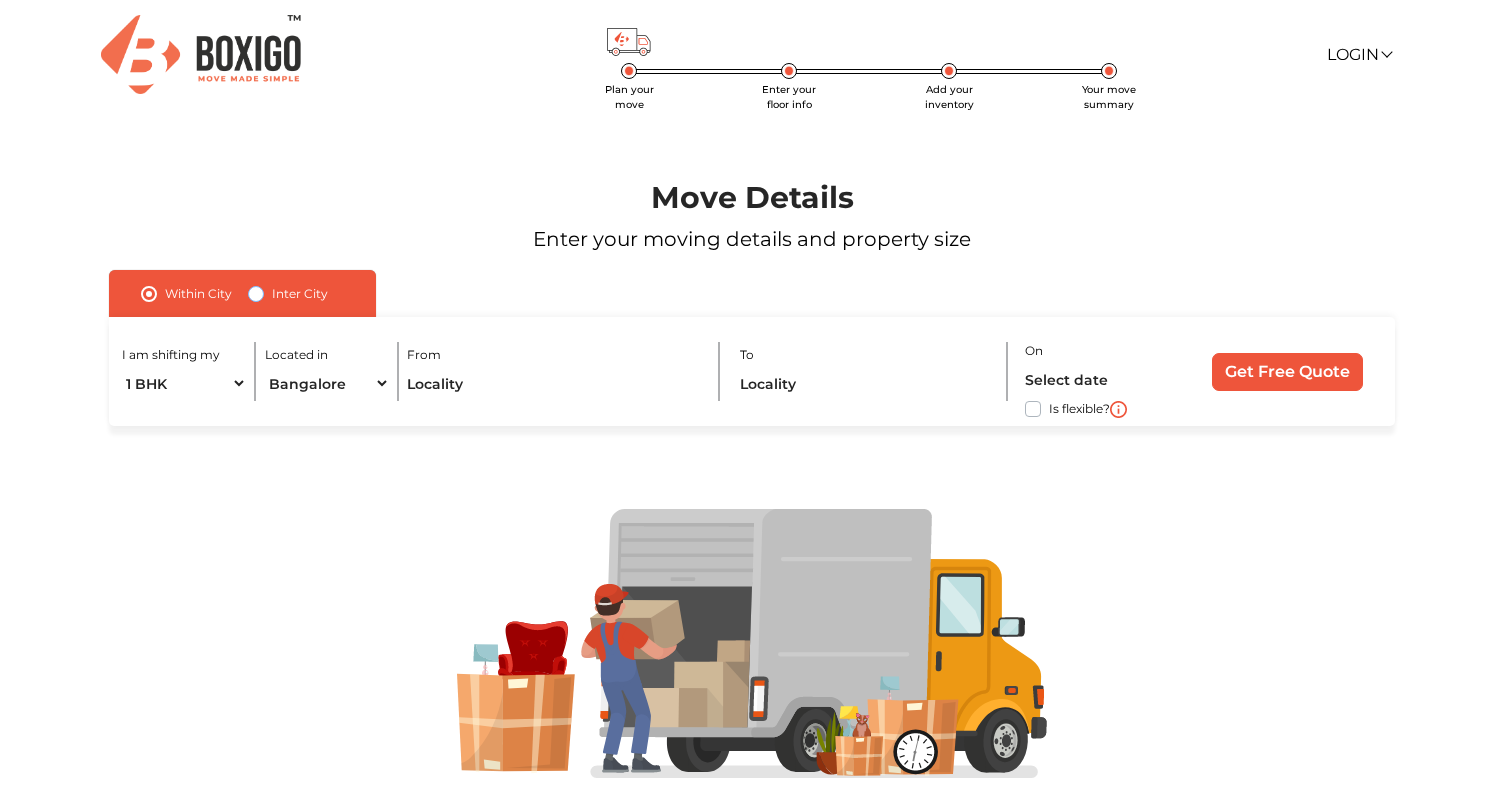 radio on "true" 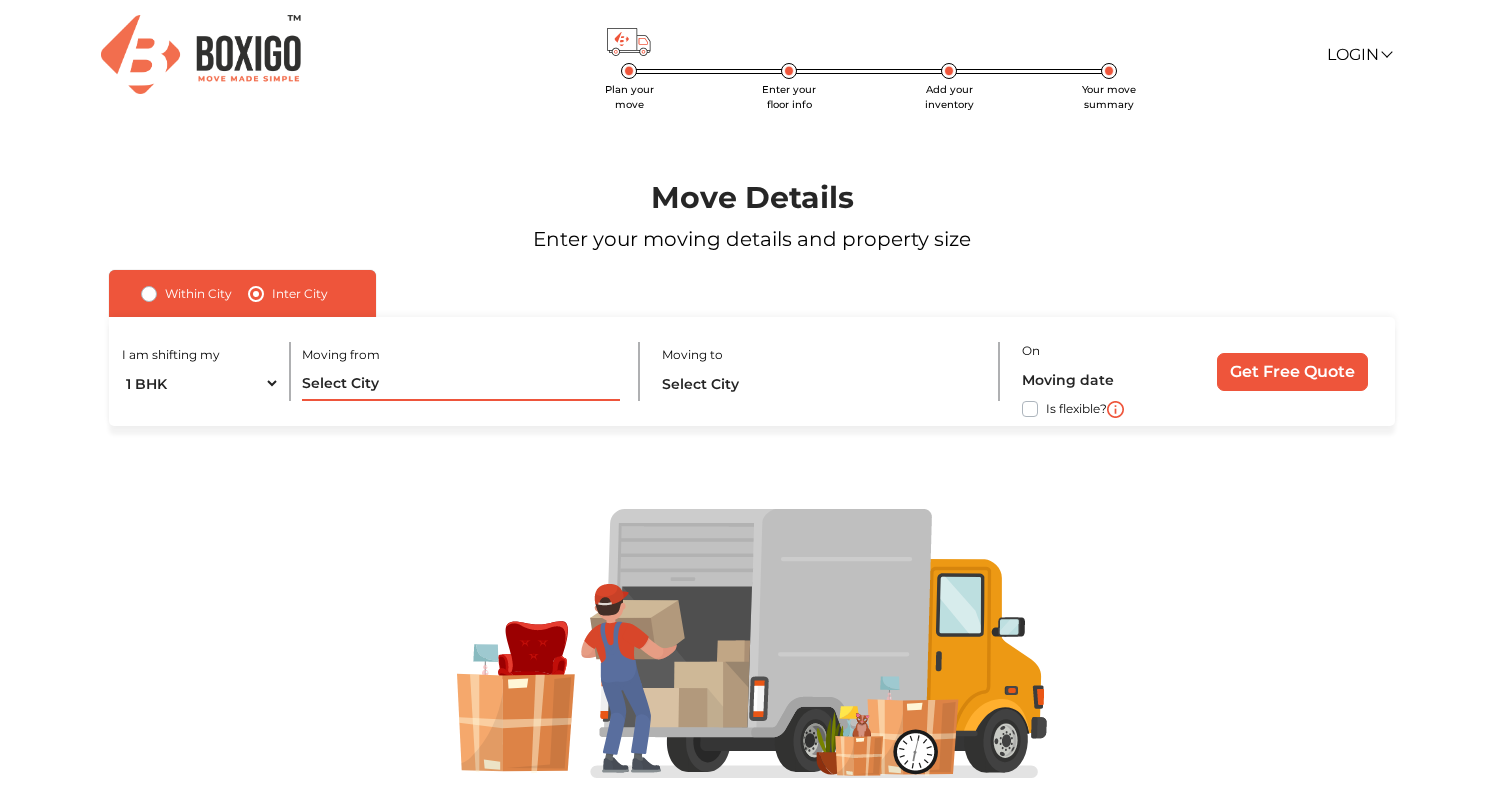 click at bounding box center (461, 383) 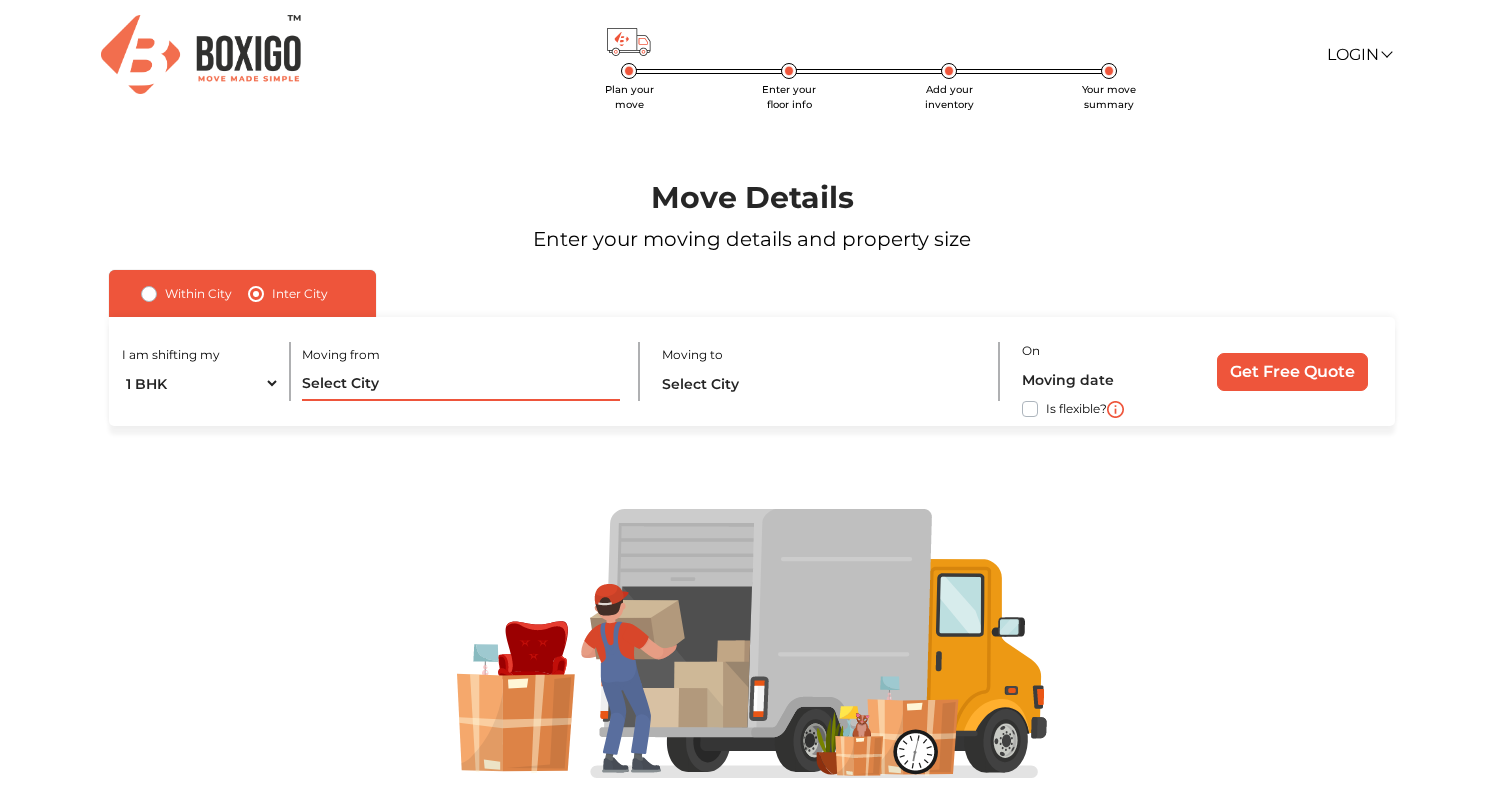 type on "Bangalore" 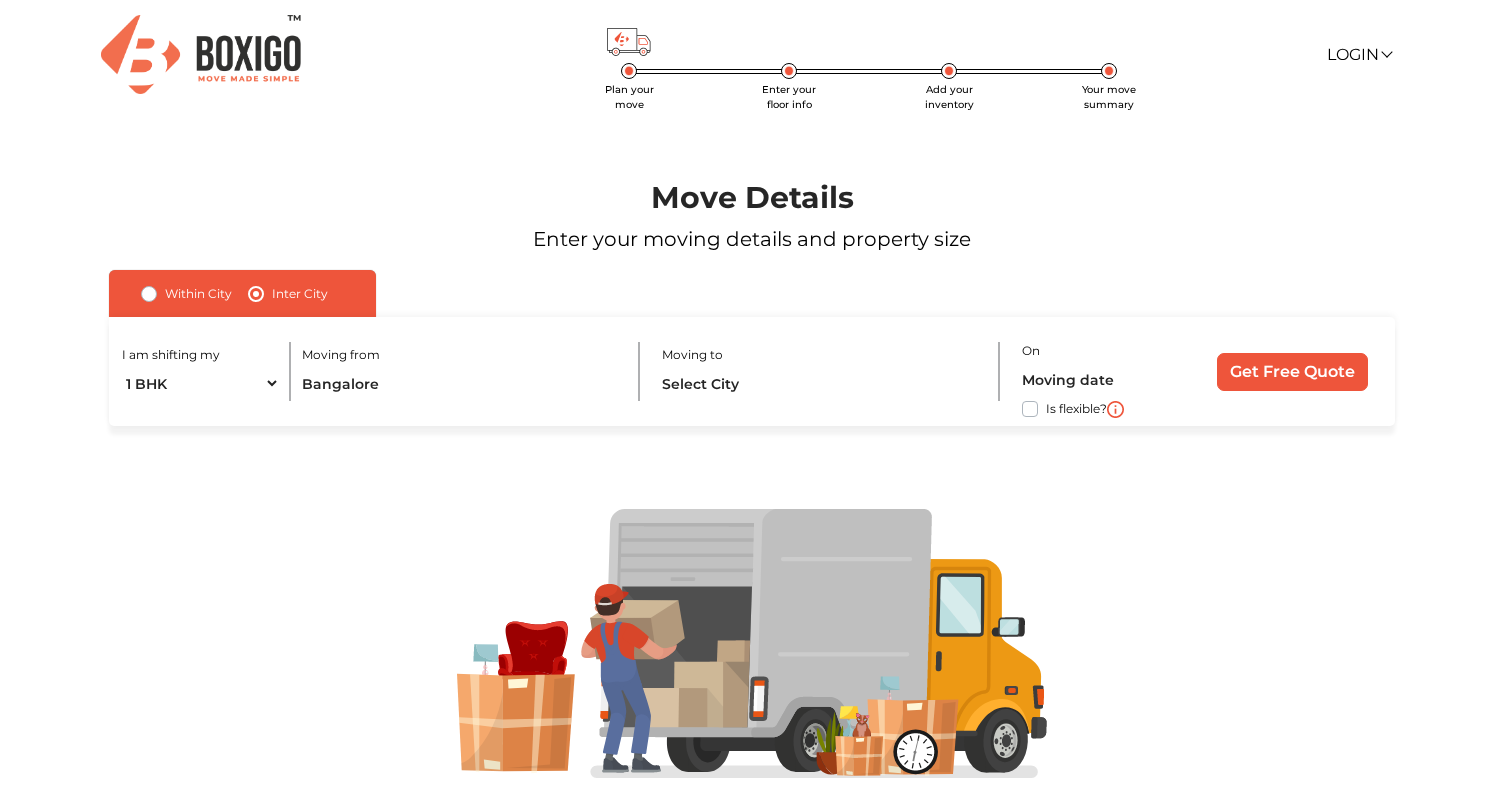 type on "Bangalore" 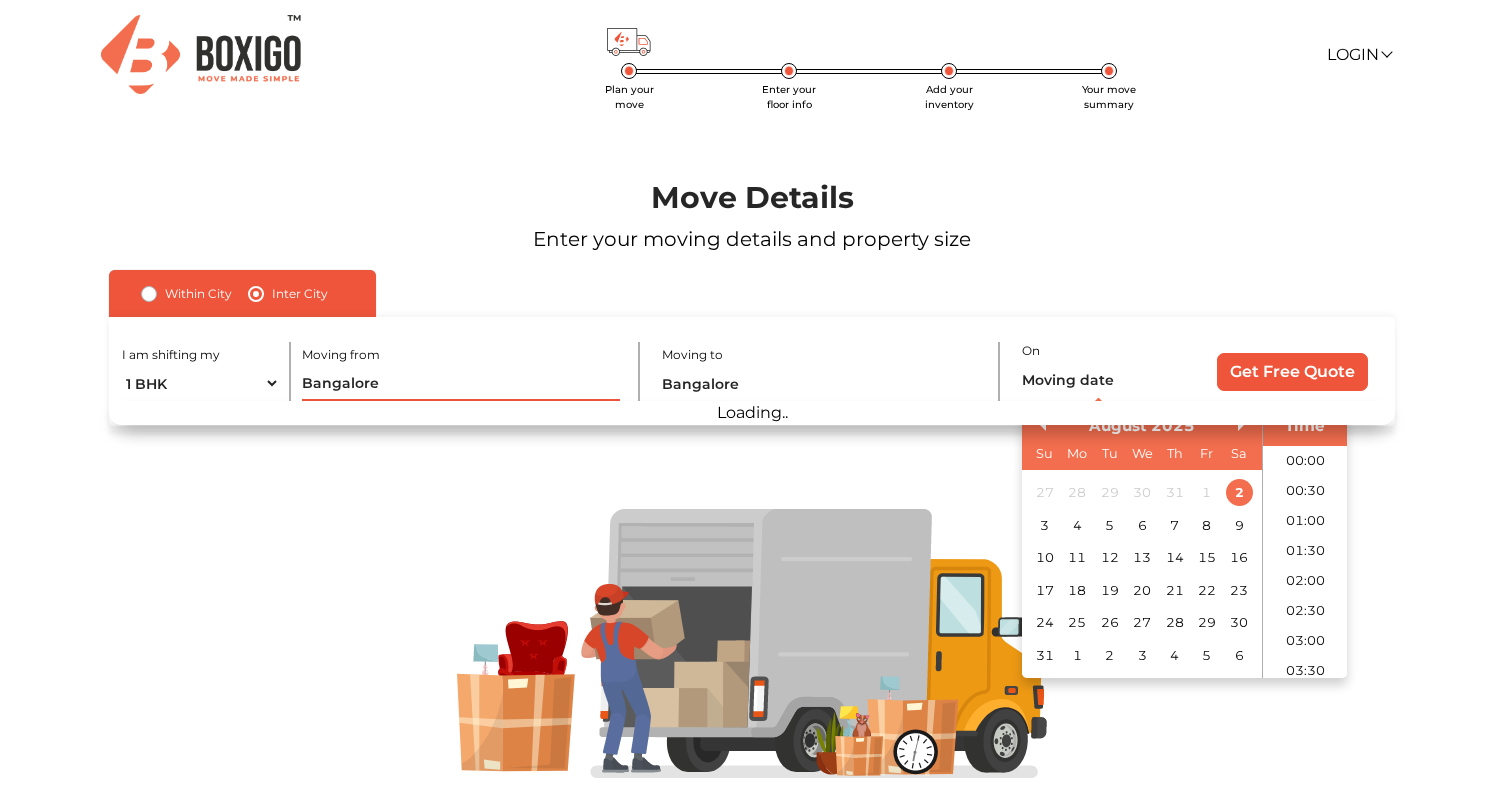 scroll, scrollTop: 529, scrollLeft: 0, axis: vertical 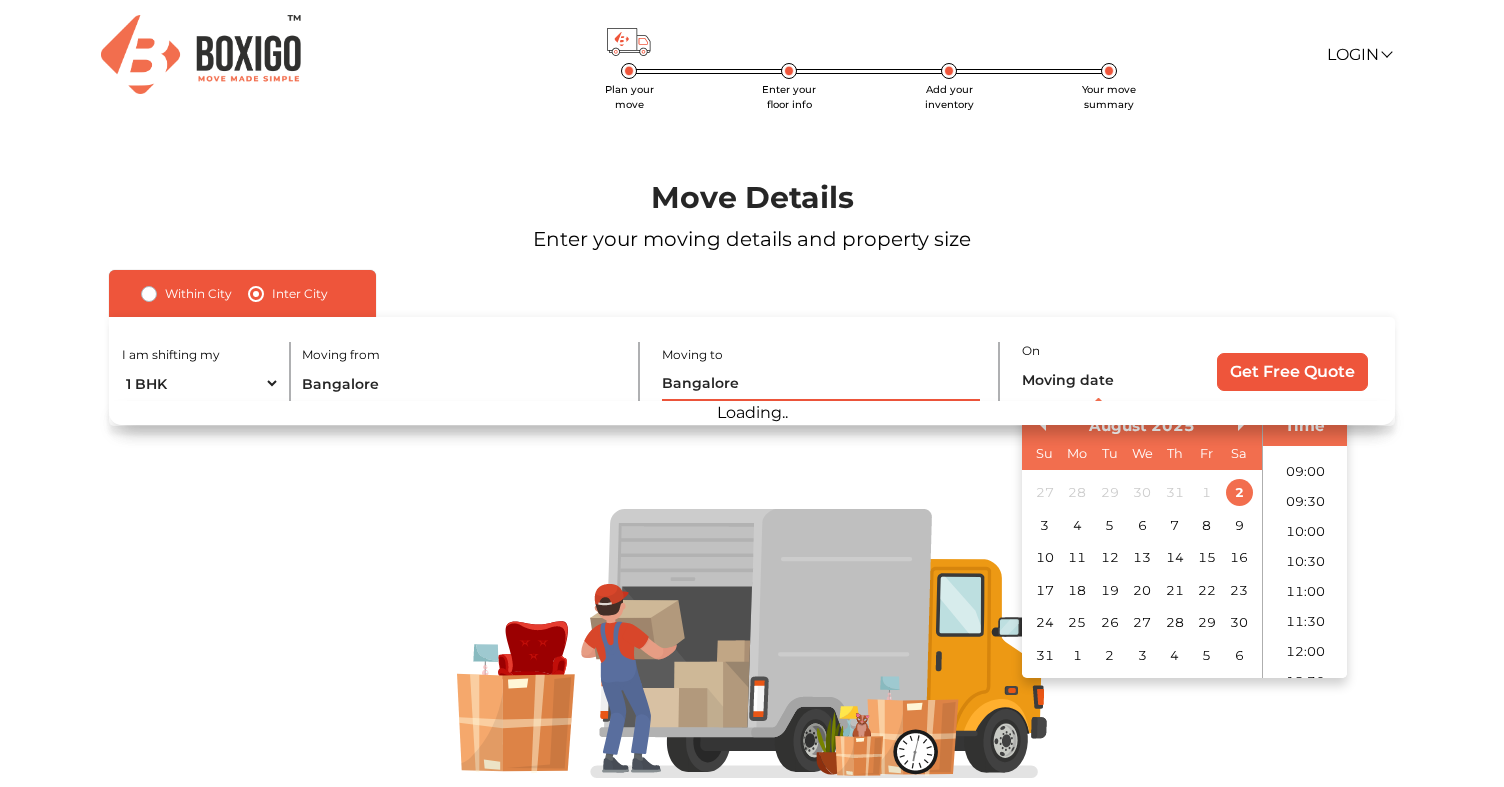click on "Bangalore" at bounding box center (821, 383) 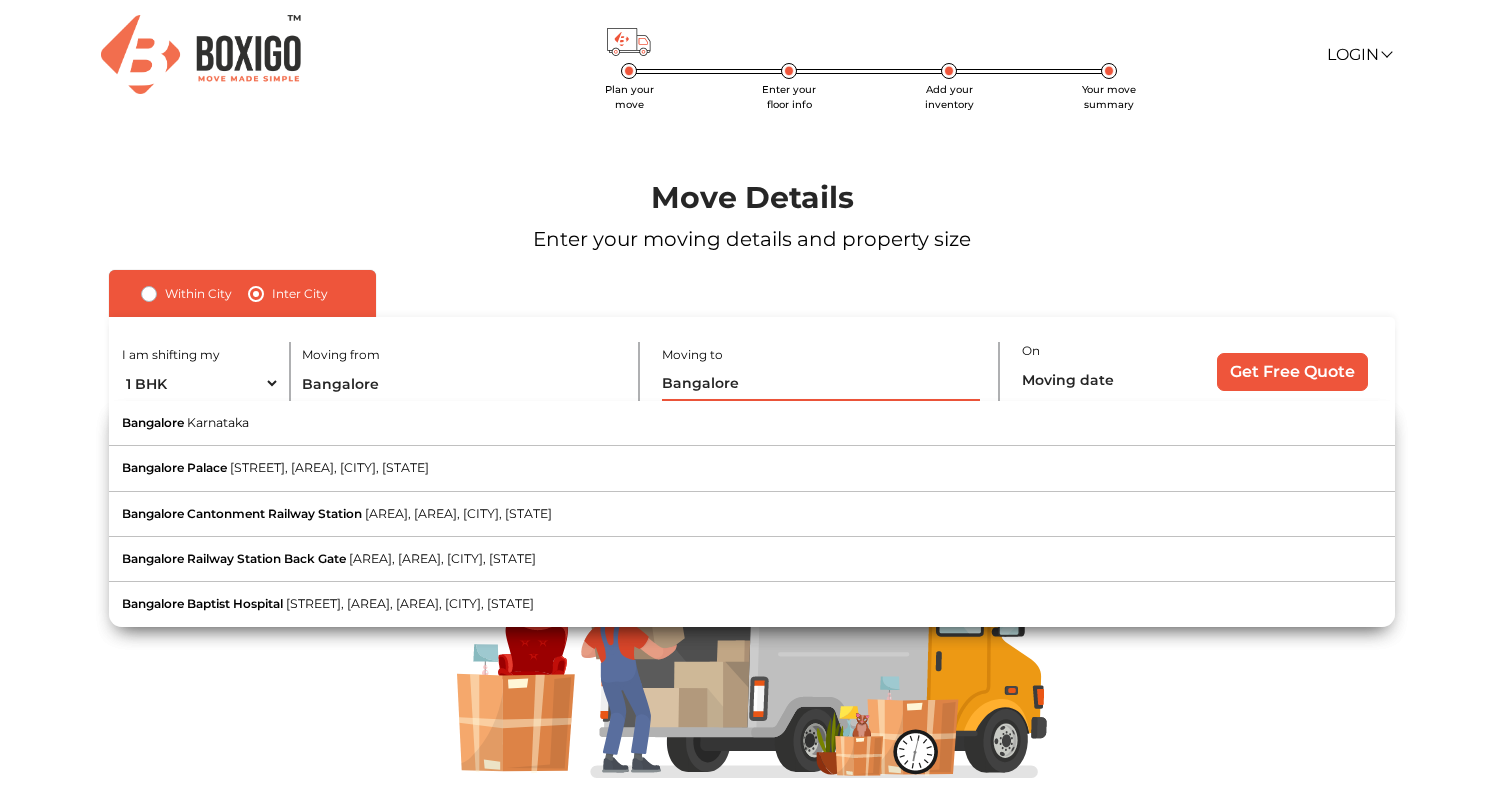 click on "Bangalore" at bounding box center [821, 383] 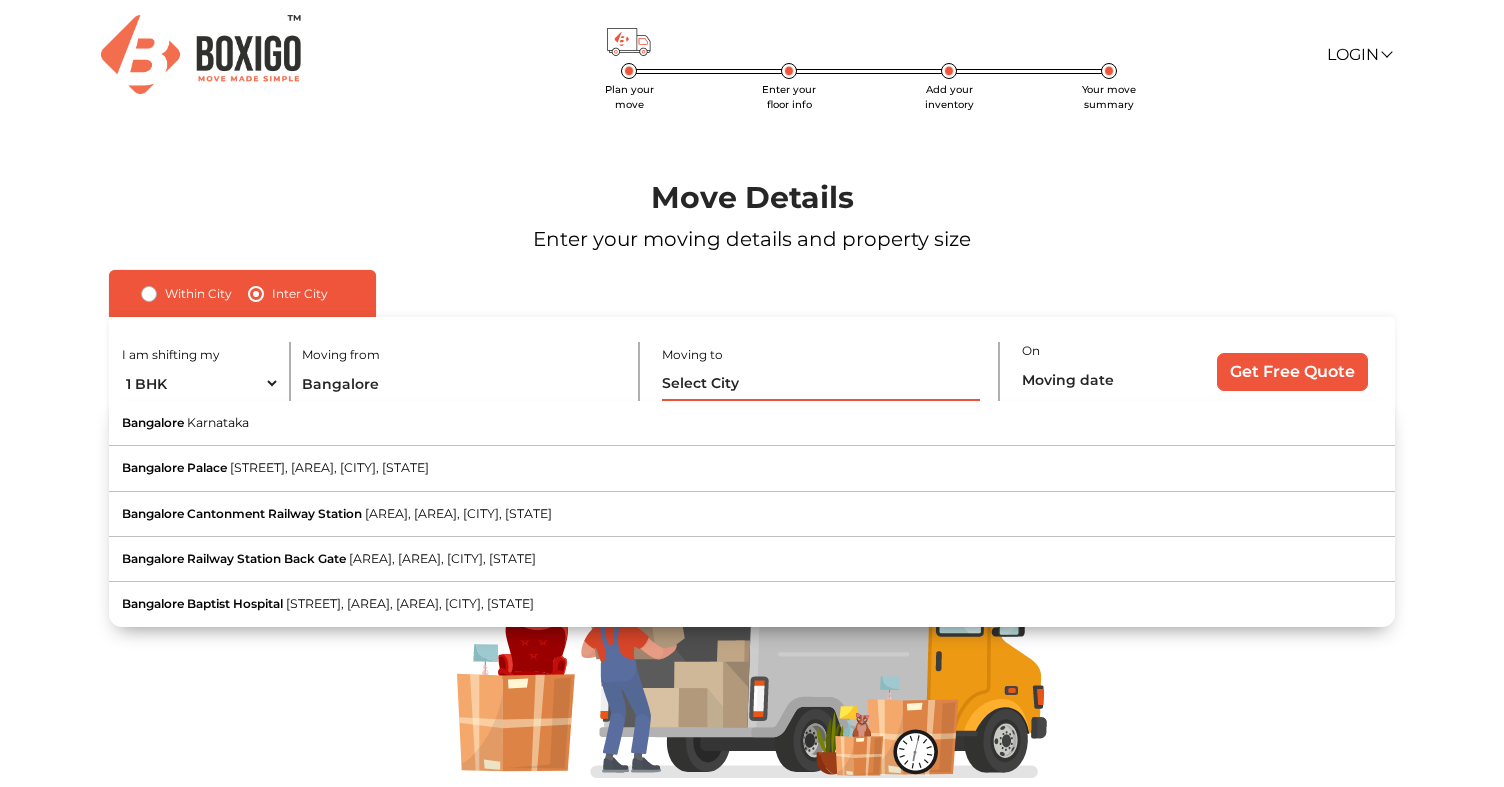 type 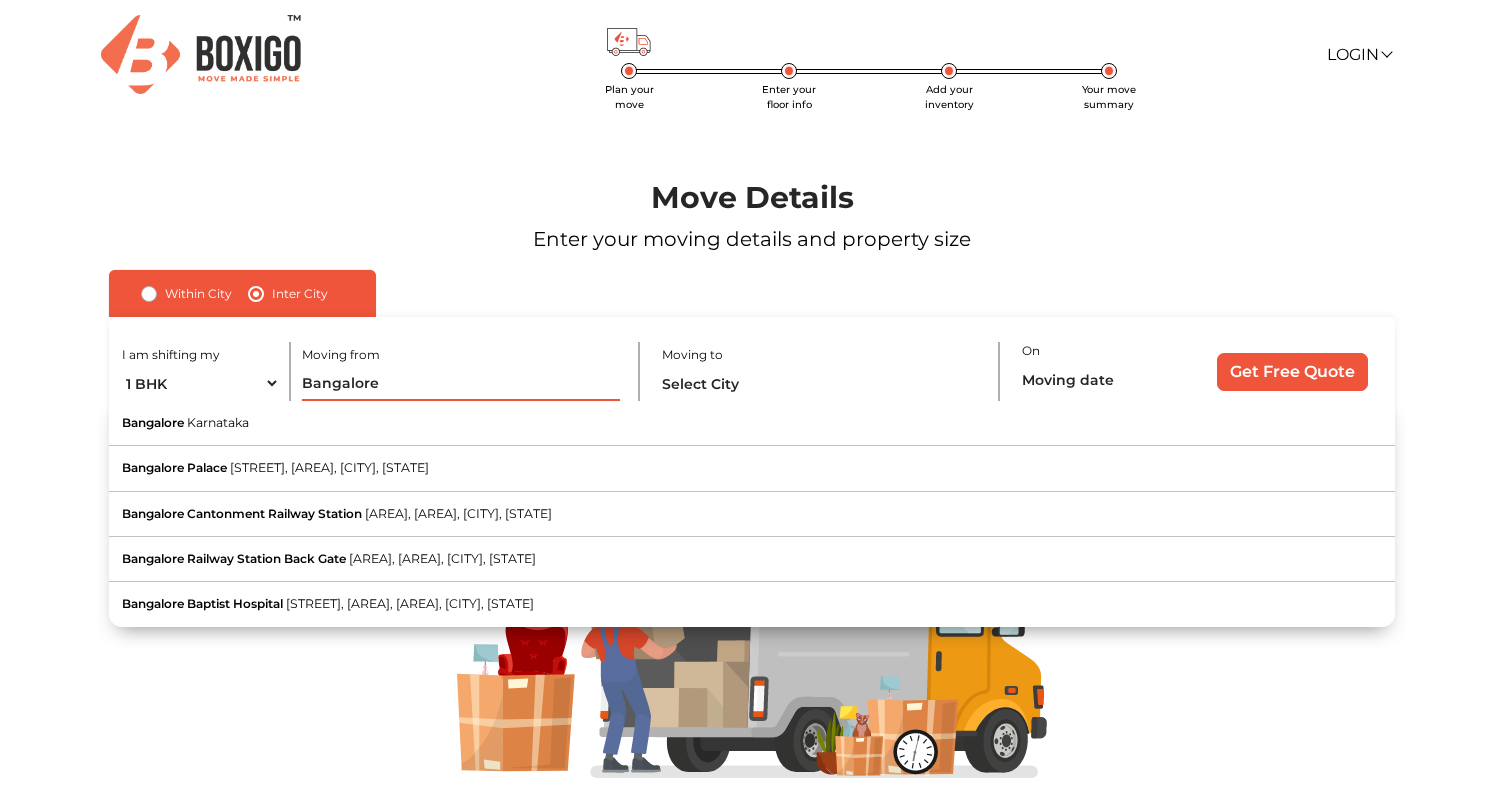 click on "Bangalore" at bounding box center (461, 383) 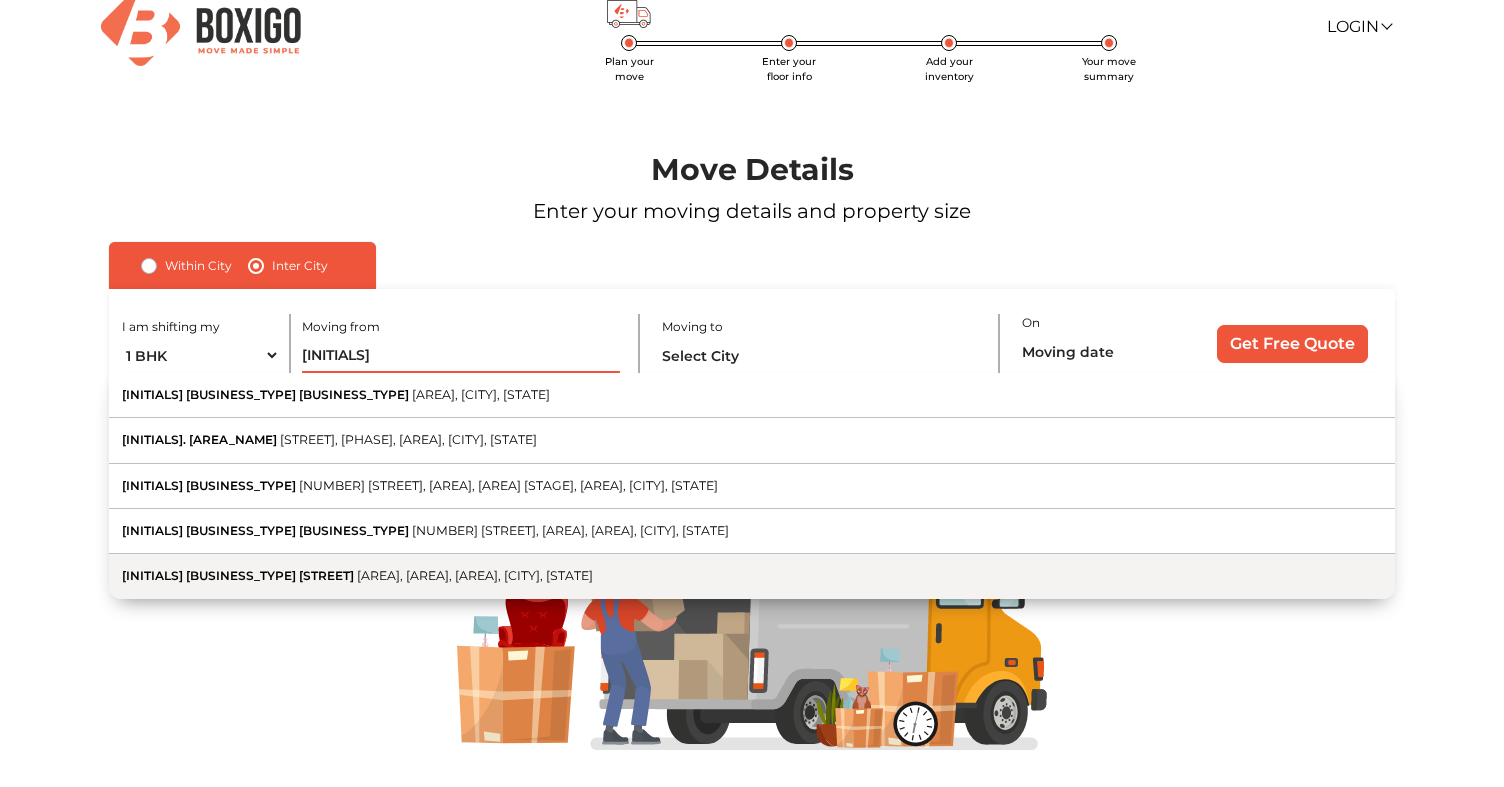 scroll, scrollTop: 49, scrollLeft: 0, axis: vertical 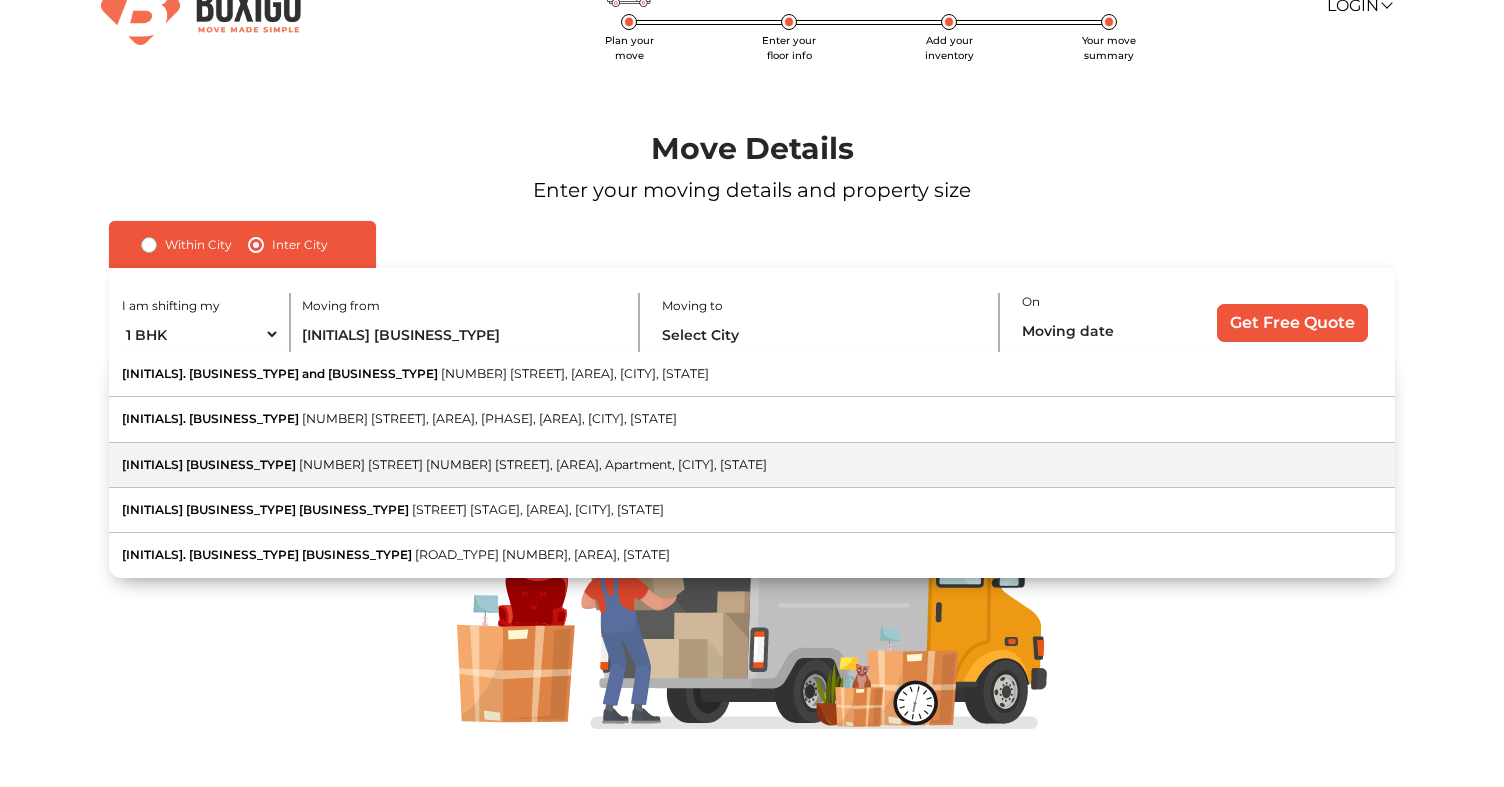 click on "[NUMBER] [STREET] [NUMBER] [STREET], [AREA], Apartment, [CITY], [STATE]" at bounding box center (533, 464) 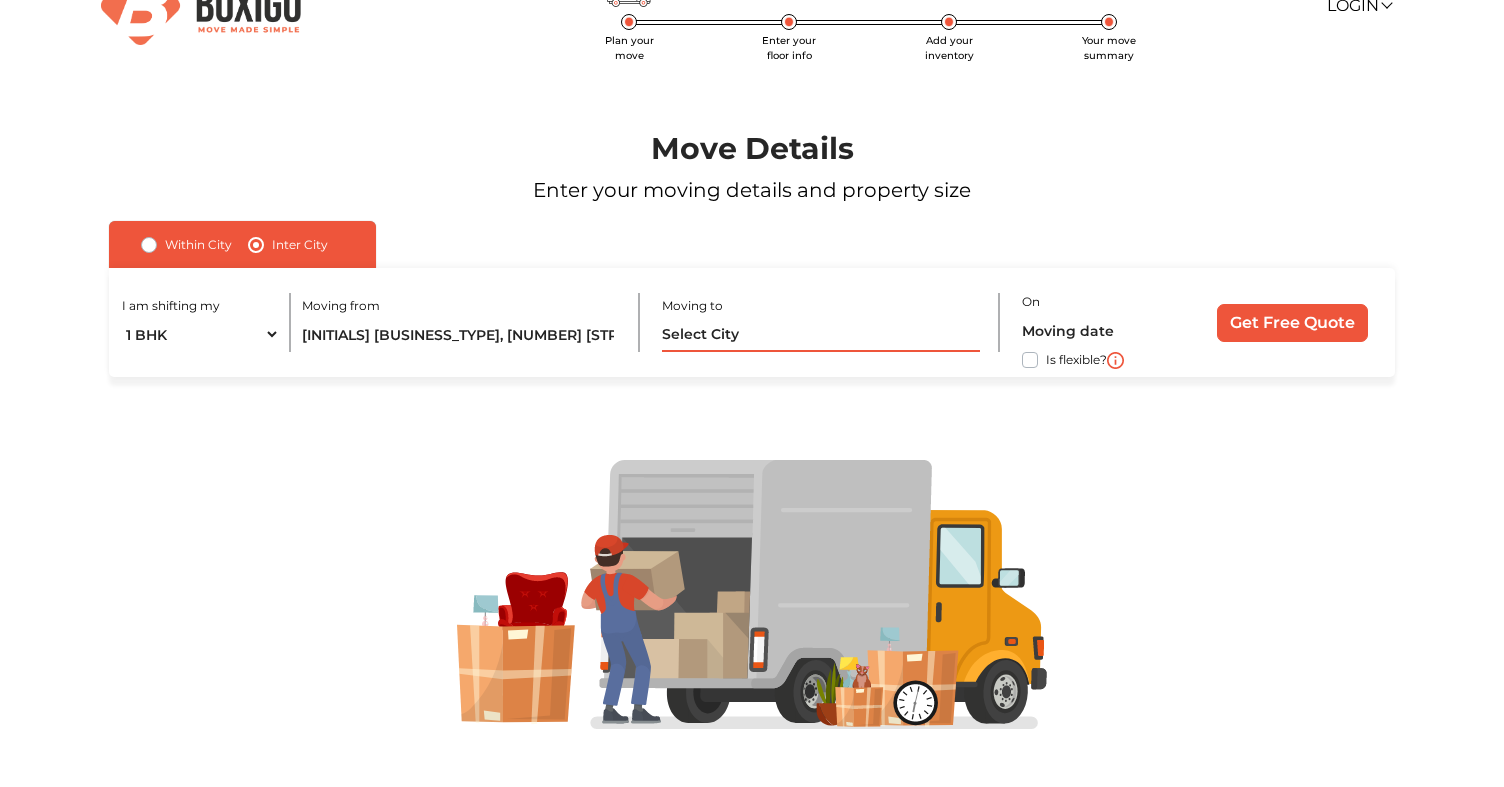 click at bounding box center [821, 334] 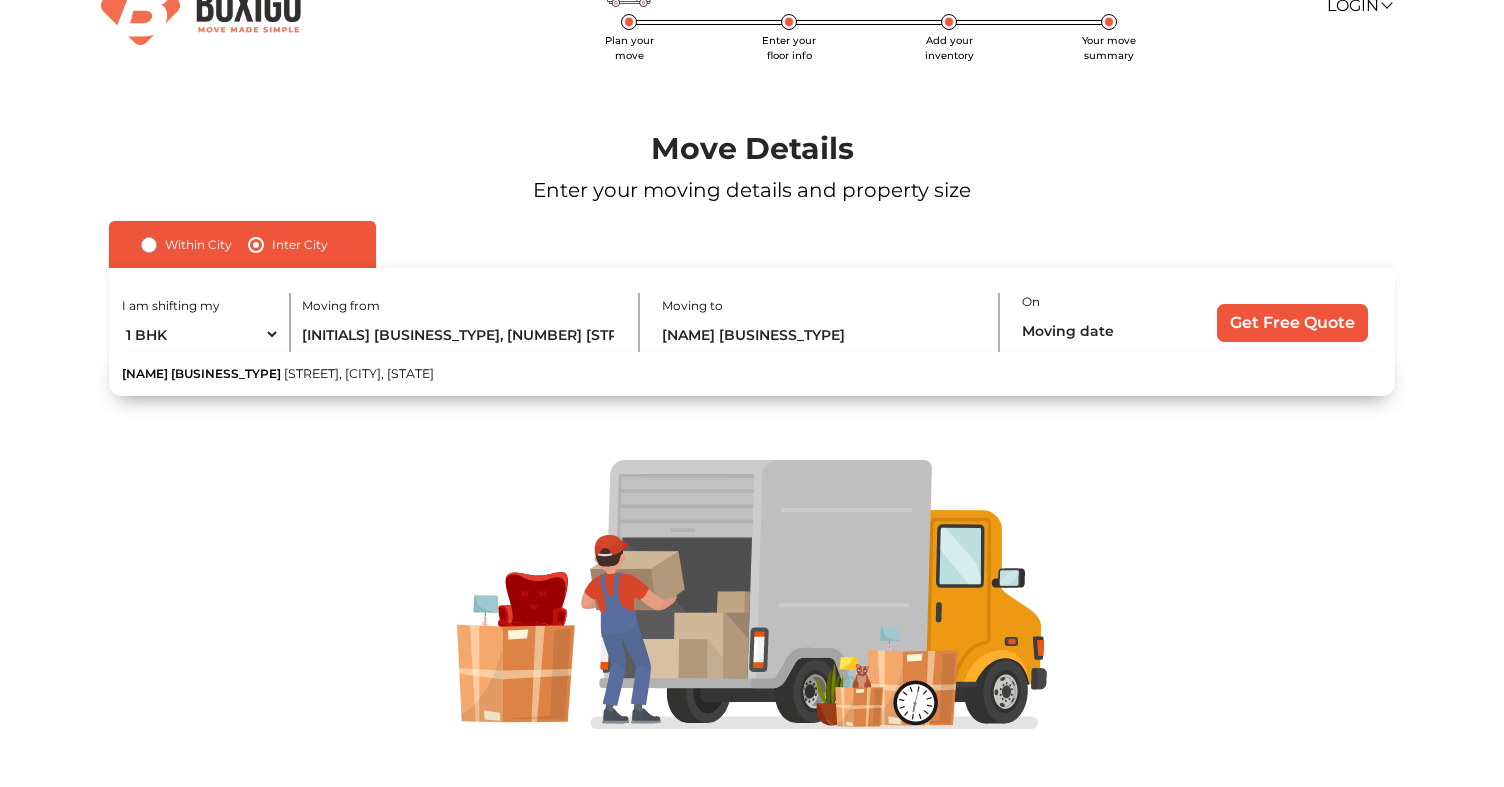click at bounding box center (752, 595) 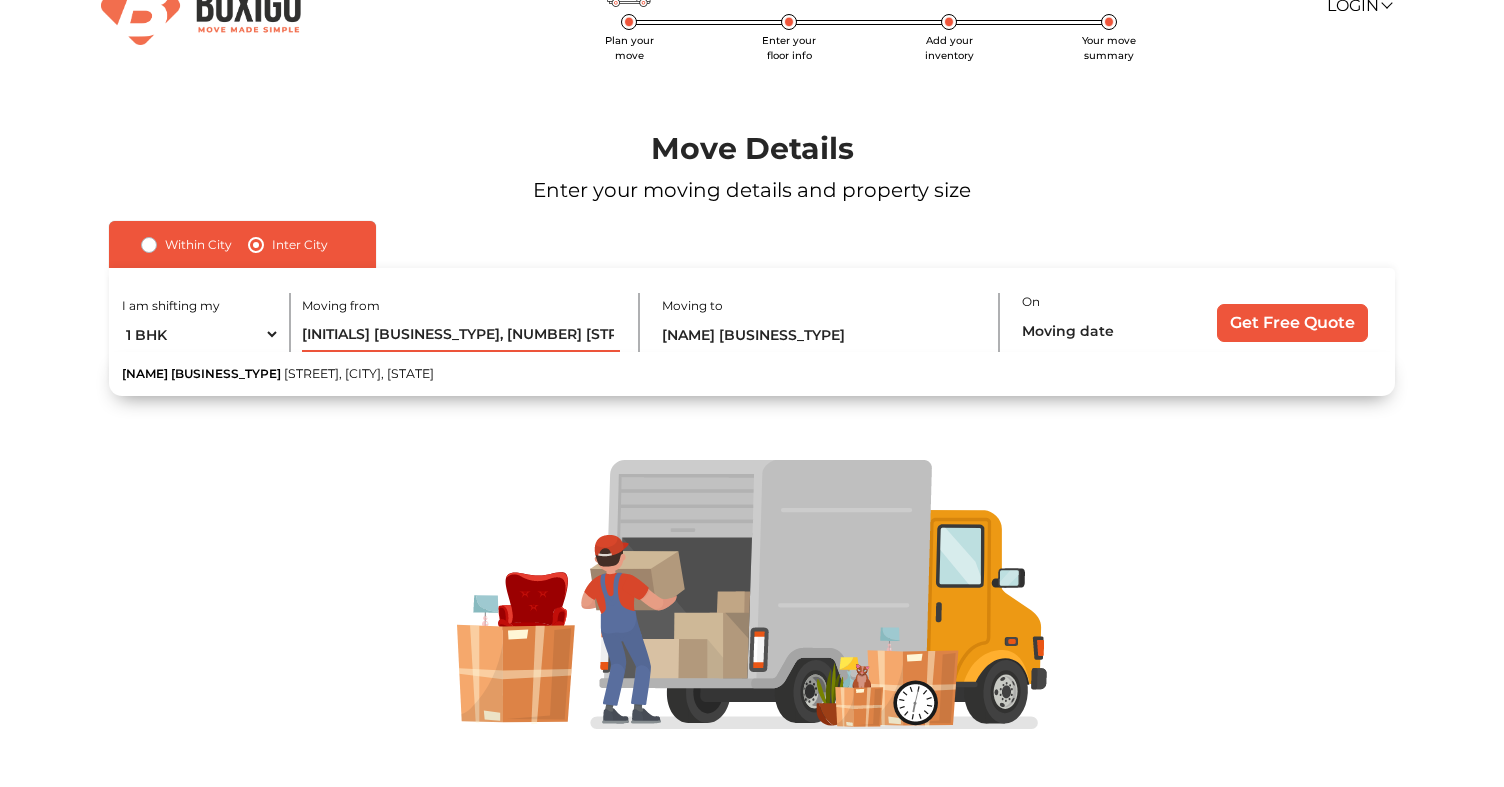 click on "[INITIALS] [BUSINESS_TYPE], [NUMBER] [STREET] [NUMBER] [STREET], [AREA], Apartment, [CITY], [STATE]" at bounding box center [461, 334] 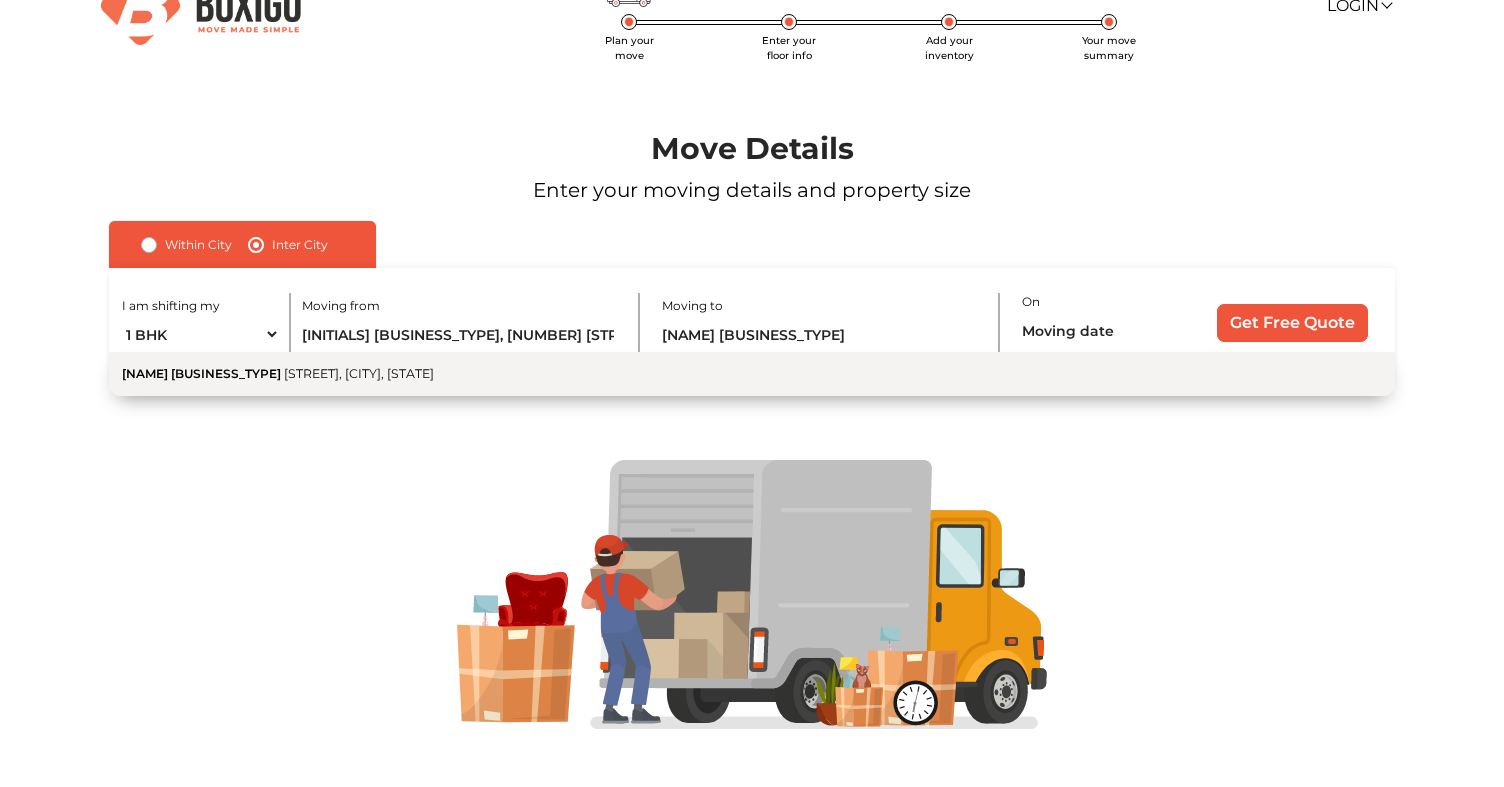 click on "Subbu Agency Taluk Office Rd, Mannargudi, Tamil Nadu" at bounding box center [752, 374] 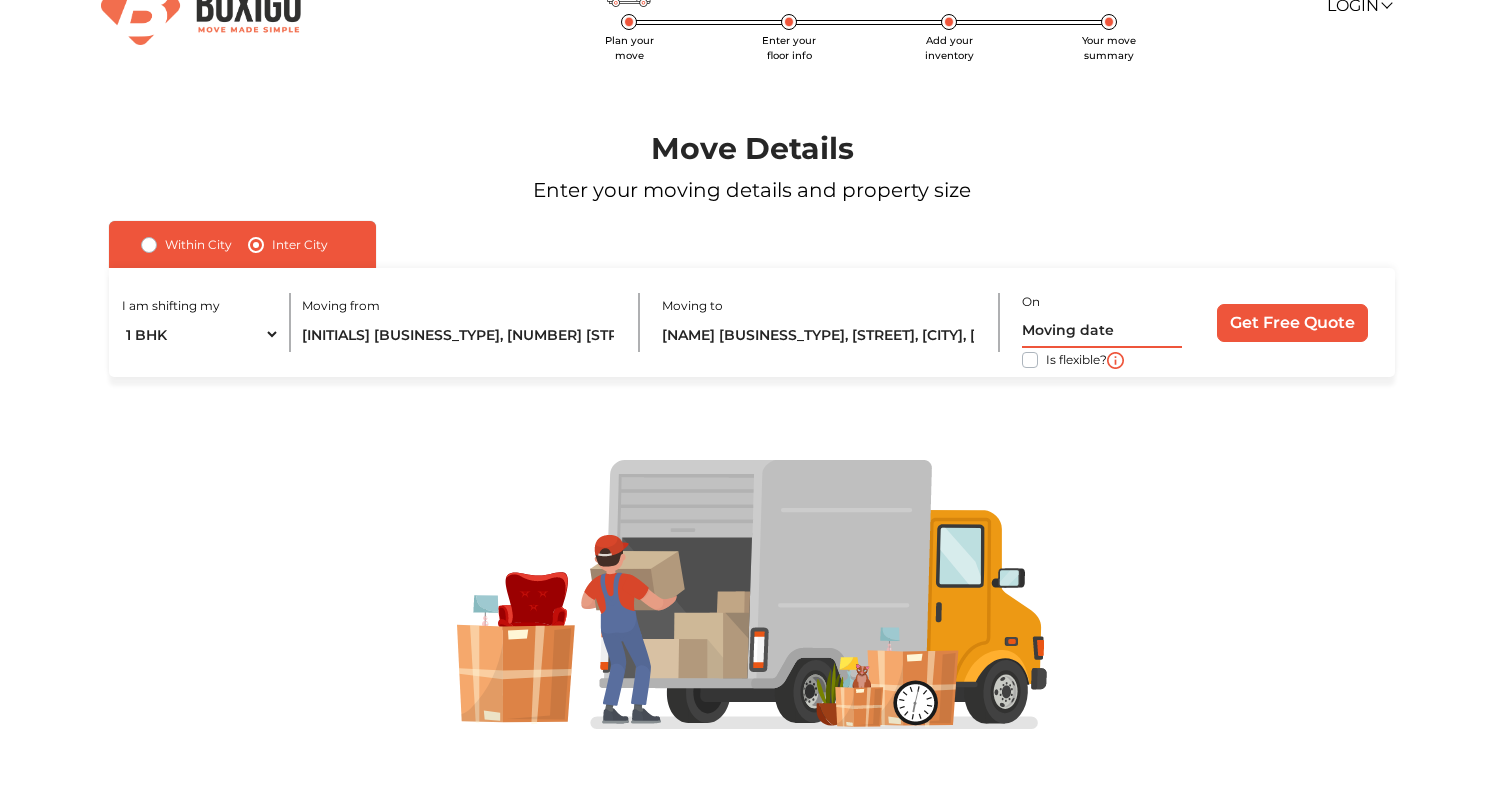 click at bounding box center [1102, 330] 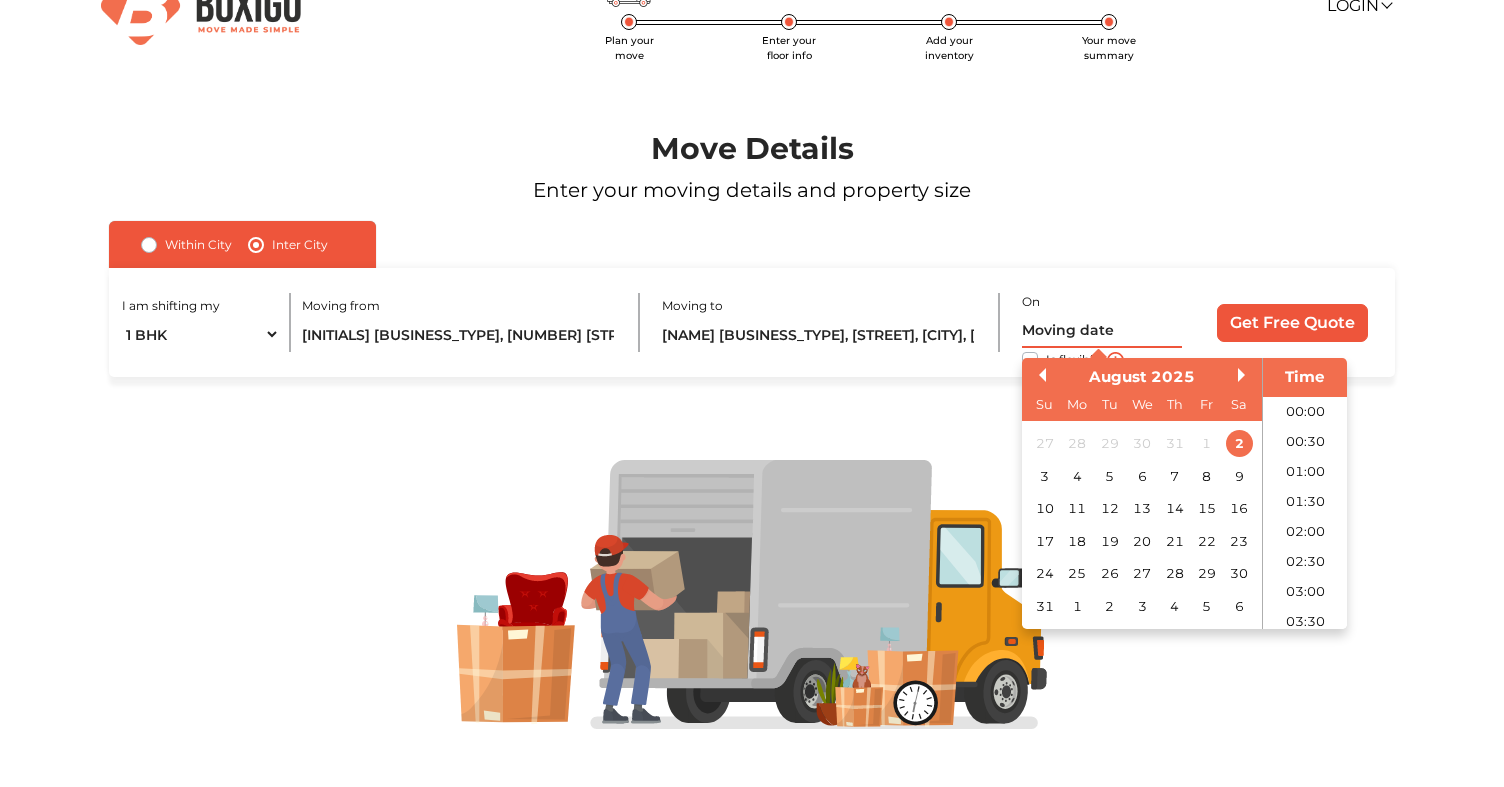 scroll, scrollTop: 529, scrollLeft: 0, axis: vertical 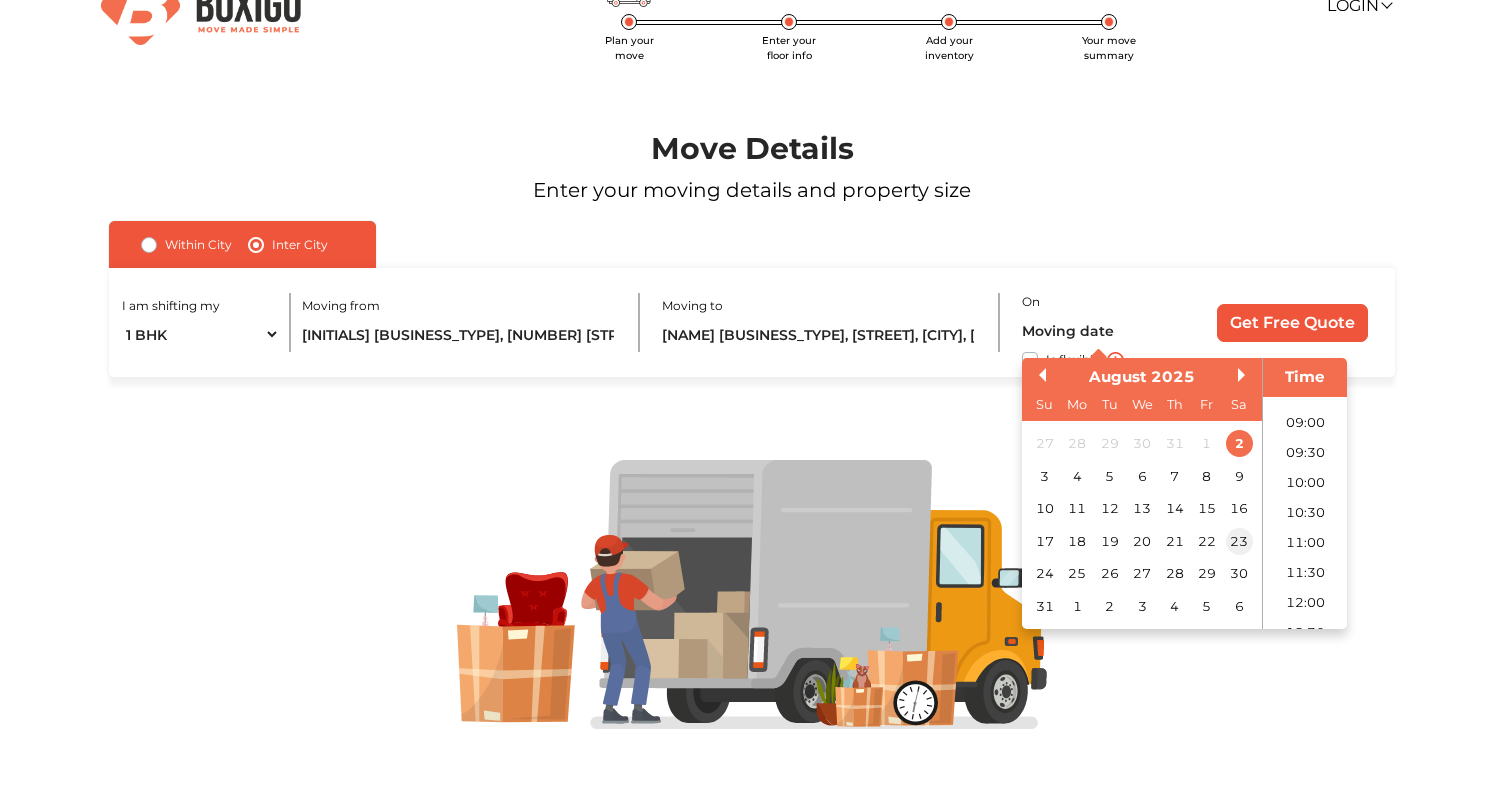 click on "23" at bounding box center (1239, 541) 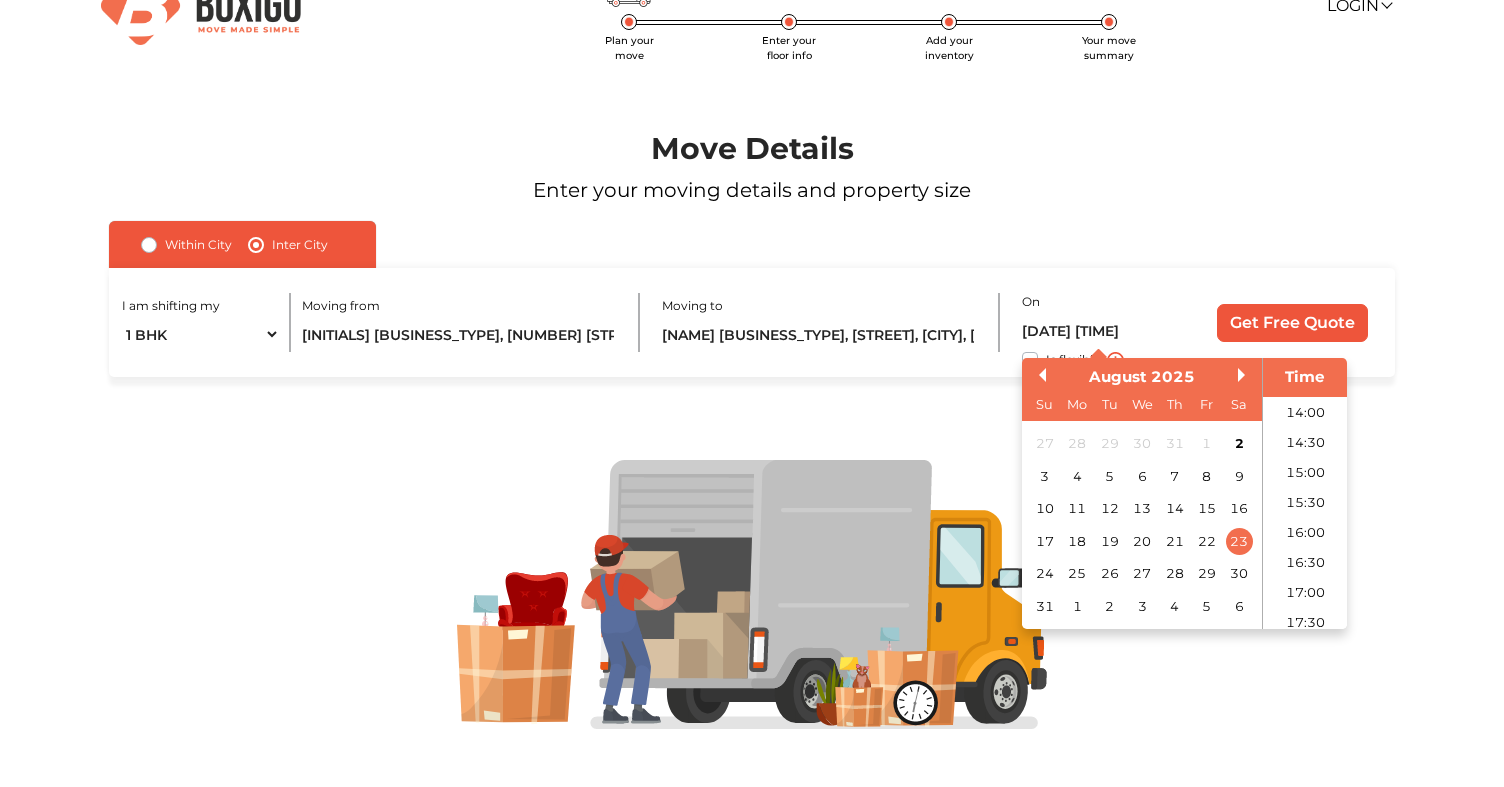 scroll, scrollTop: 865, scrollLeft: 0, axis: vertical 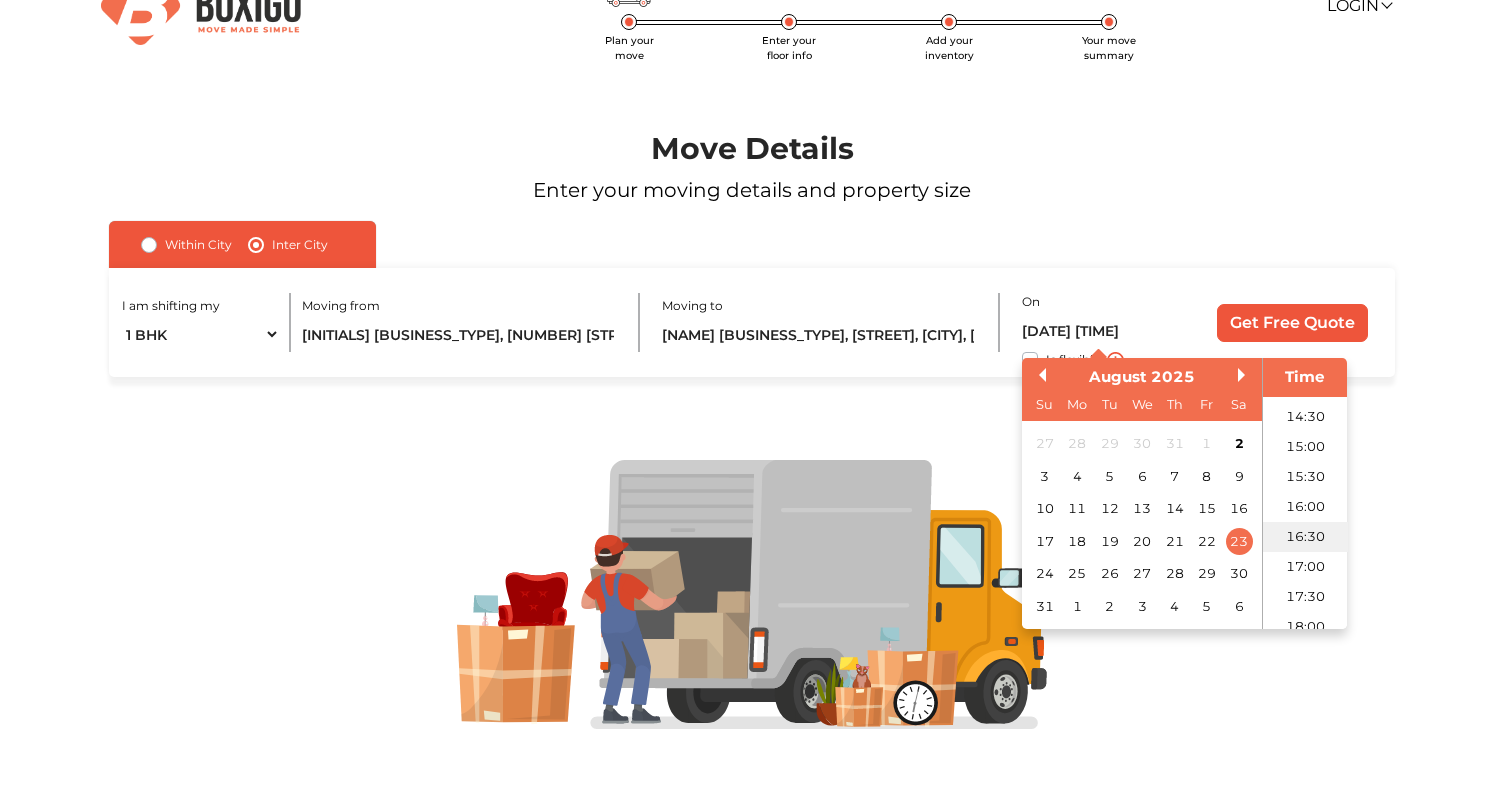 click on "16:30" at bounding box center [1305, 537] 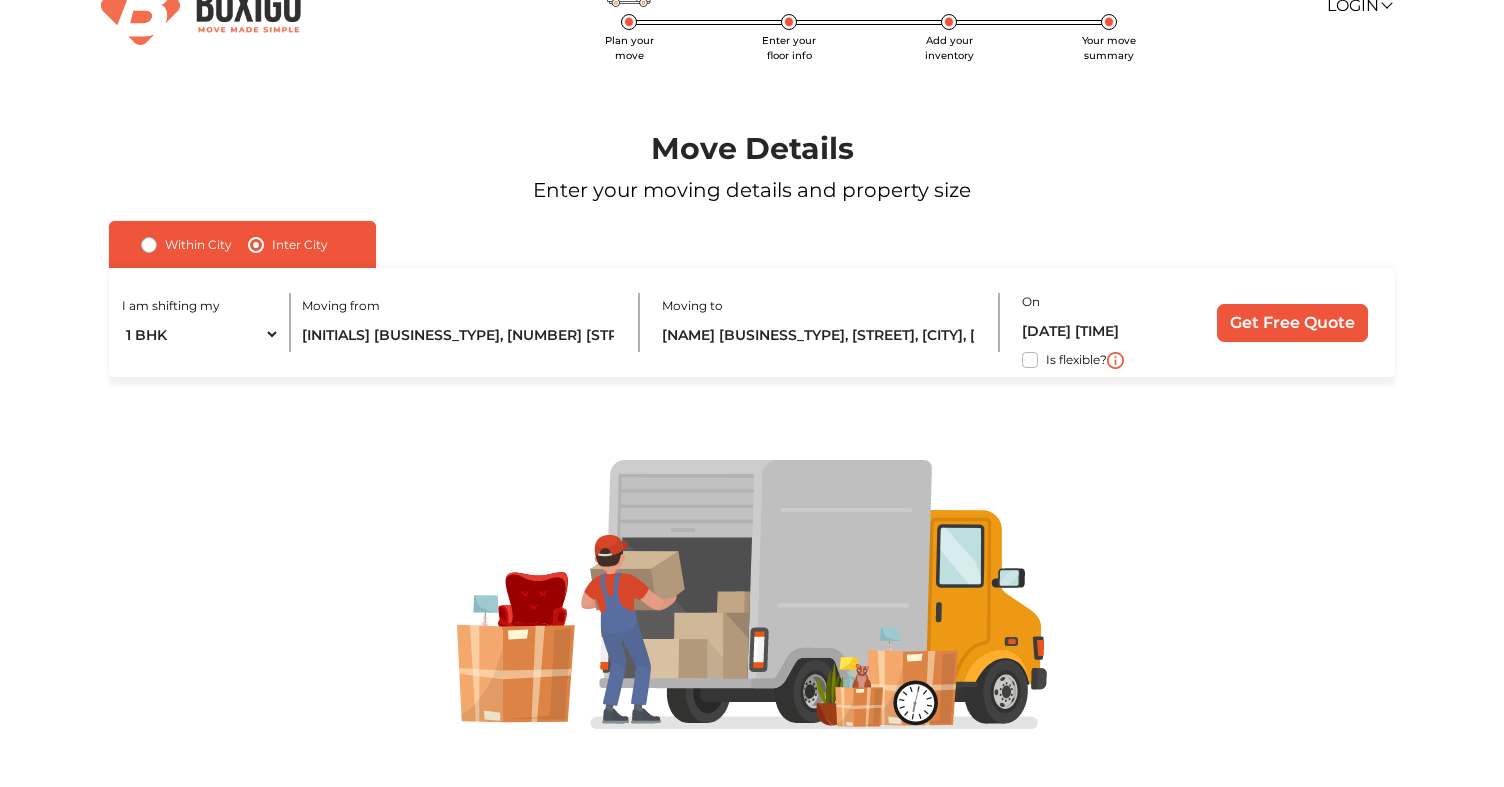 click on "Is flexible?" at bounding box center (1076, 358) 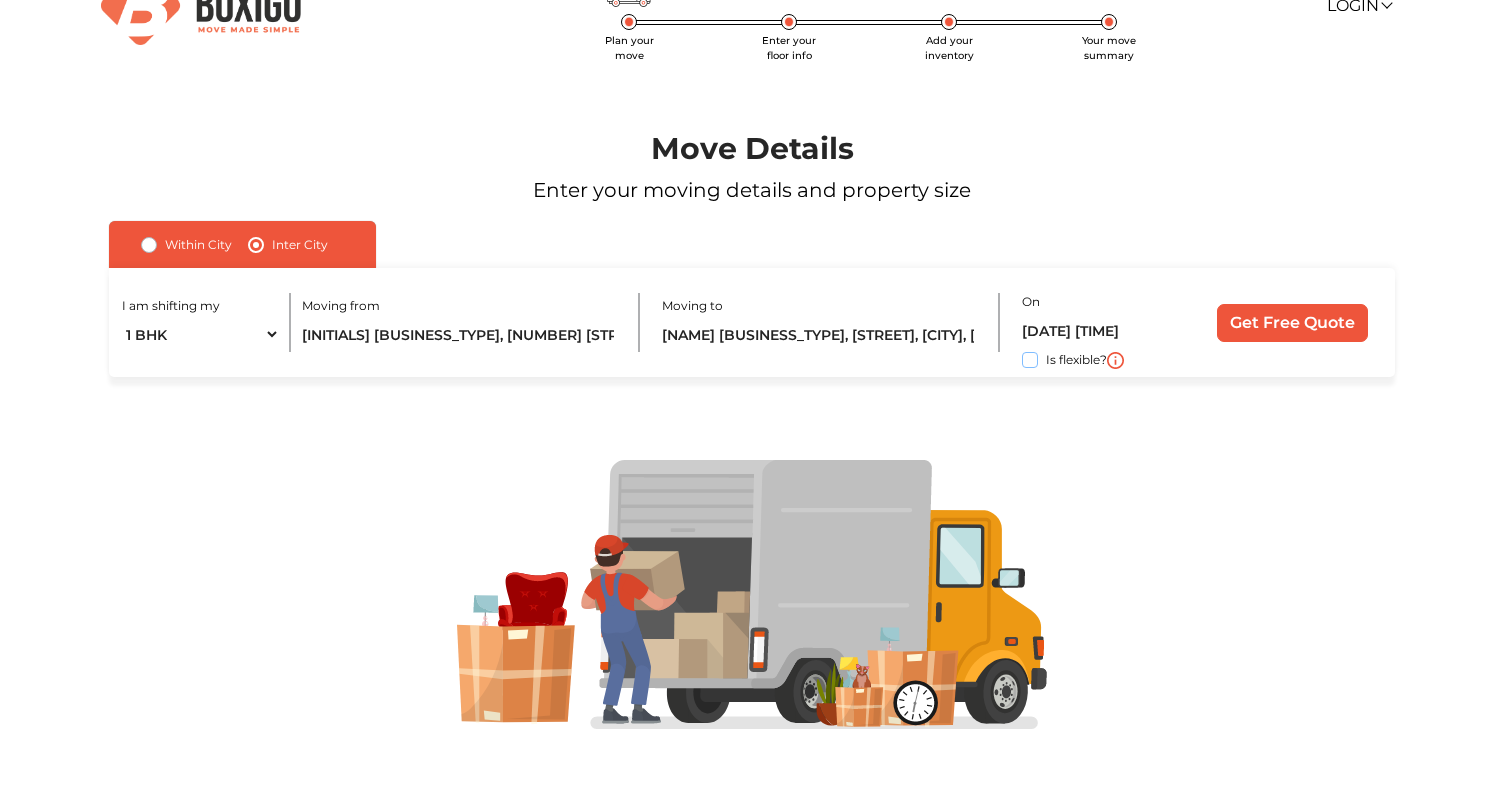 click on "Is flexible?" at bounding box center [117, 358] 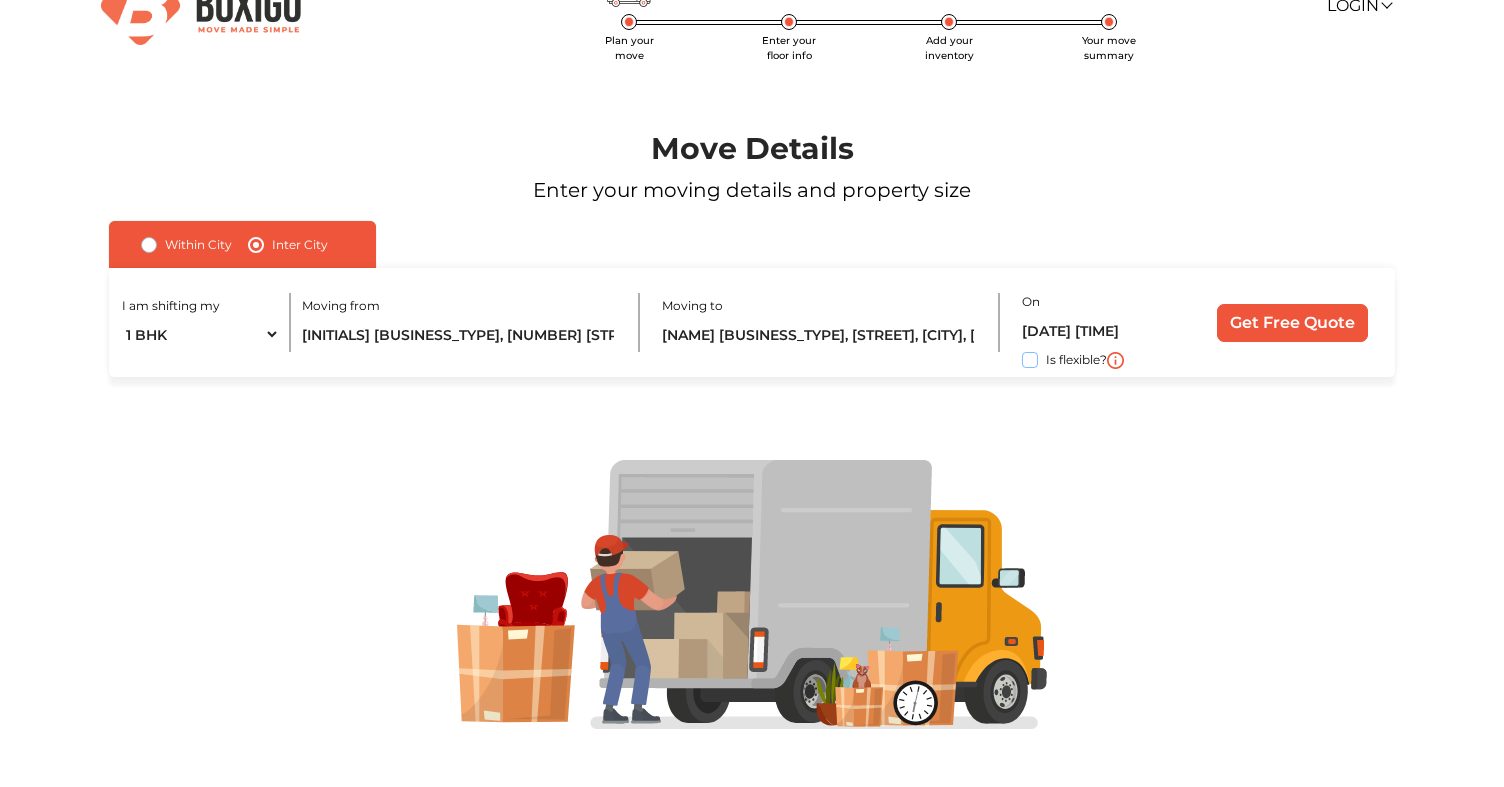 checkbox on "true" 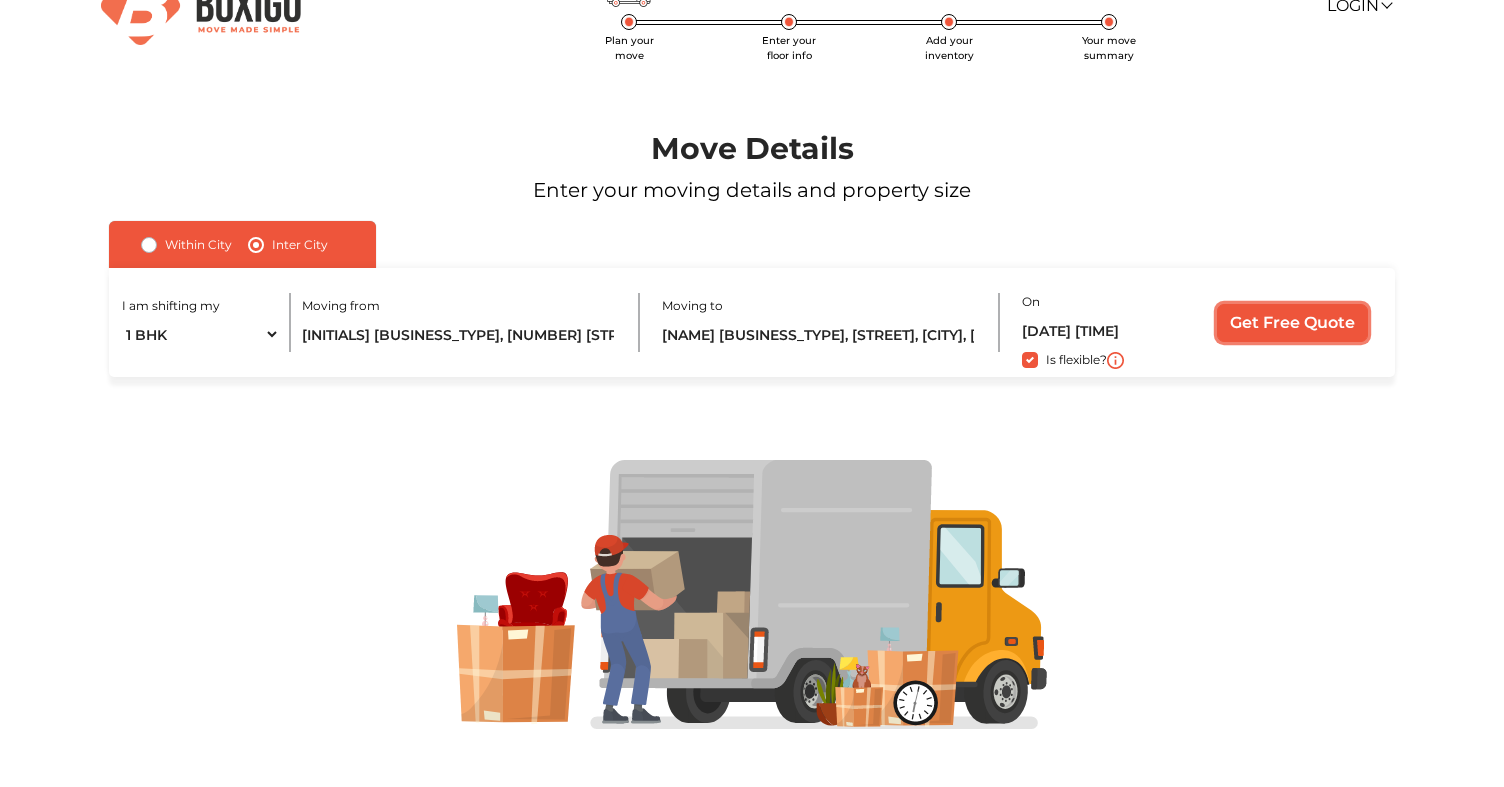 click on "Get Free Quote" at bounding box center [1292, 323] 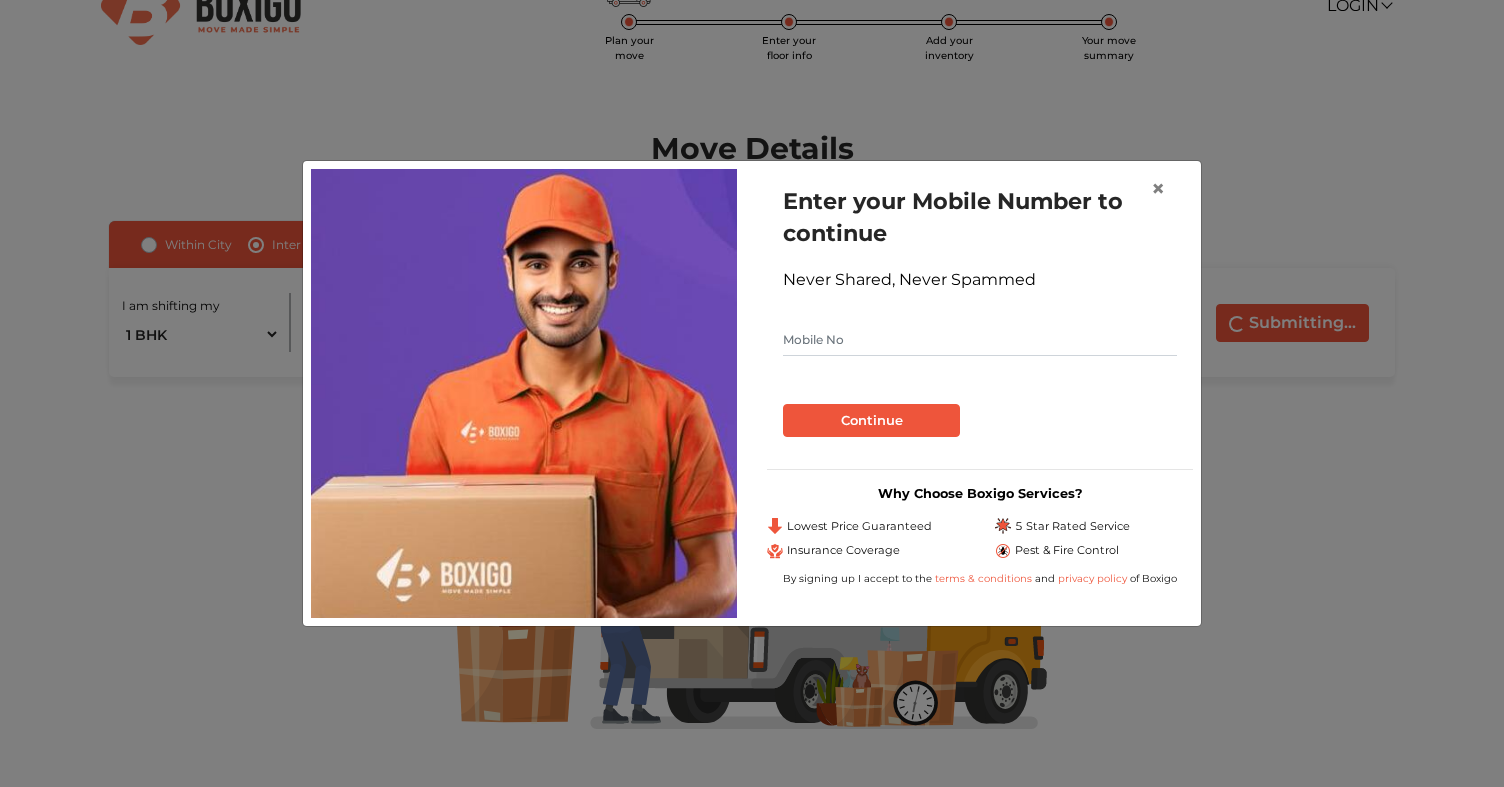 click at bounding box center [980, 340] 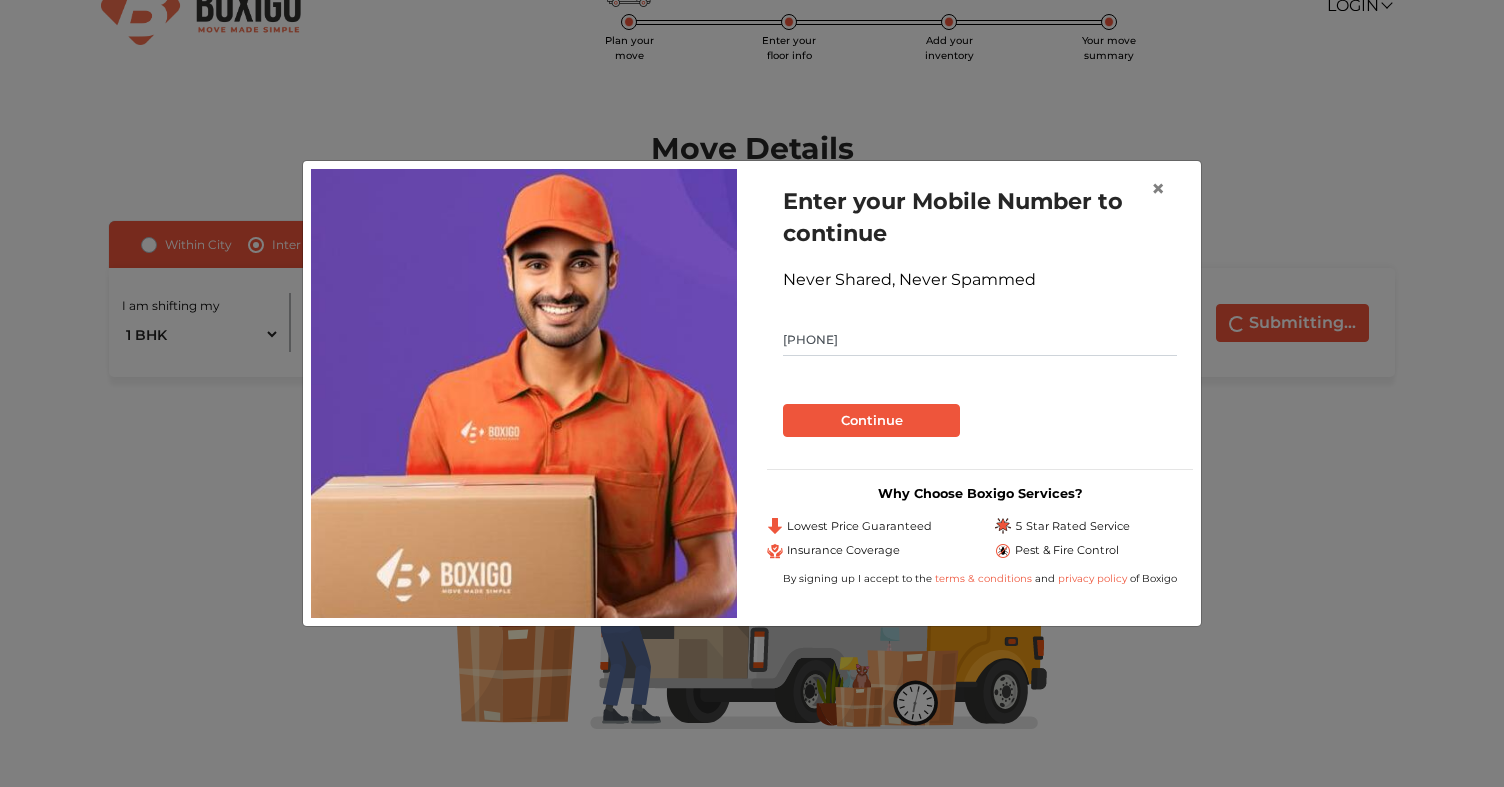type on "7708879071" 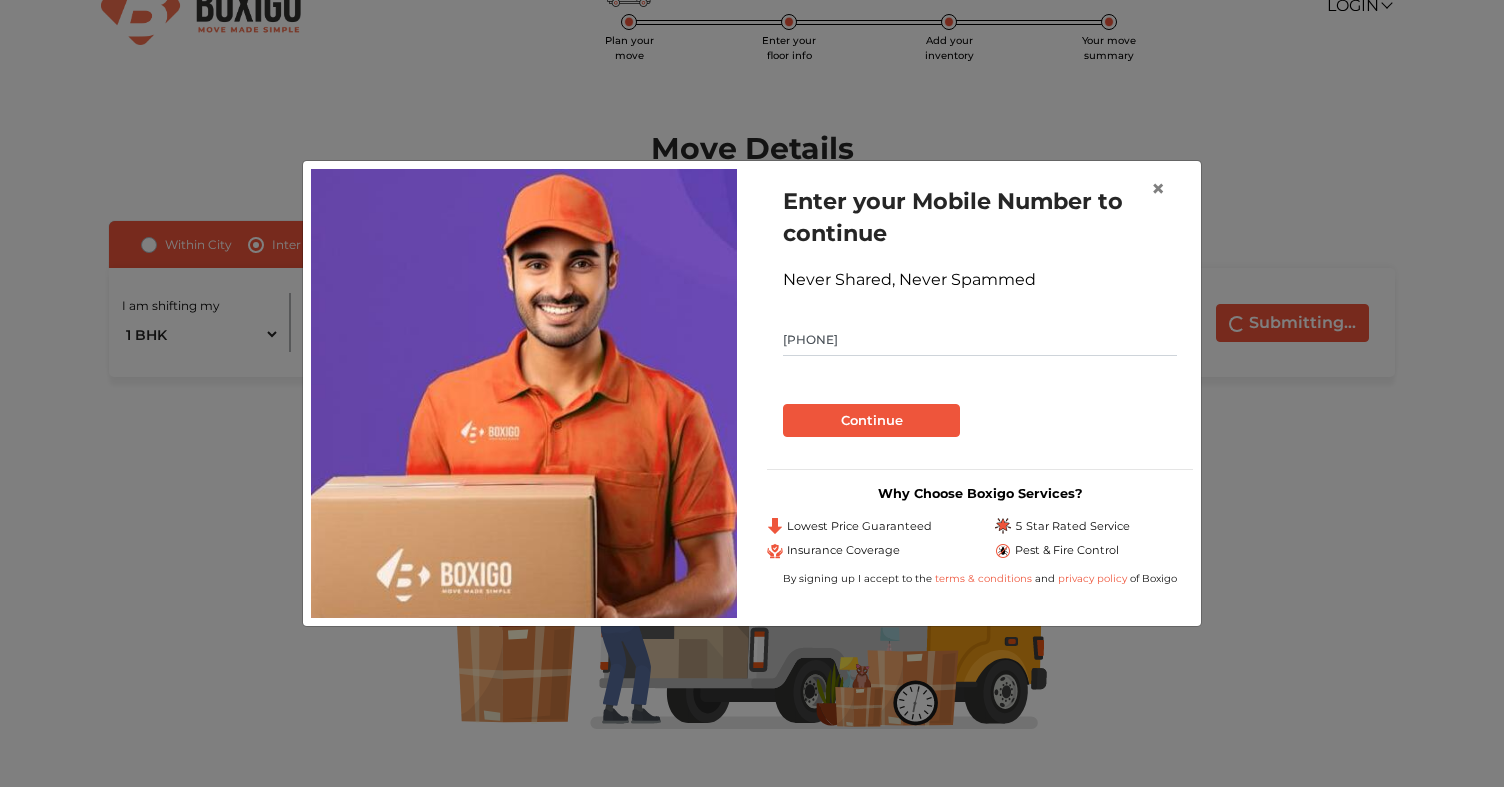 click on "Enter your Mobile Number to continue Never Shared, Never Spammed 7708879071   Continue" at bounding box center (980, 311) 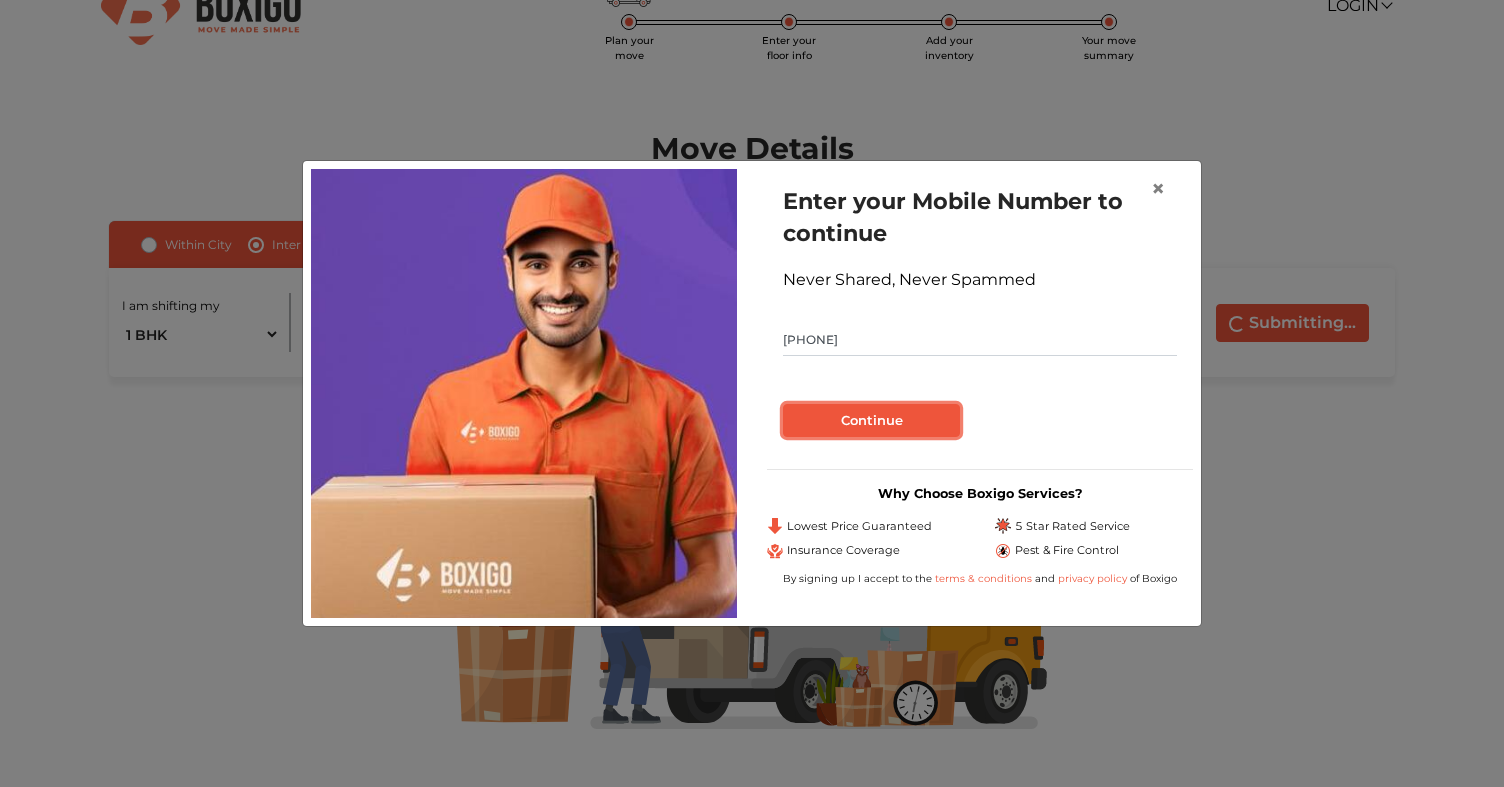 click on "Continue" at bounding box center (871, 421) 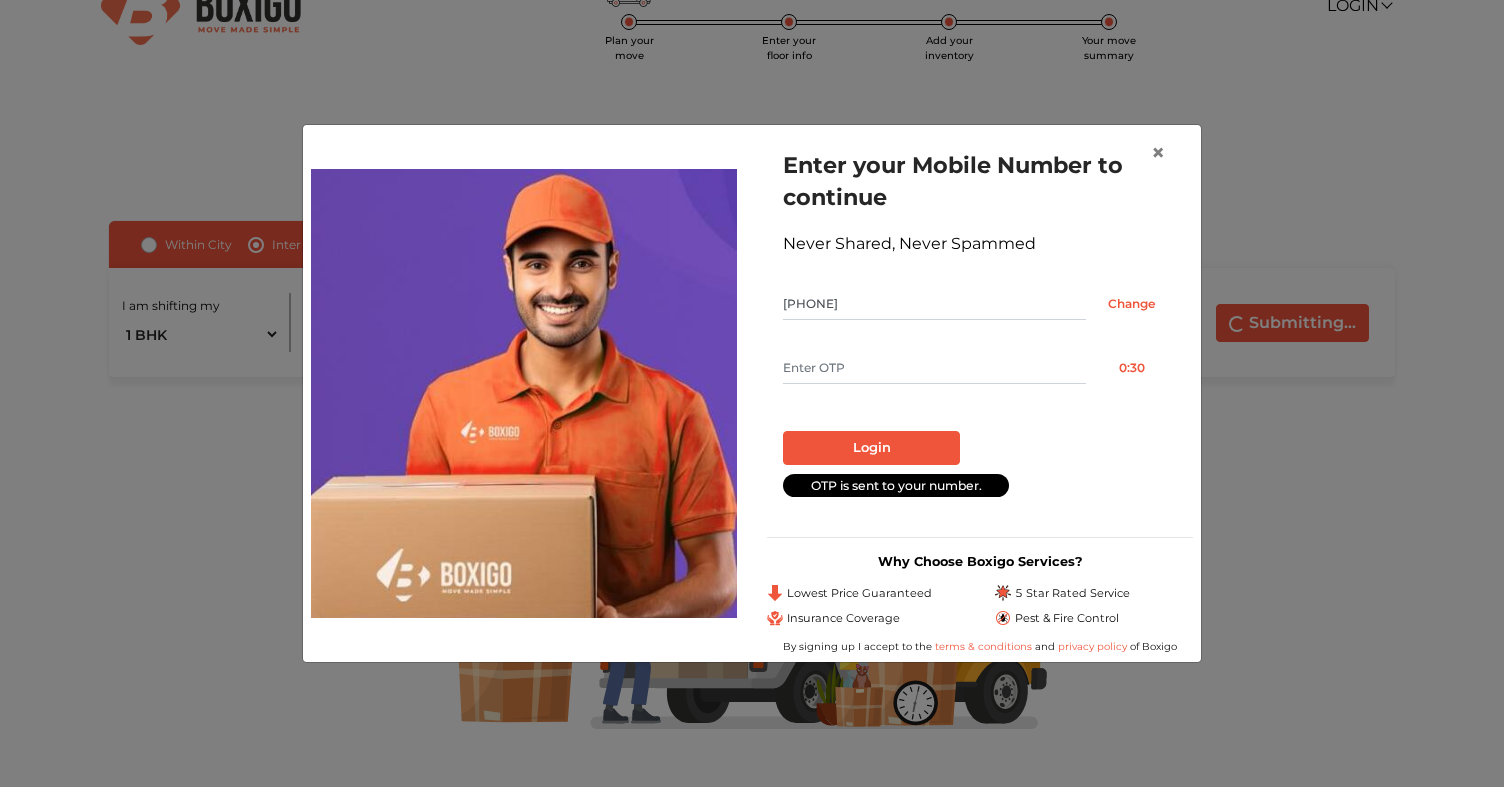 click at bounding box center (934, 368) 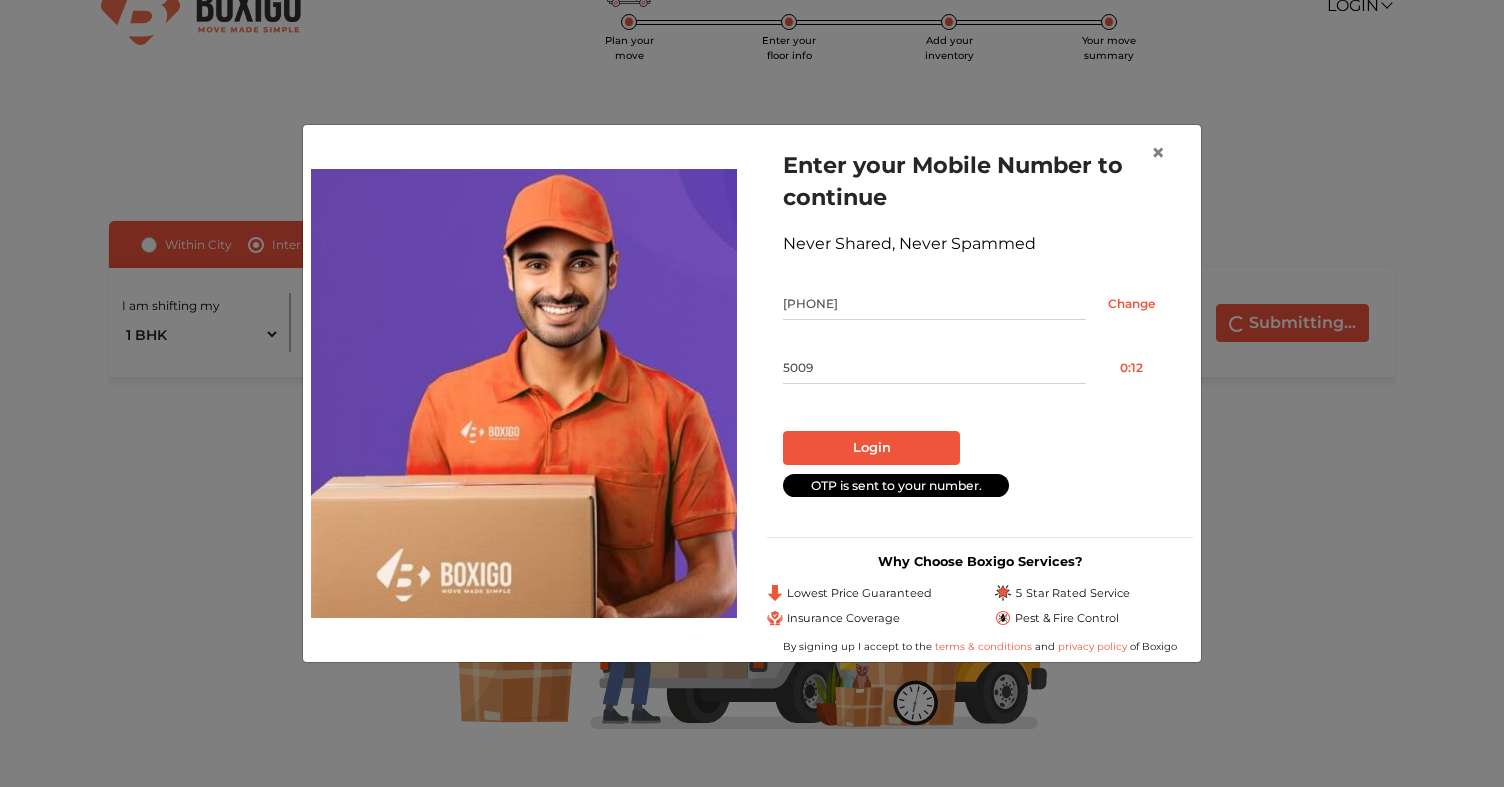 type on "5009" 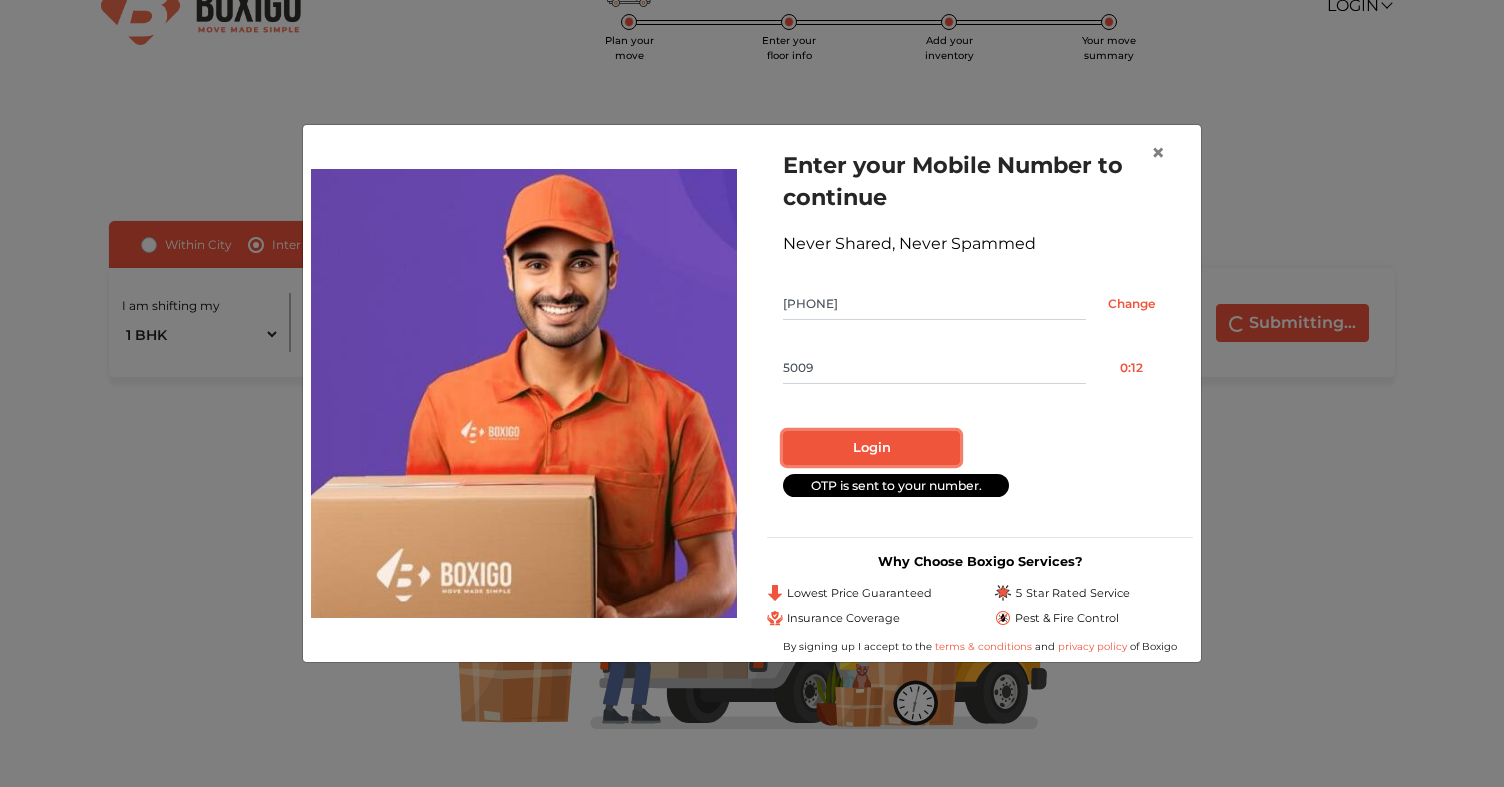 click on "Login" at bounding box center (871, 448) 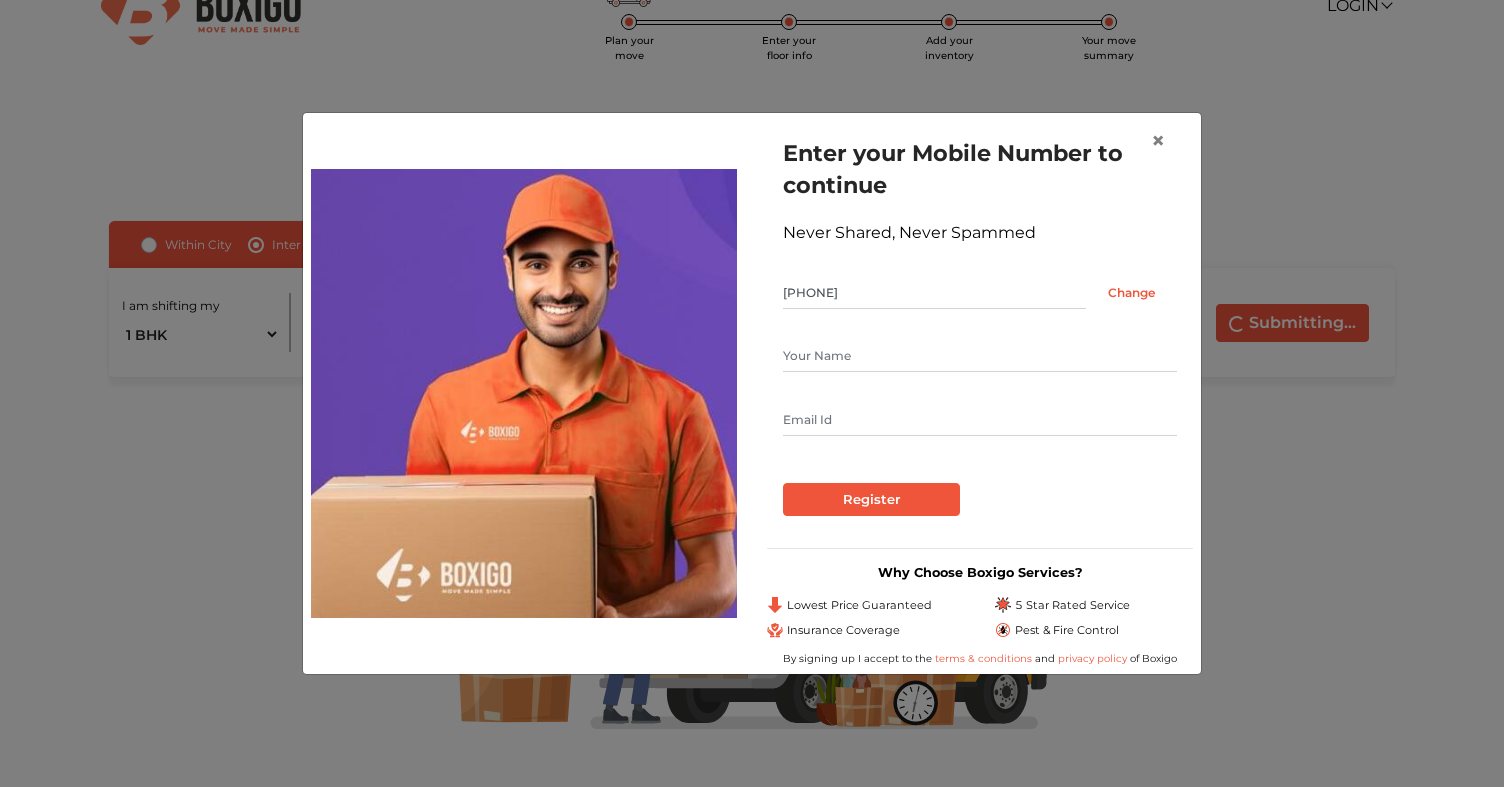 click at bounding box center [980, 356] 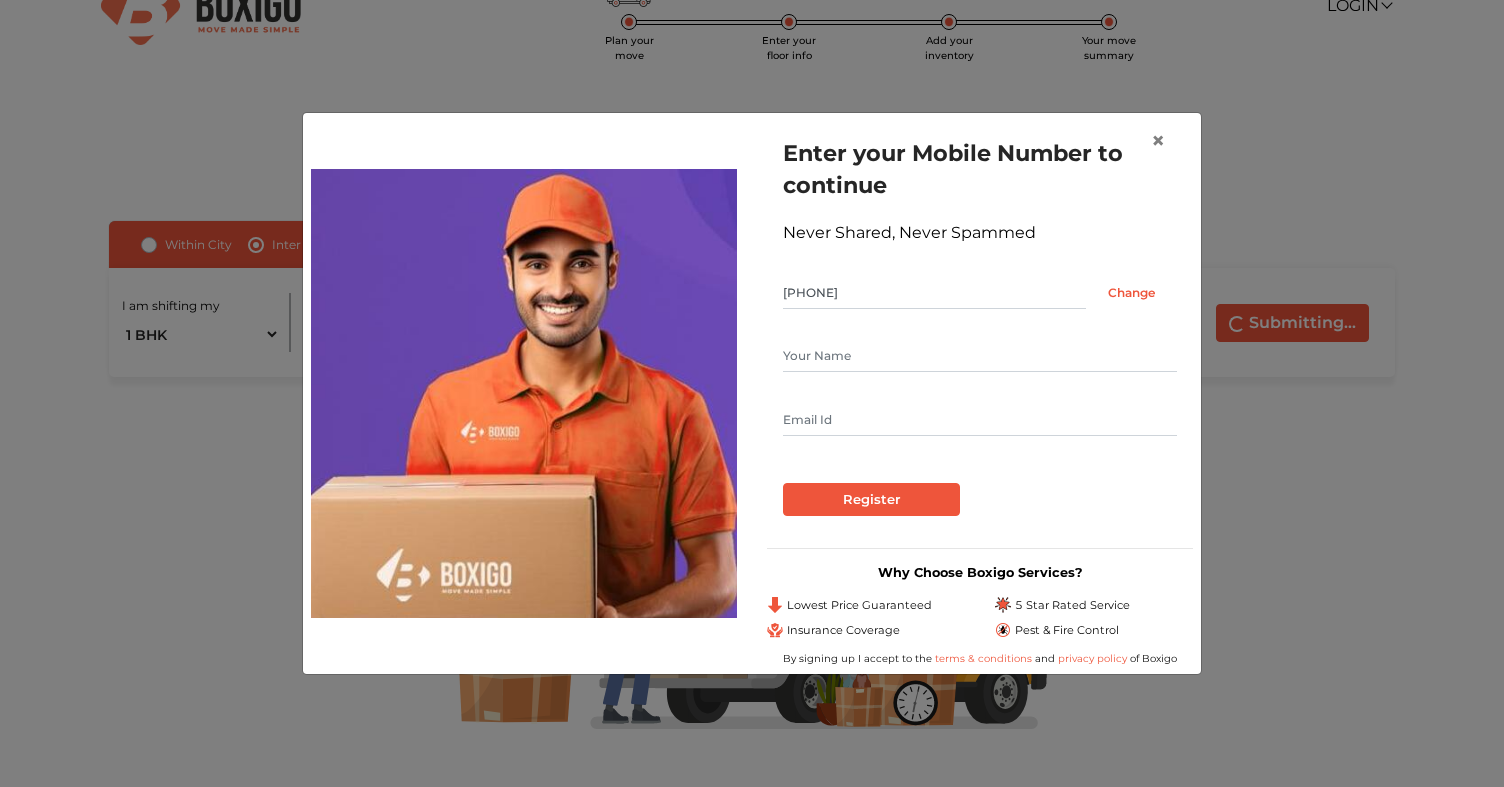 type on "Anand Alagappan" 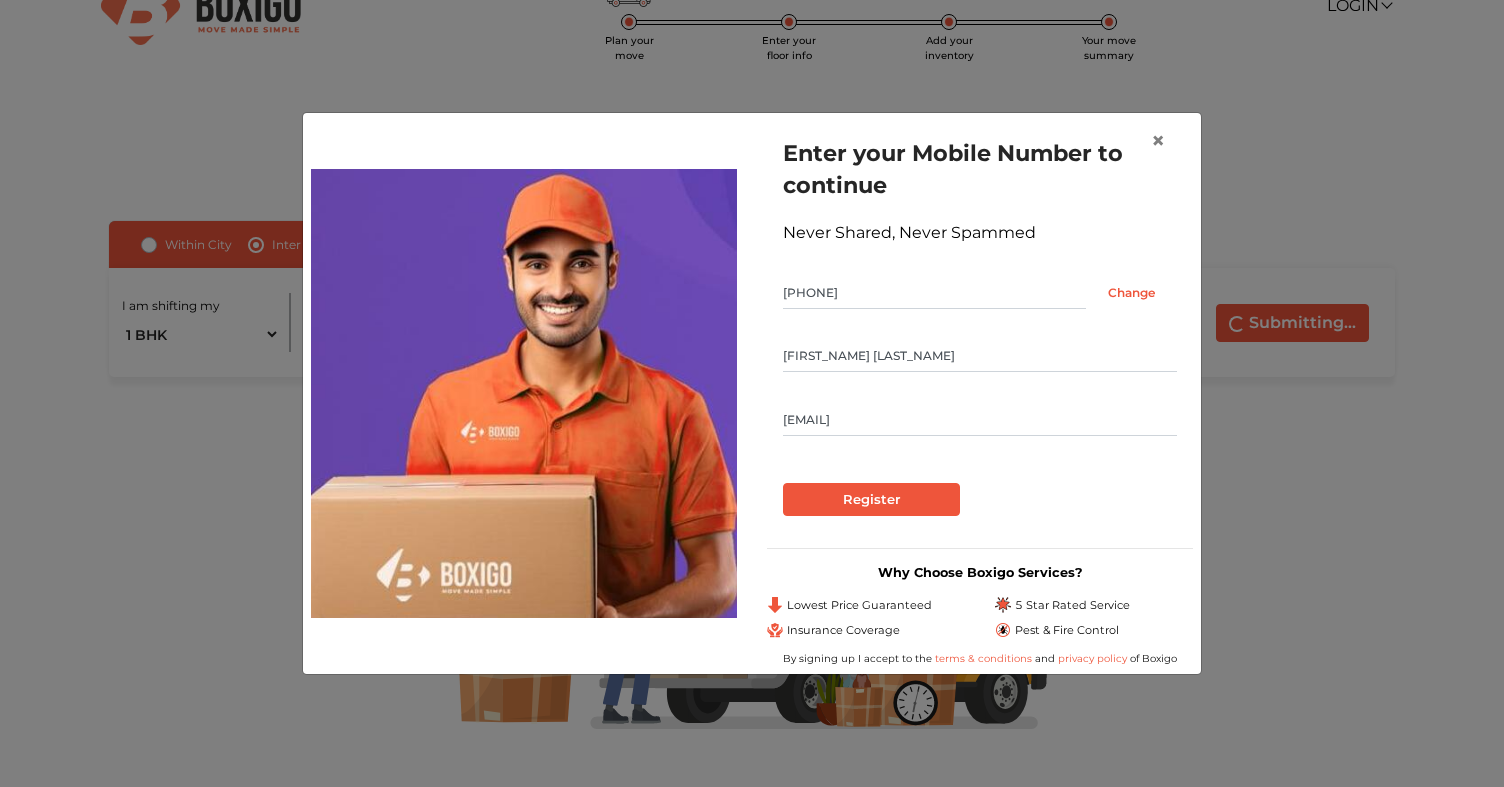 click on "Anandsubbual@gmail.com" at bounding box center (980, 420) 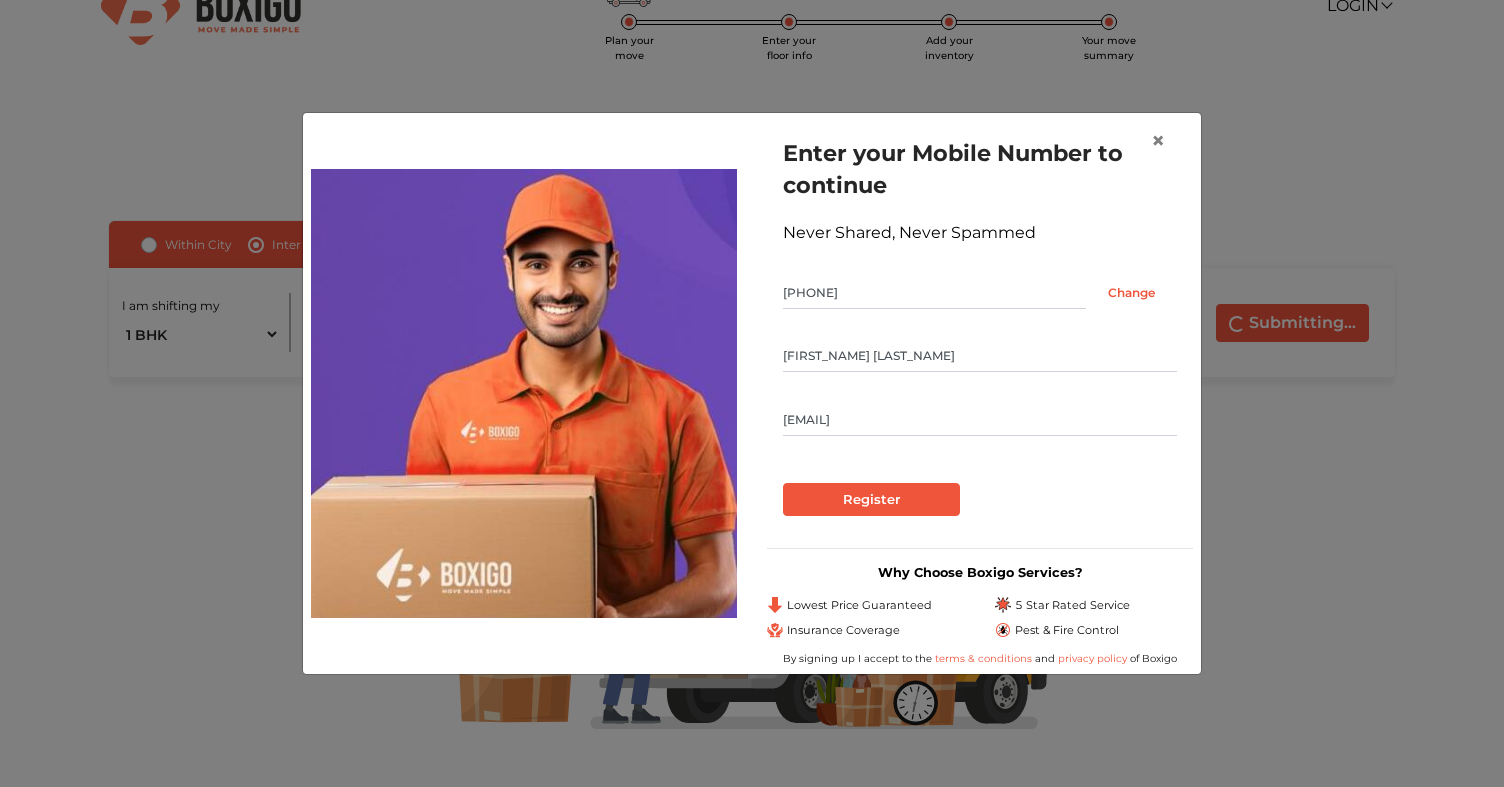 type on "Anandsubbu0@gmail.com" 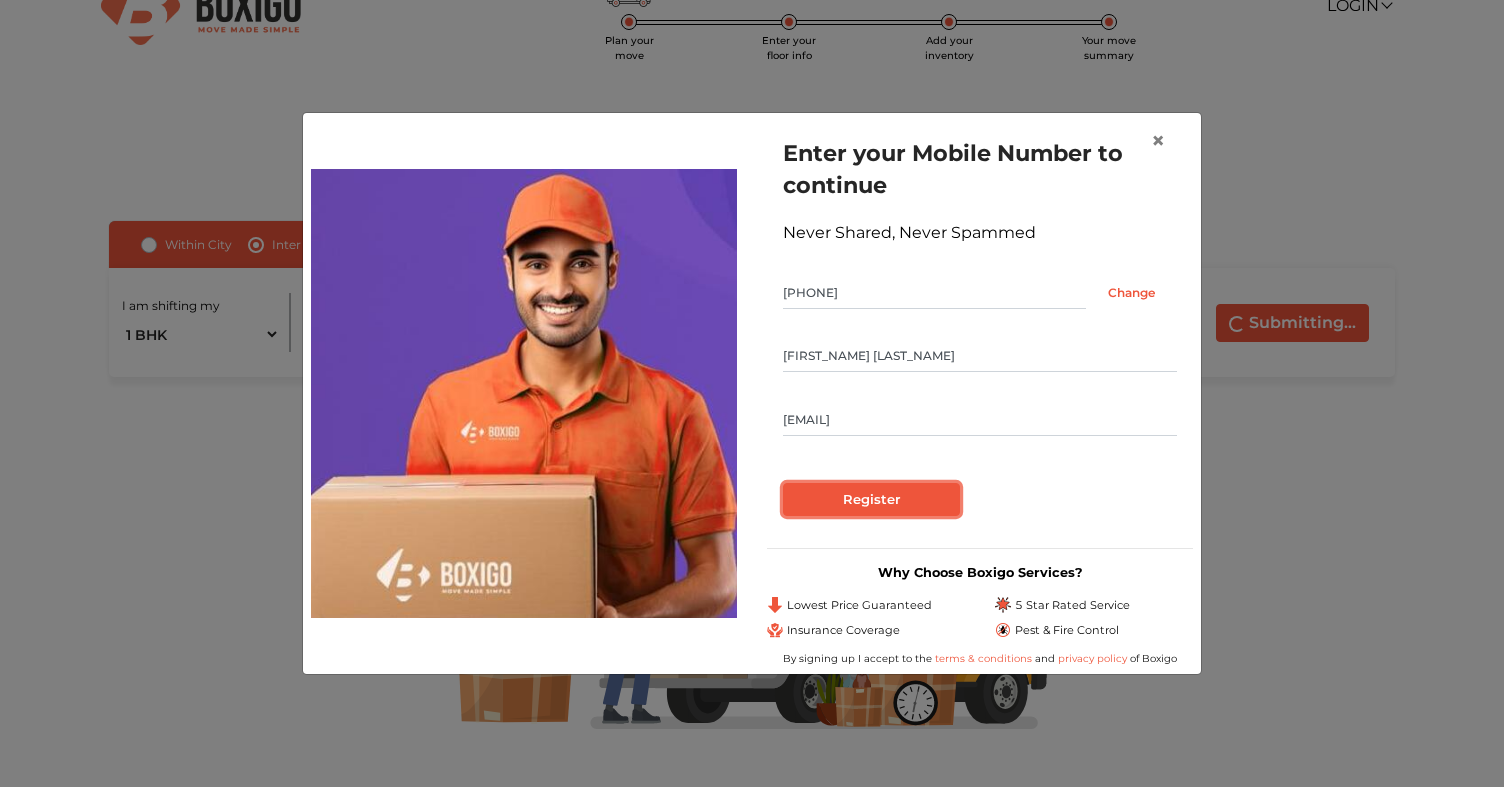 click on "Register" at bounding box center (871, 500) 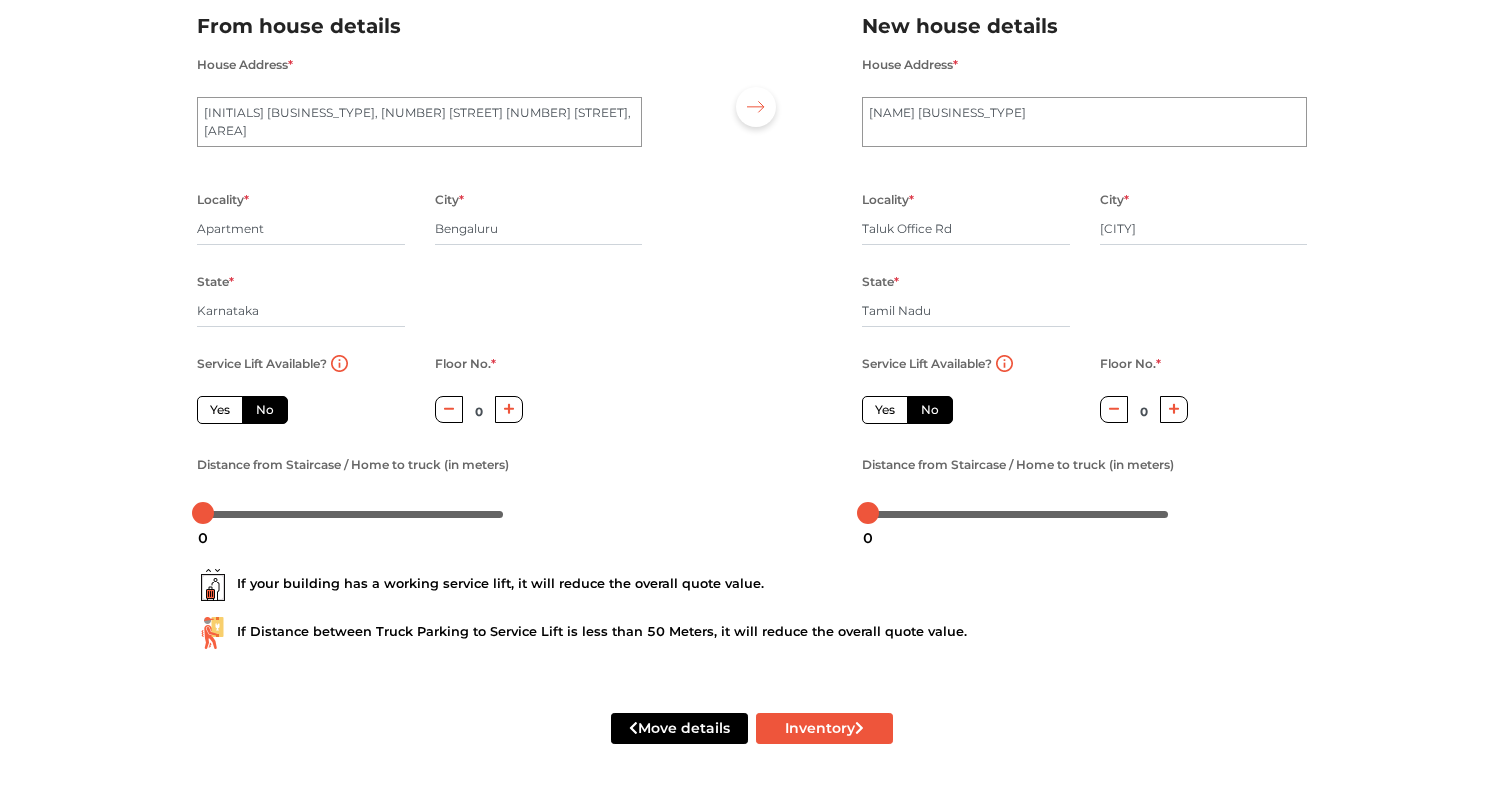 scroll, scrollTop: 163, scrollLeft: 0, axis: vertical 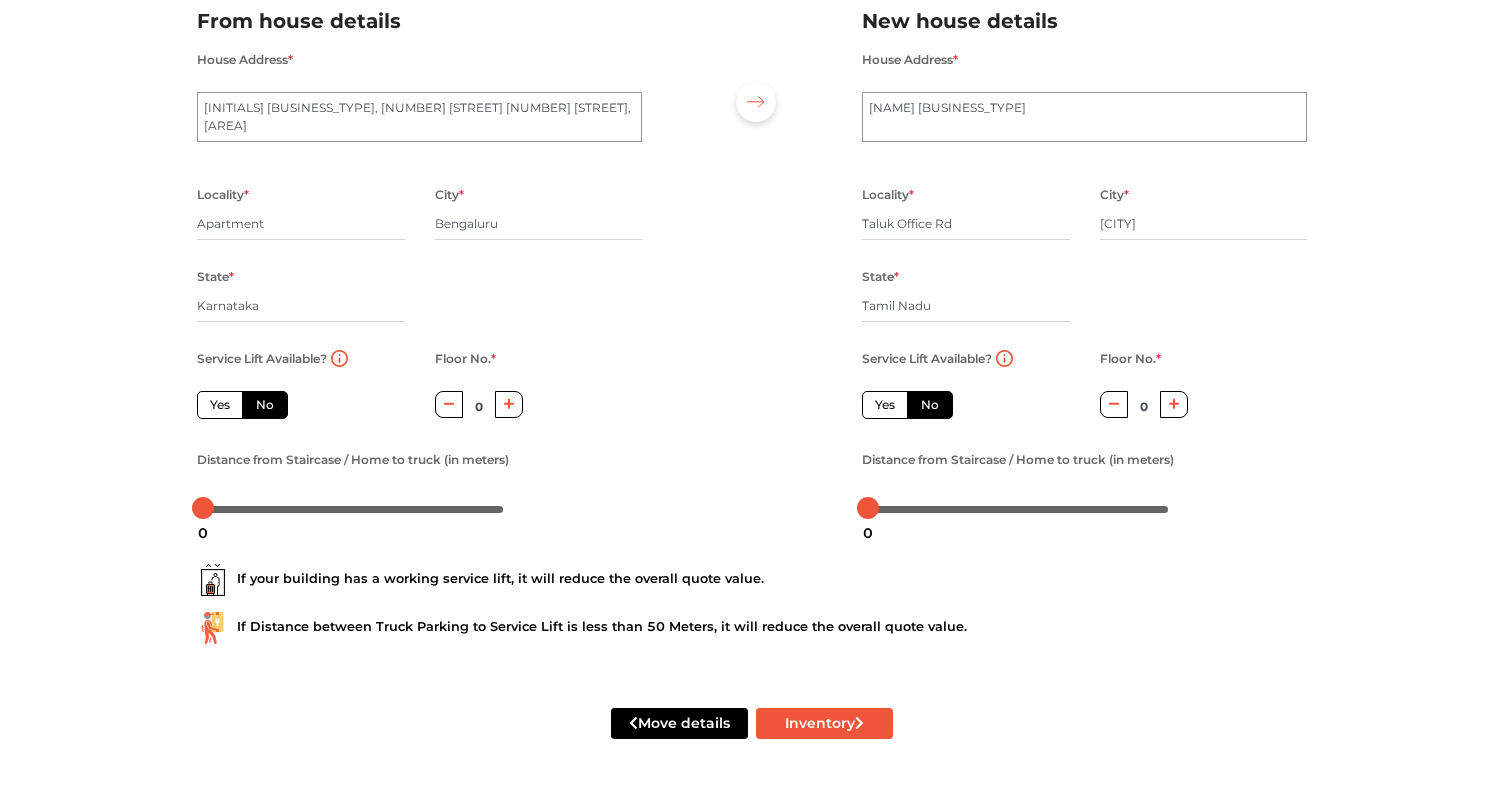 click 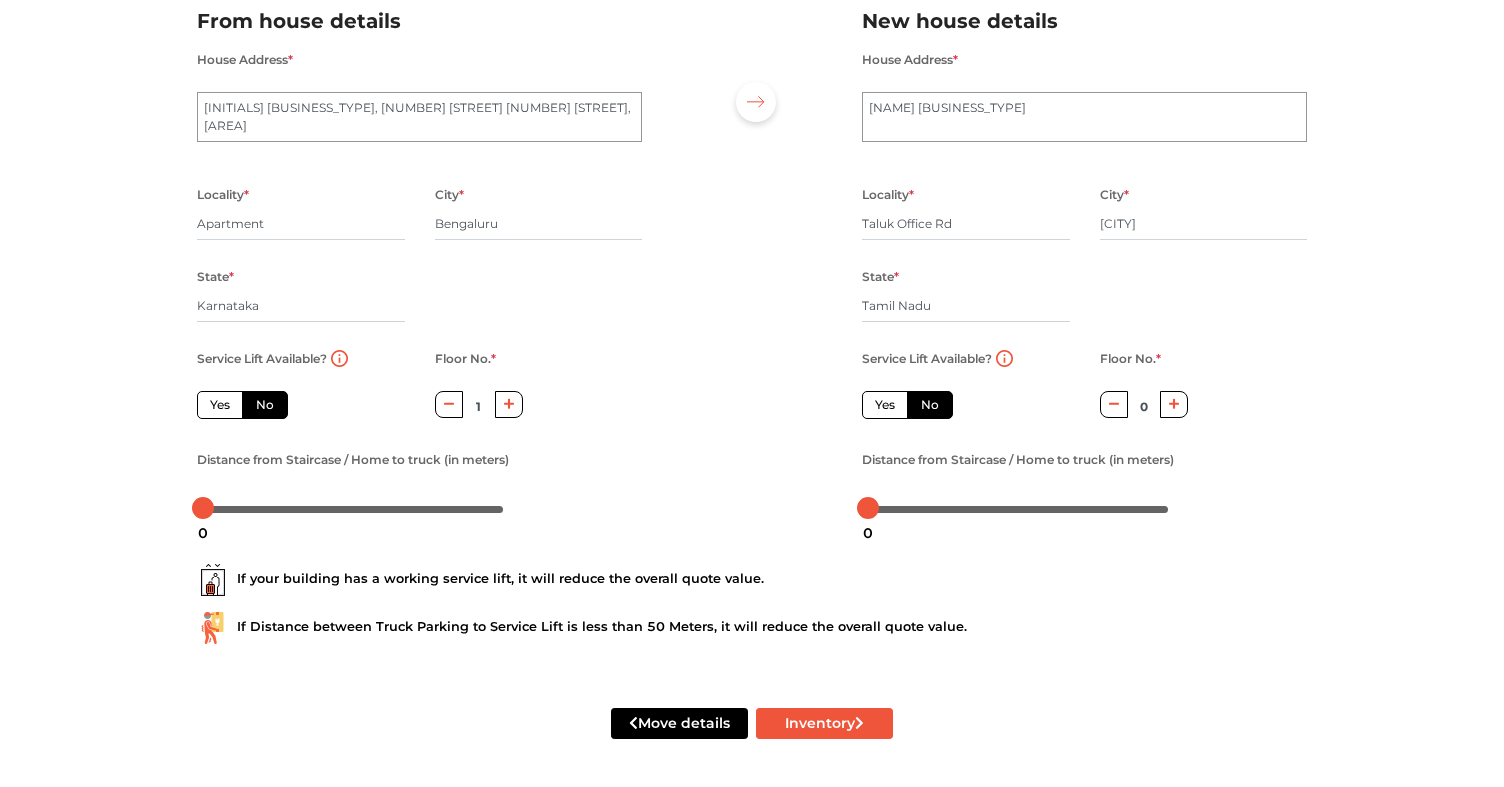 click 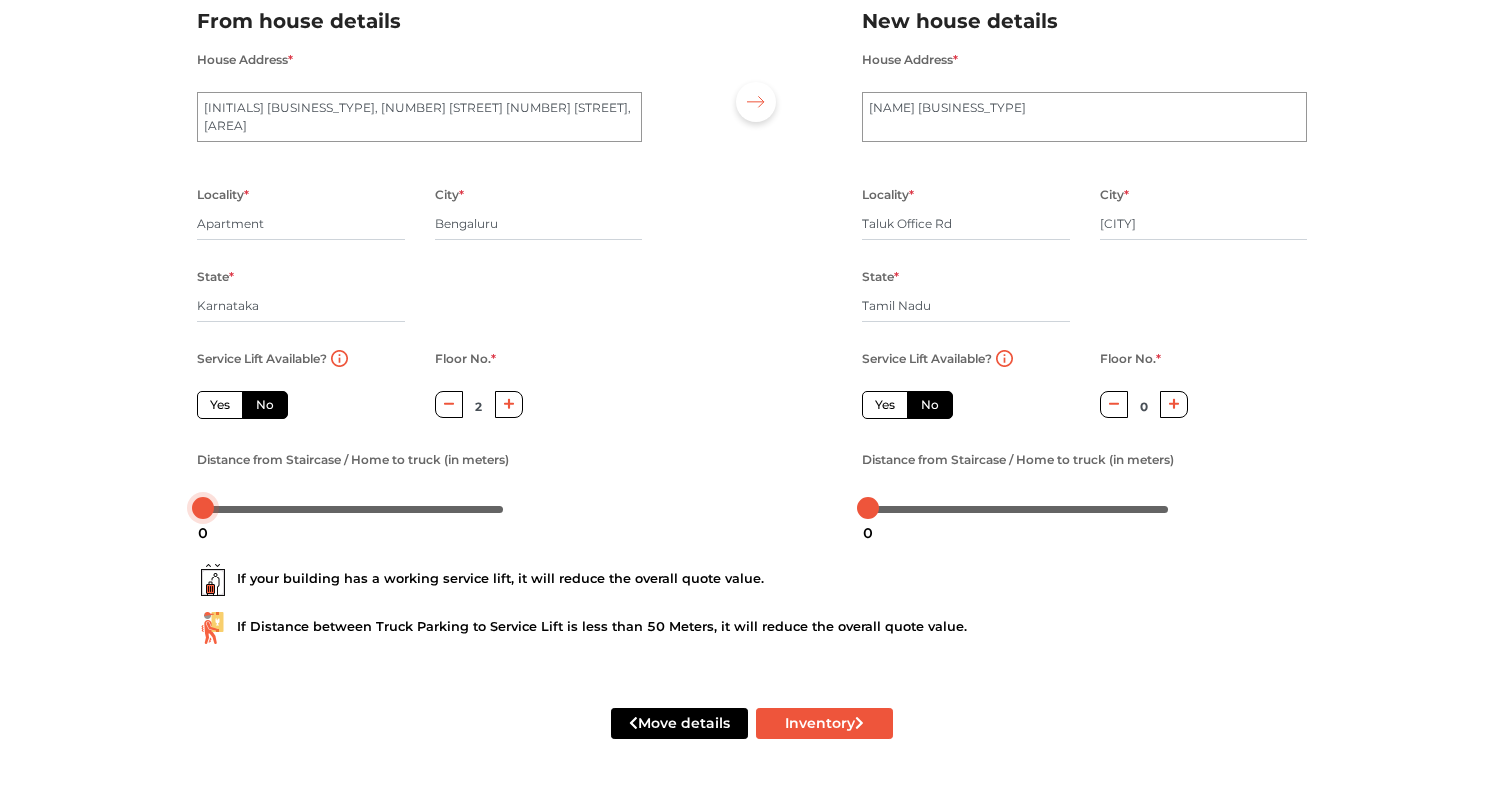drag, startPoint x: 202, startPoint y: 507, endPoint x: 164, endPoint y: 505, distance: 38.052597 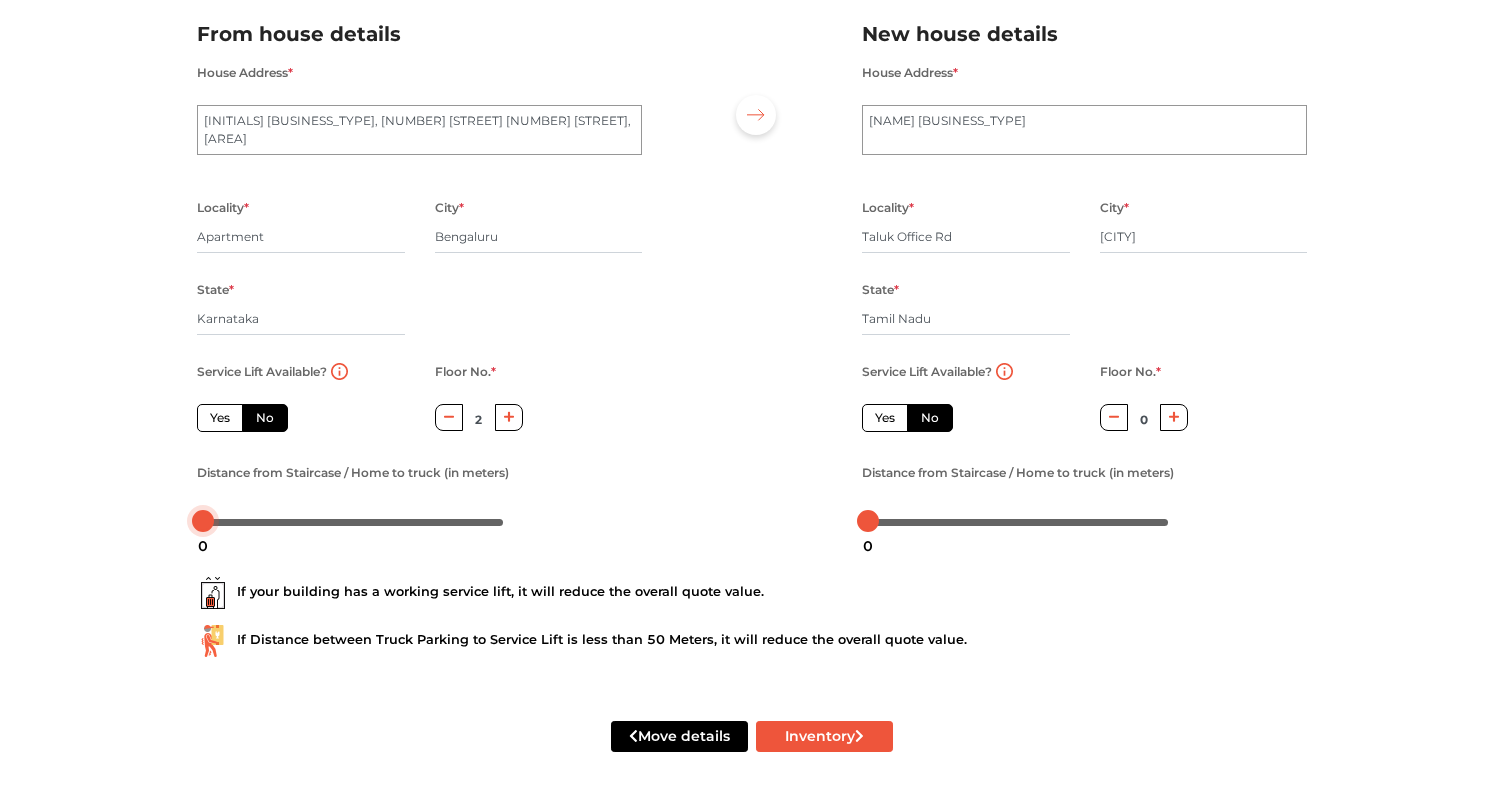 scroll, scrollTop: 163, scrollLeft: 0, axis: vertical 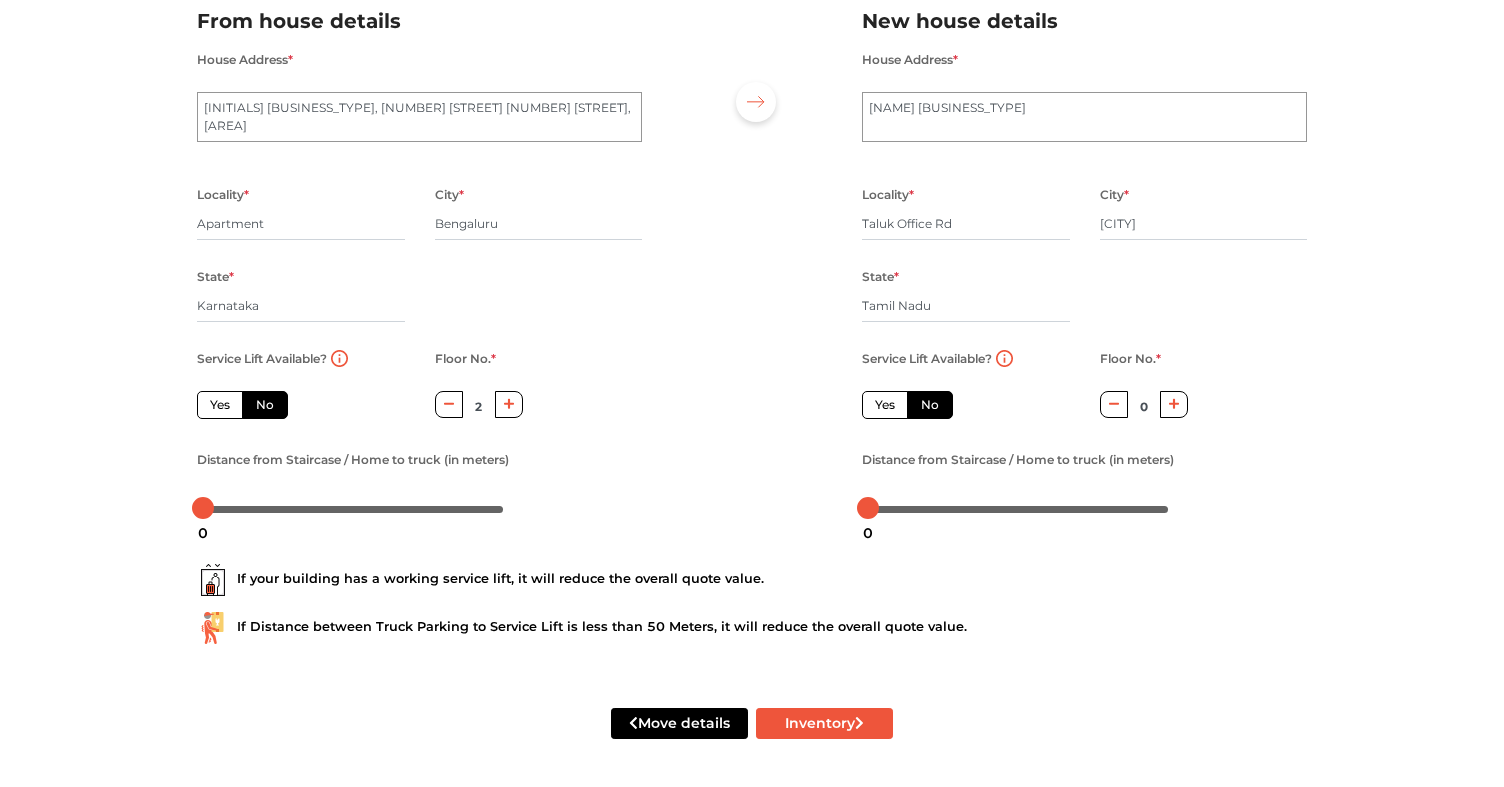 click on "Yes" at bounding box center (885, 405) 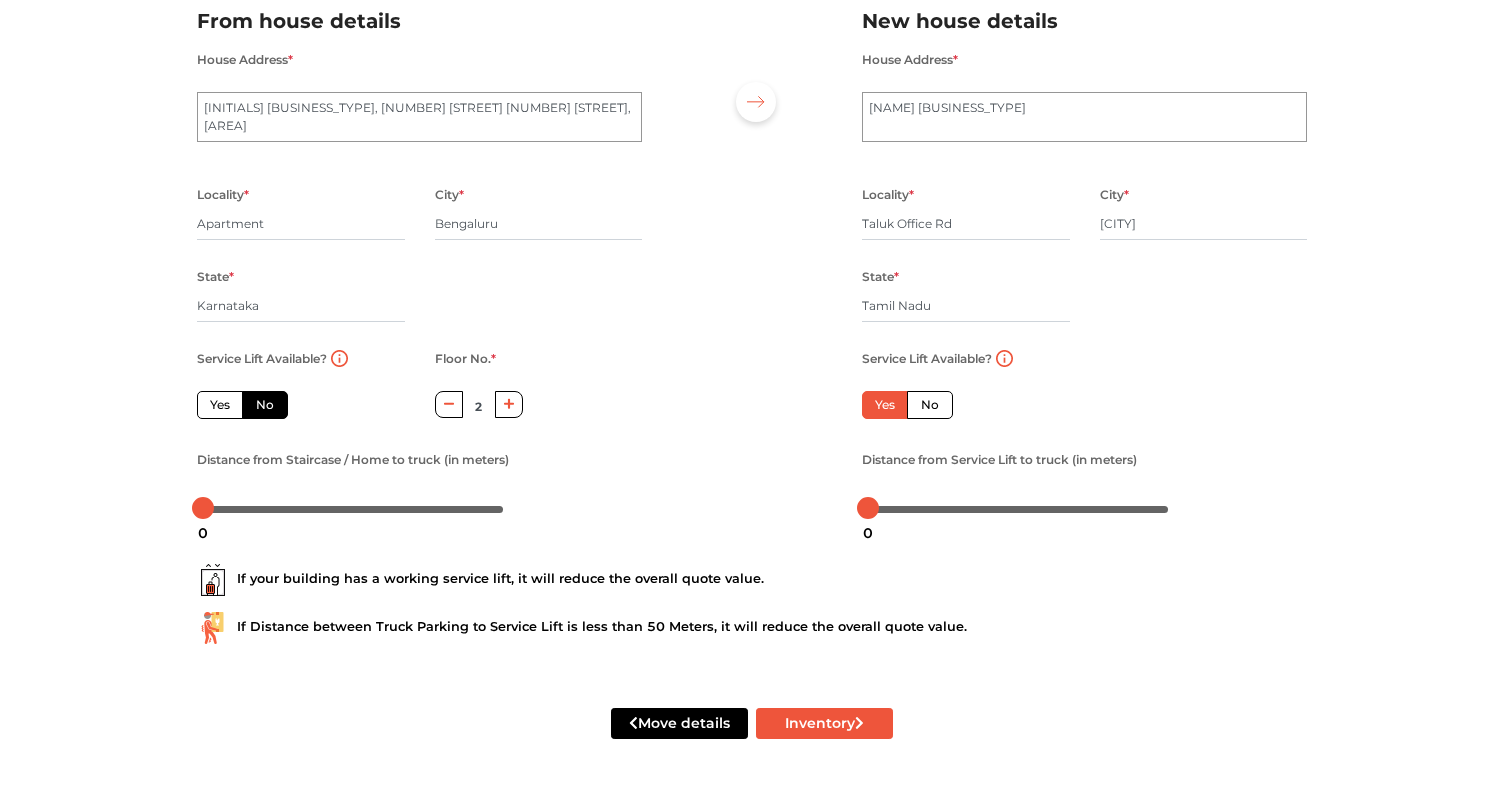 click on "No" at bounding box center (930, 405) 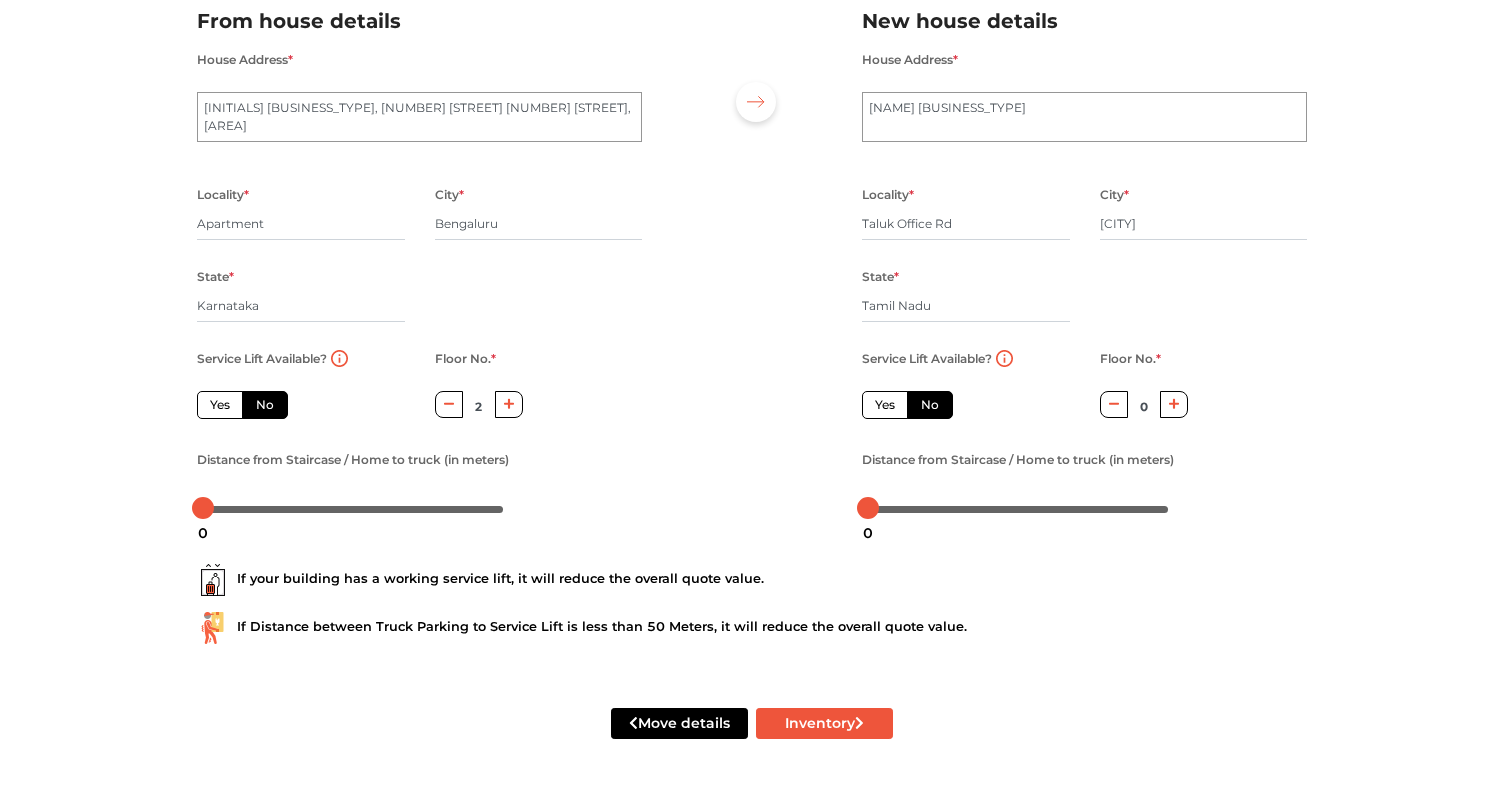 click on "Yes" at bounding box center (885, 405) 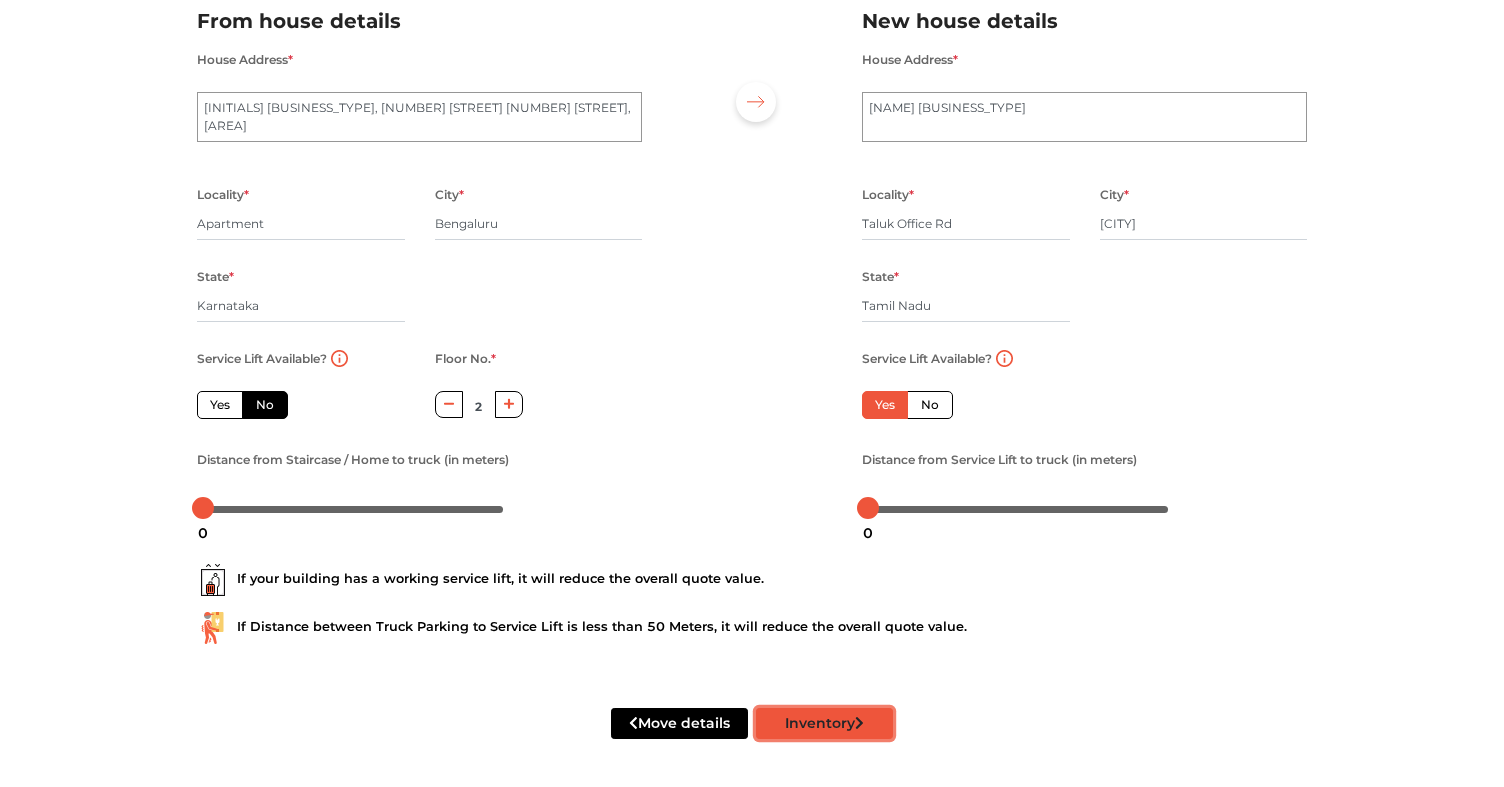 click on "Inventory" at bounding box center [824, 723] 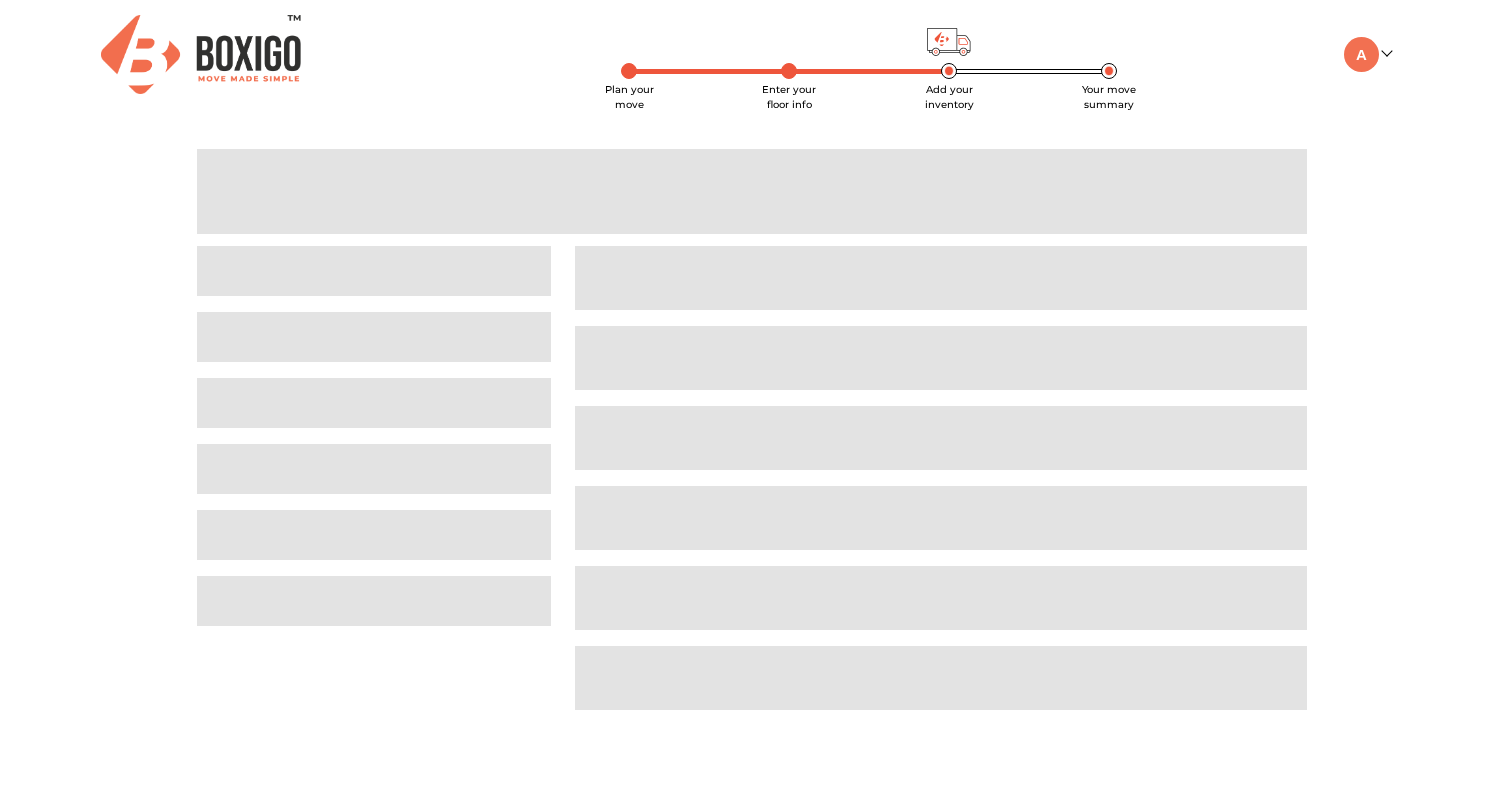 scroll, scrollTop: 0, scrollLeft: 0, axis: both 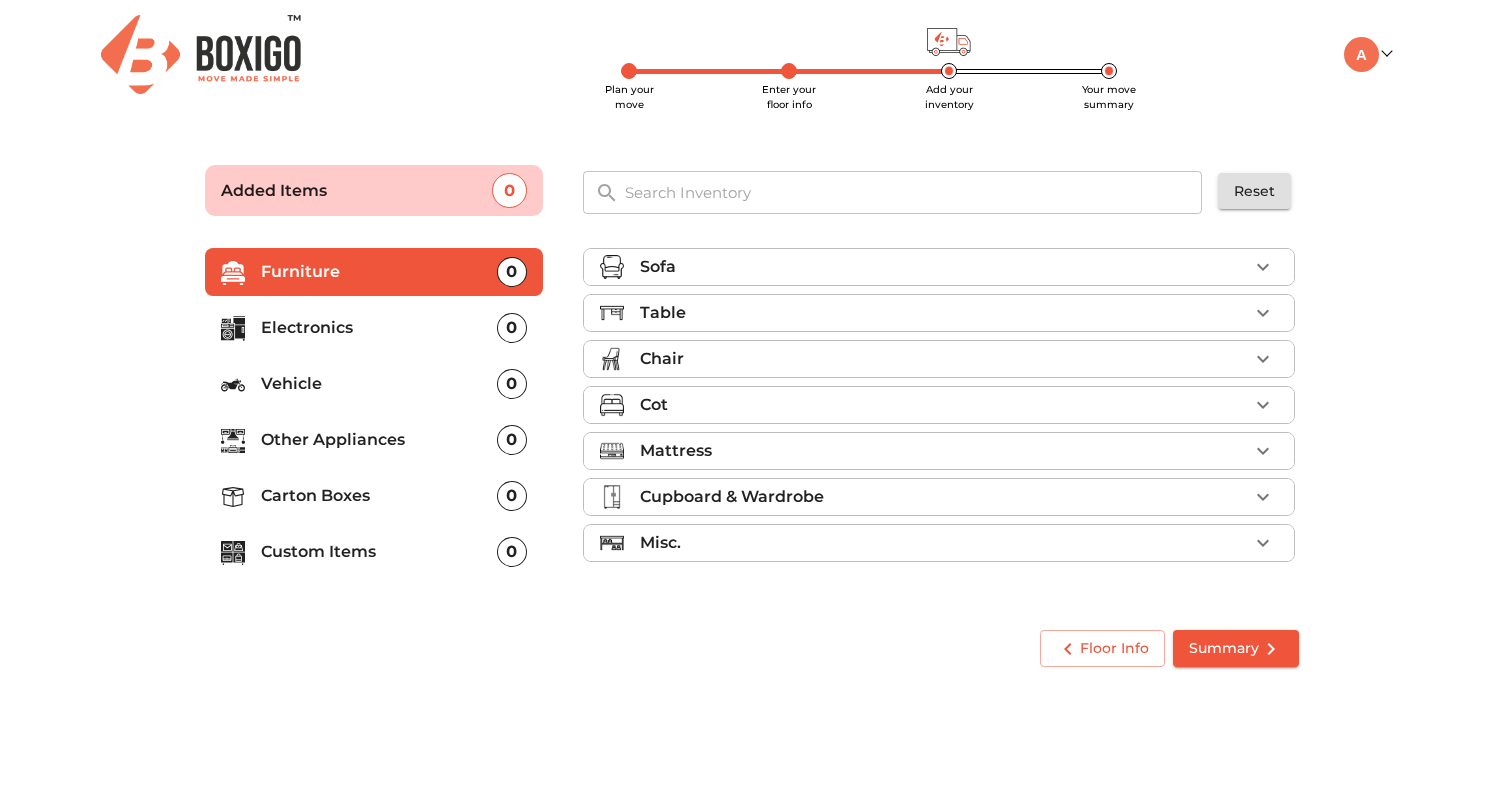 click 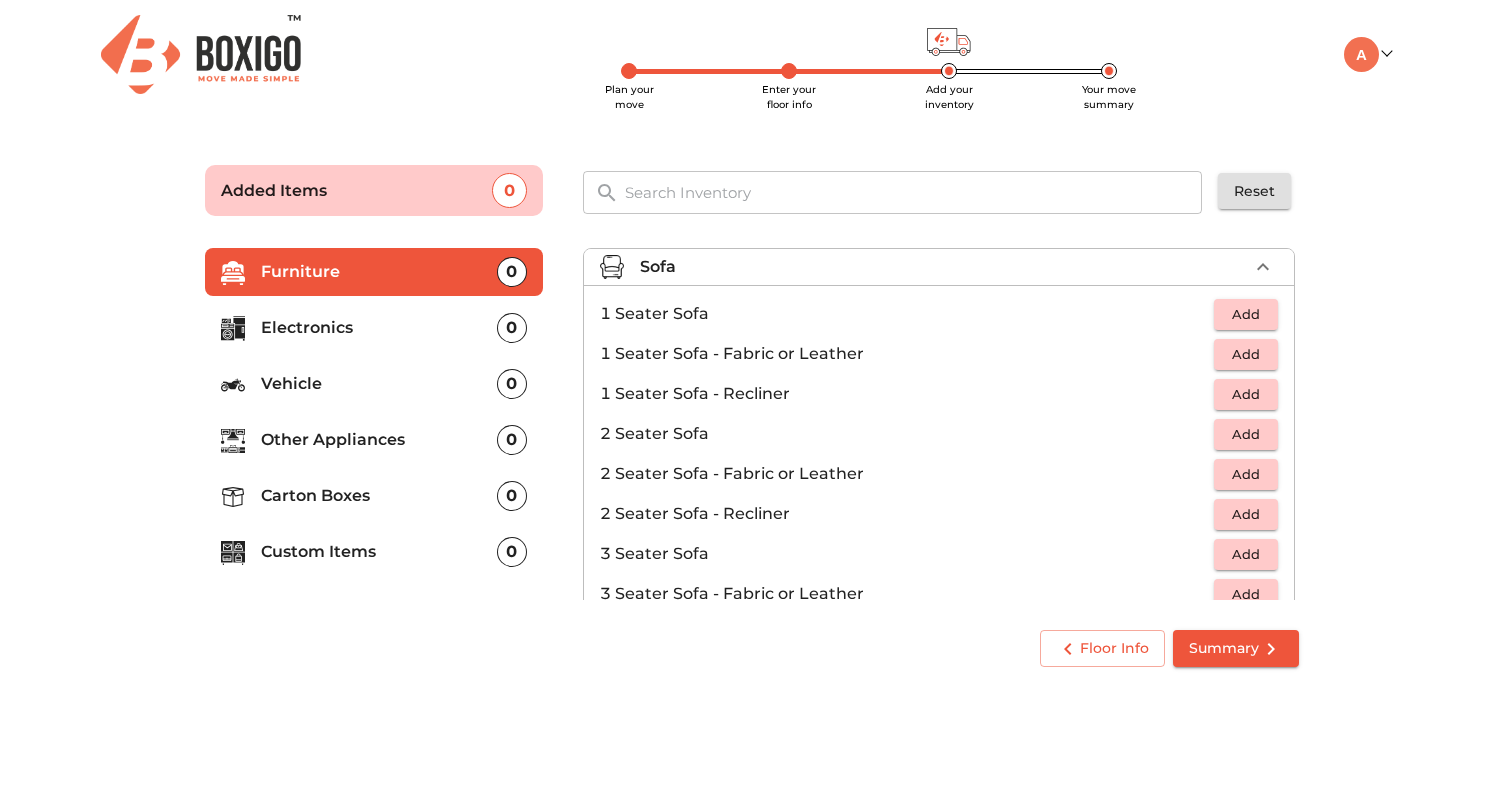 click 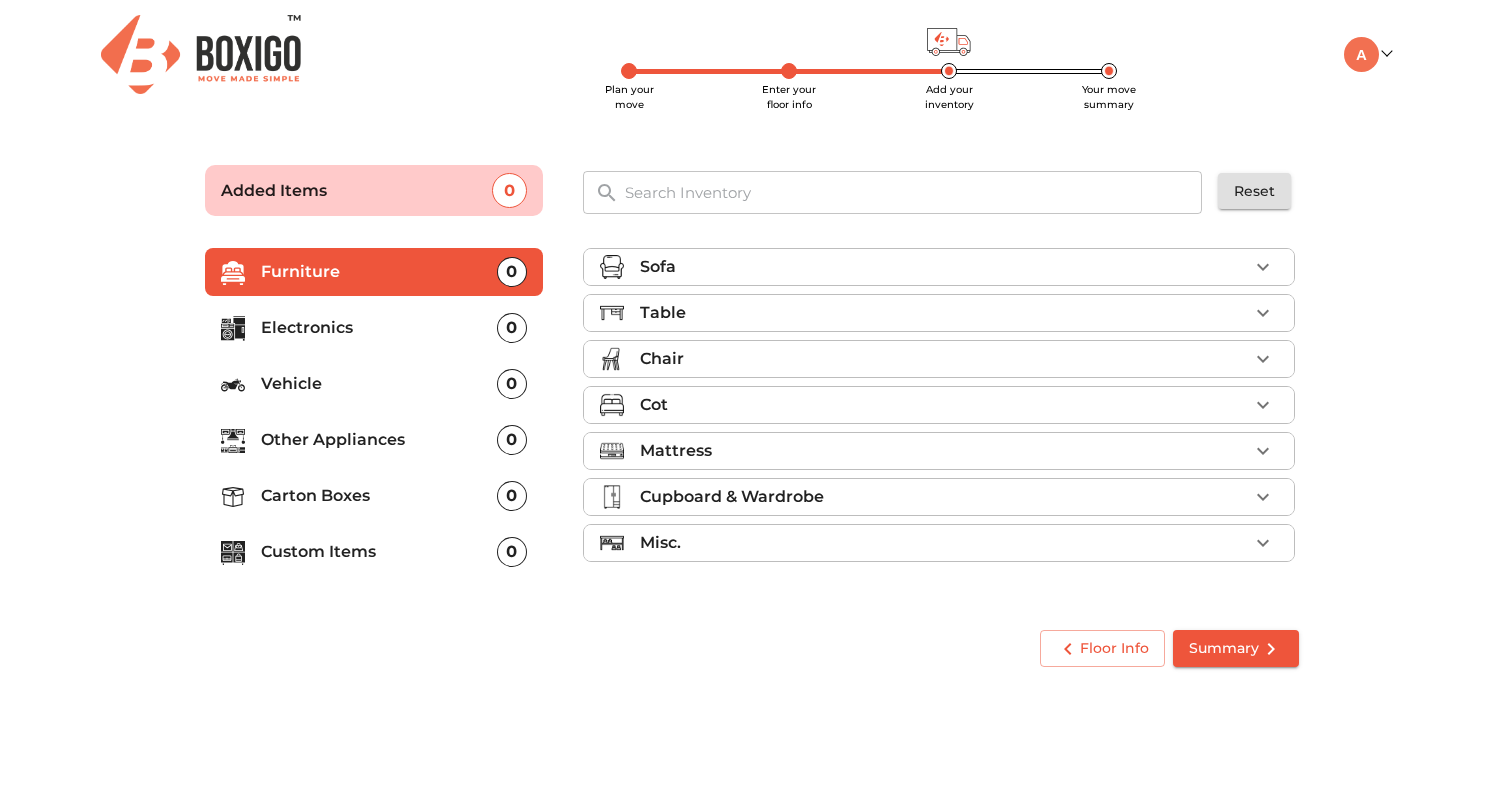 click 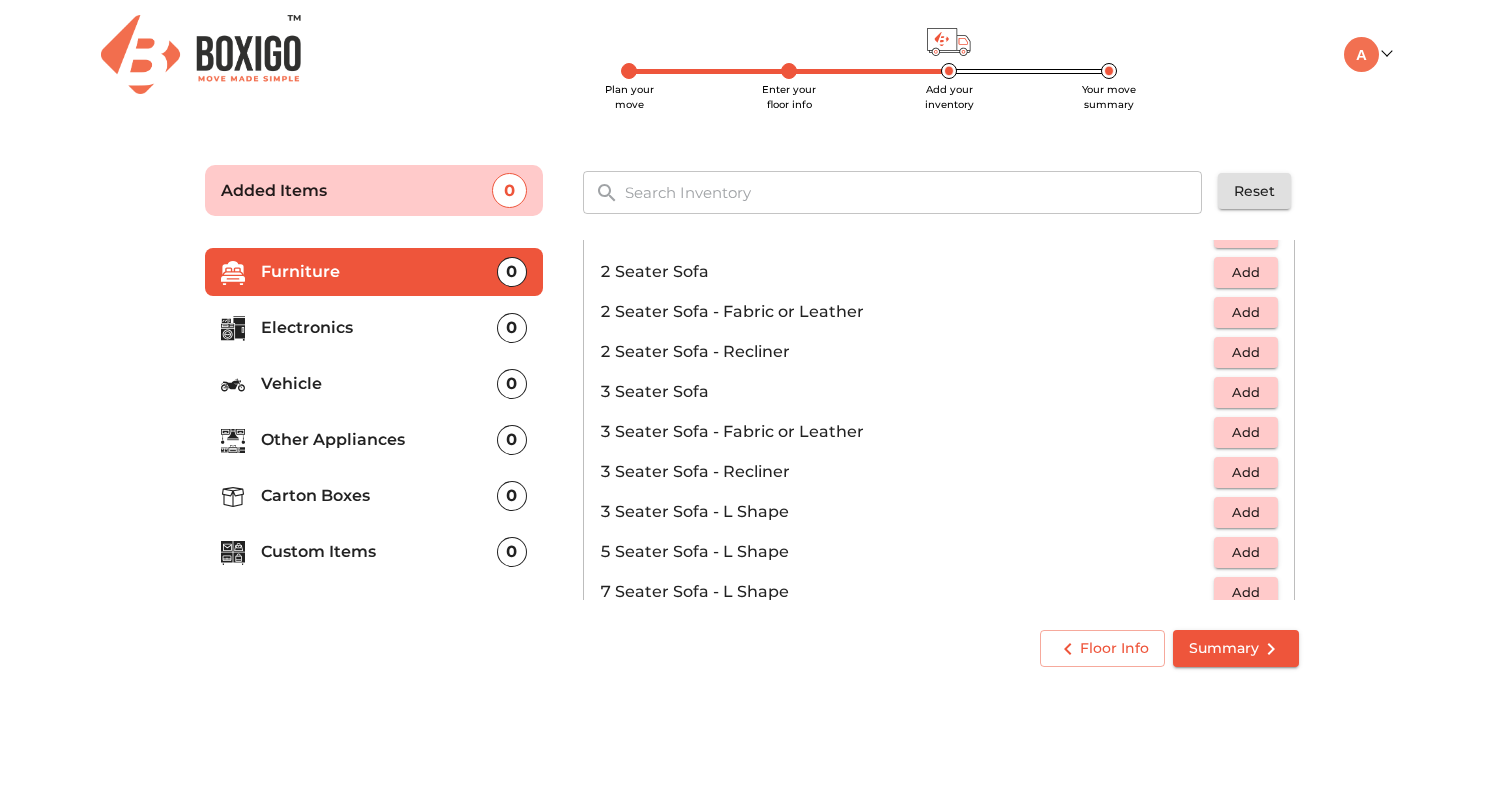 scroll, scrollTop: 0, scrollLeft: 0, axis: both 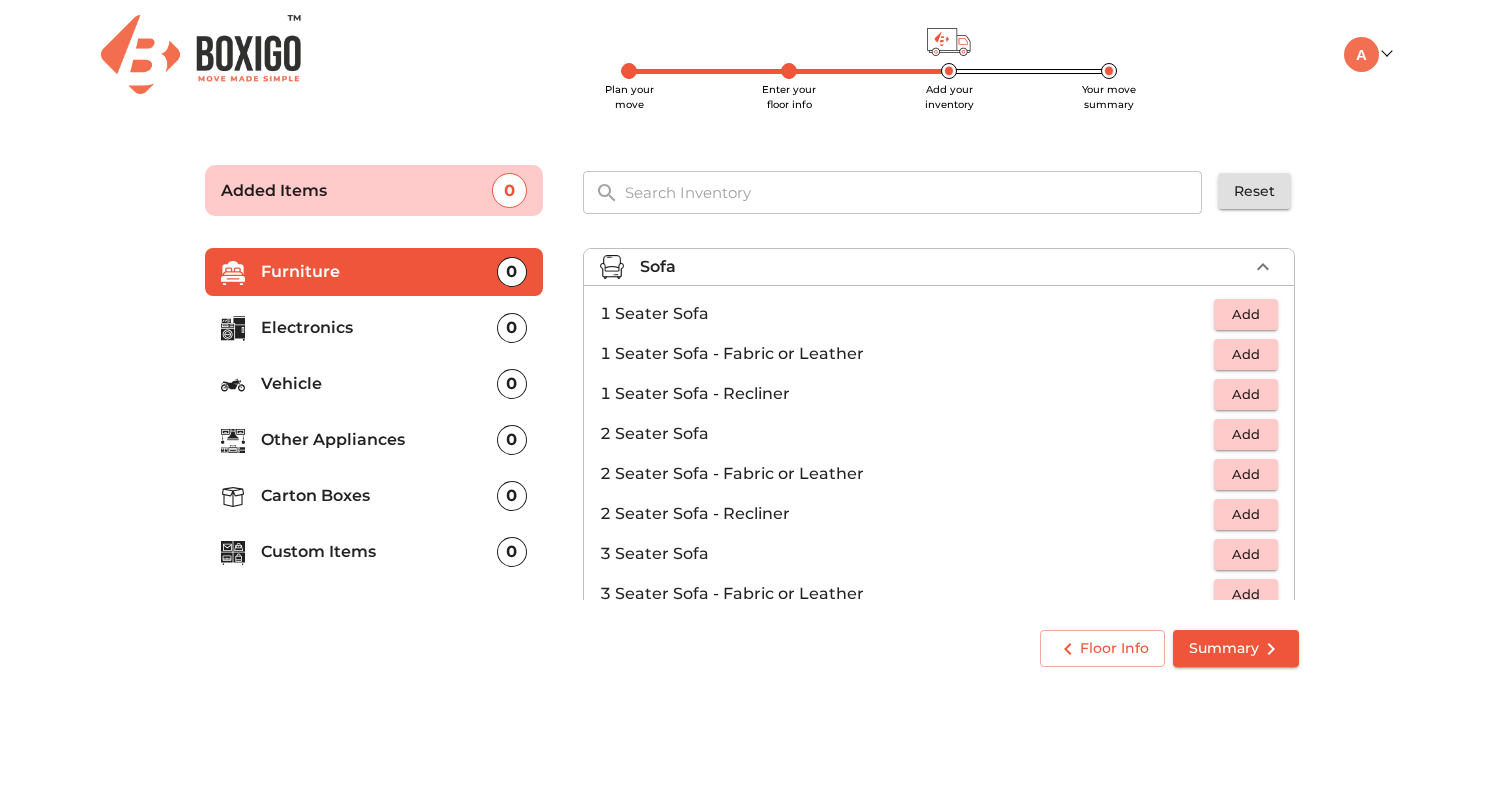 click 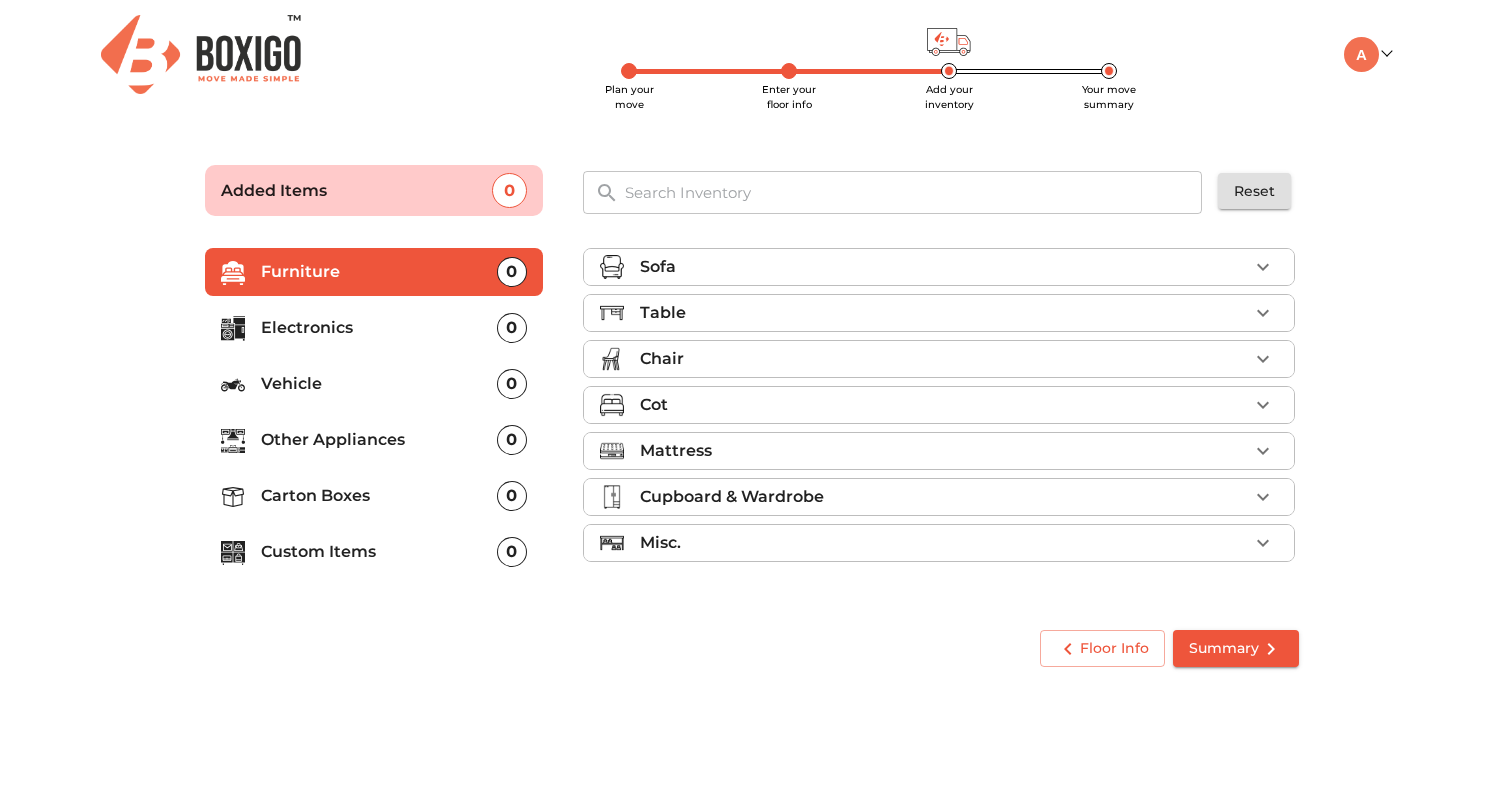 click on "Sofa Table Chair Cot Mattress Cupboard & Wardrobe Misc." at bounding box center [939, 409] 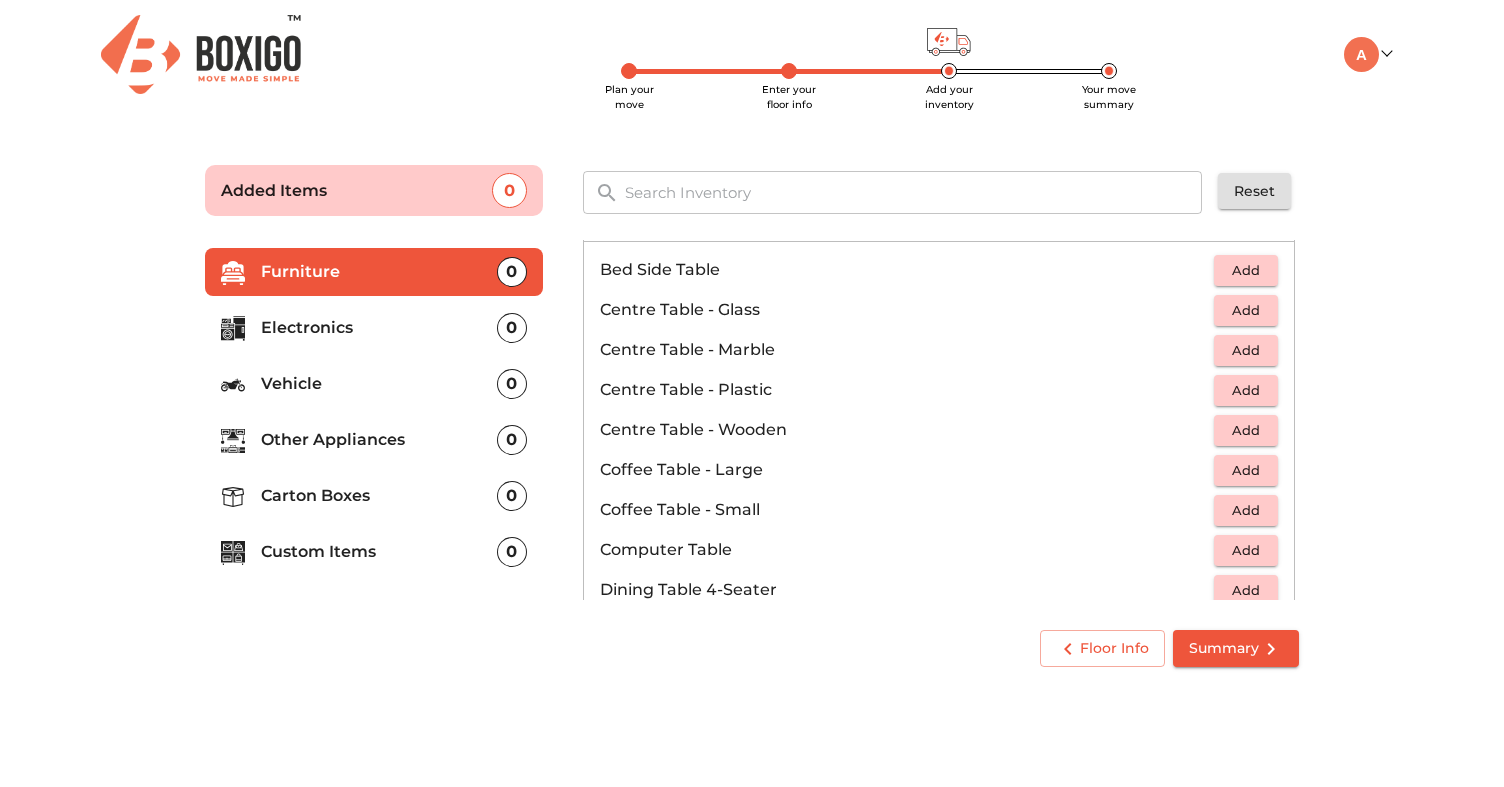 scroll, scrollTop: 0, scrollLeft: 0, axis: both 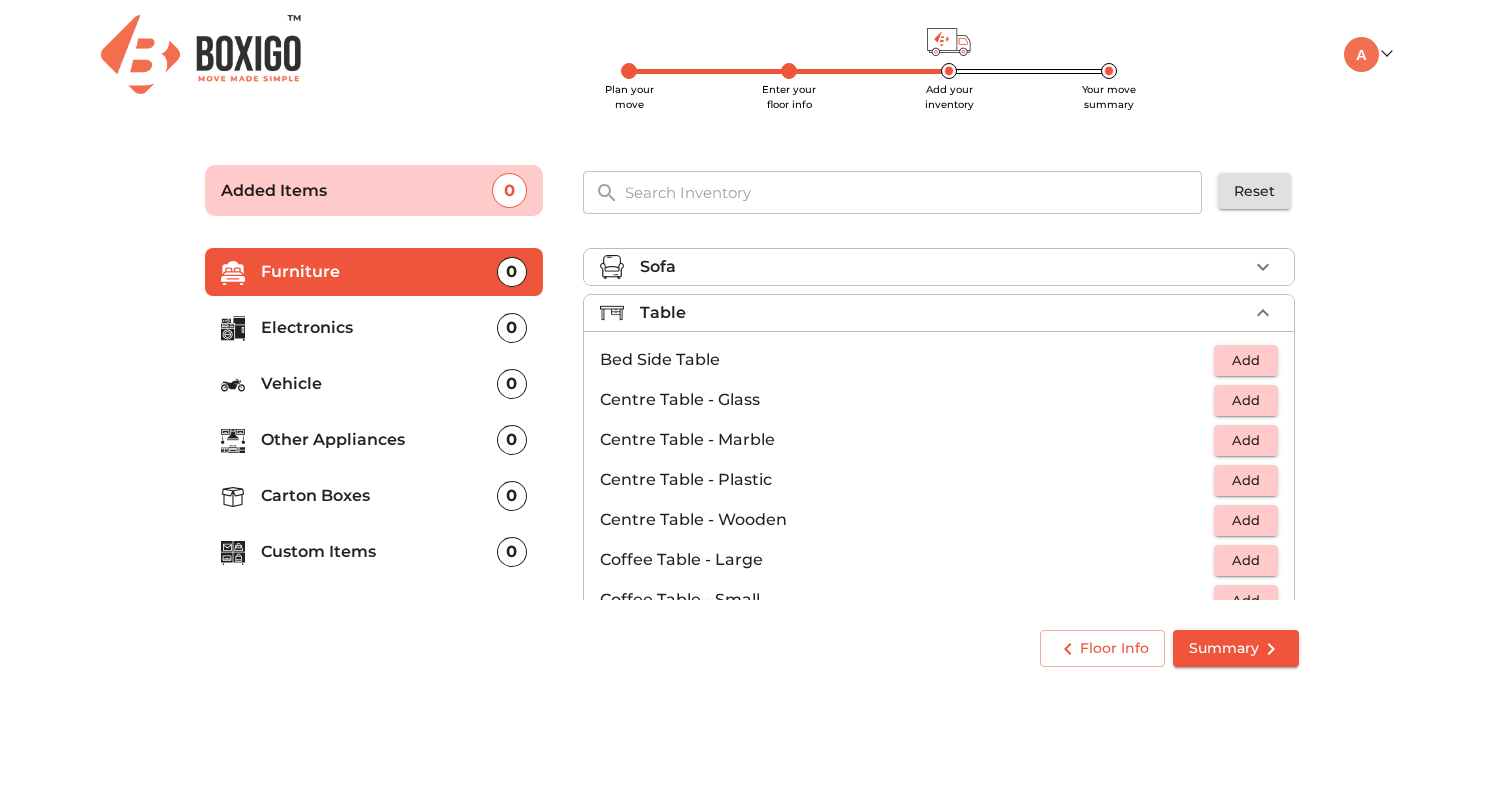click 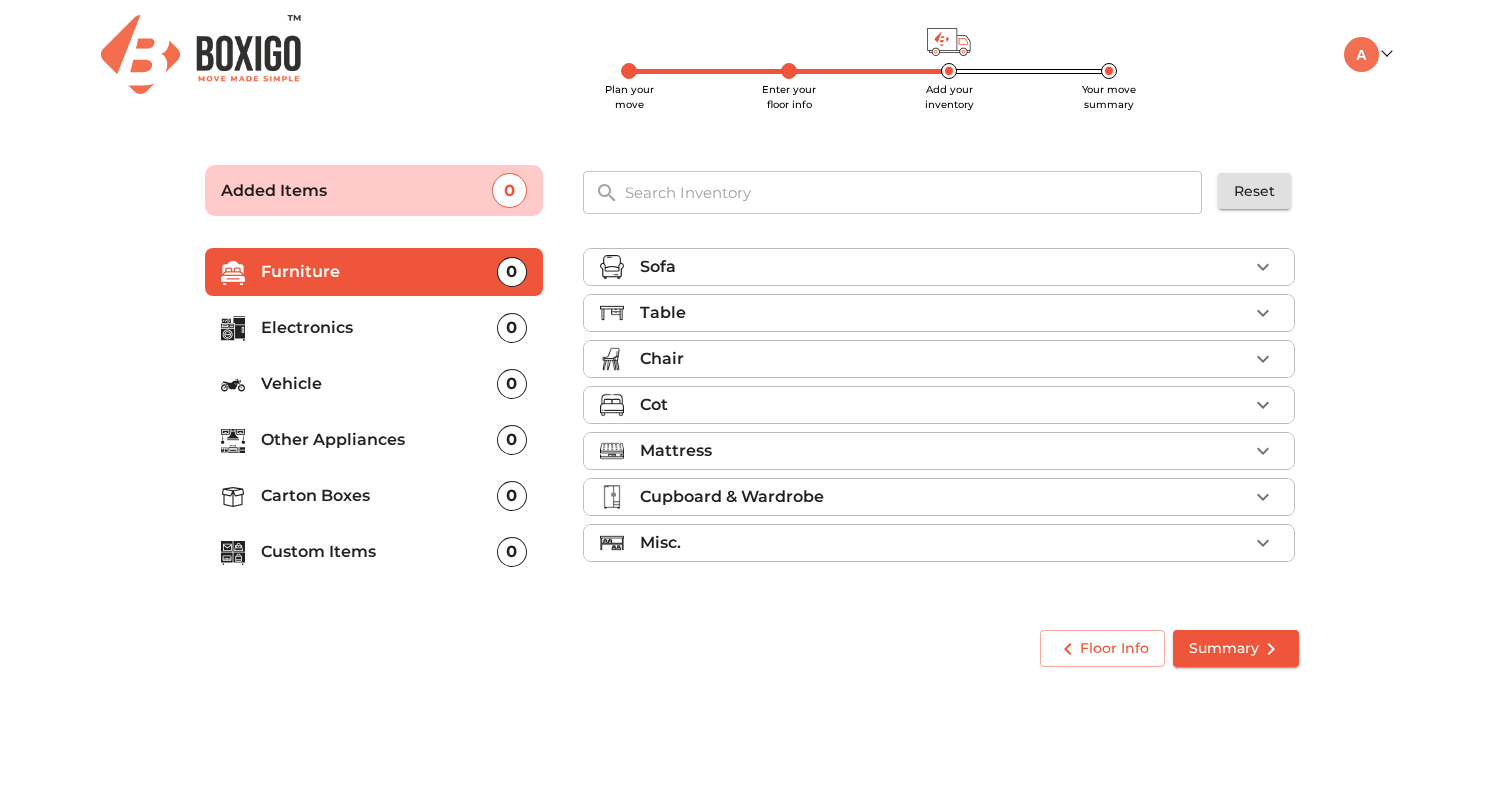 click 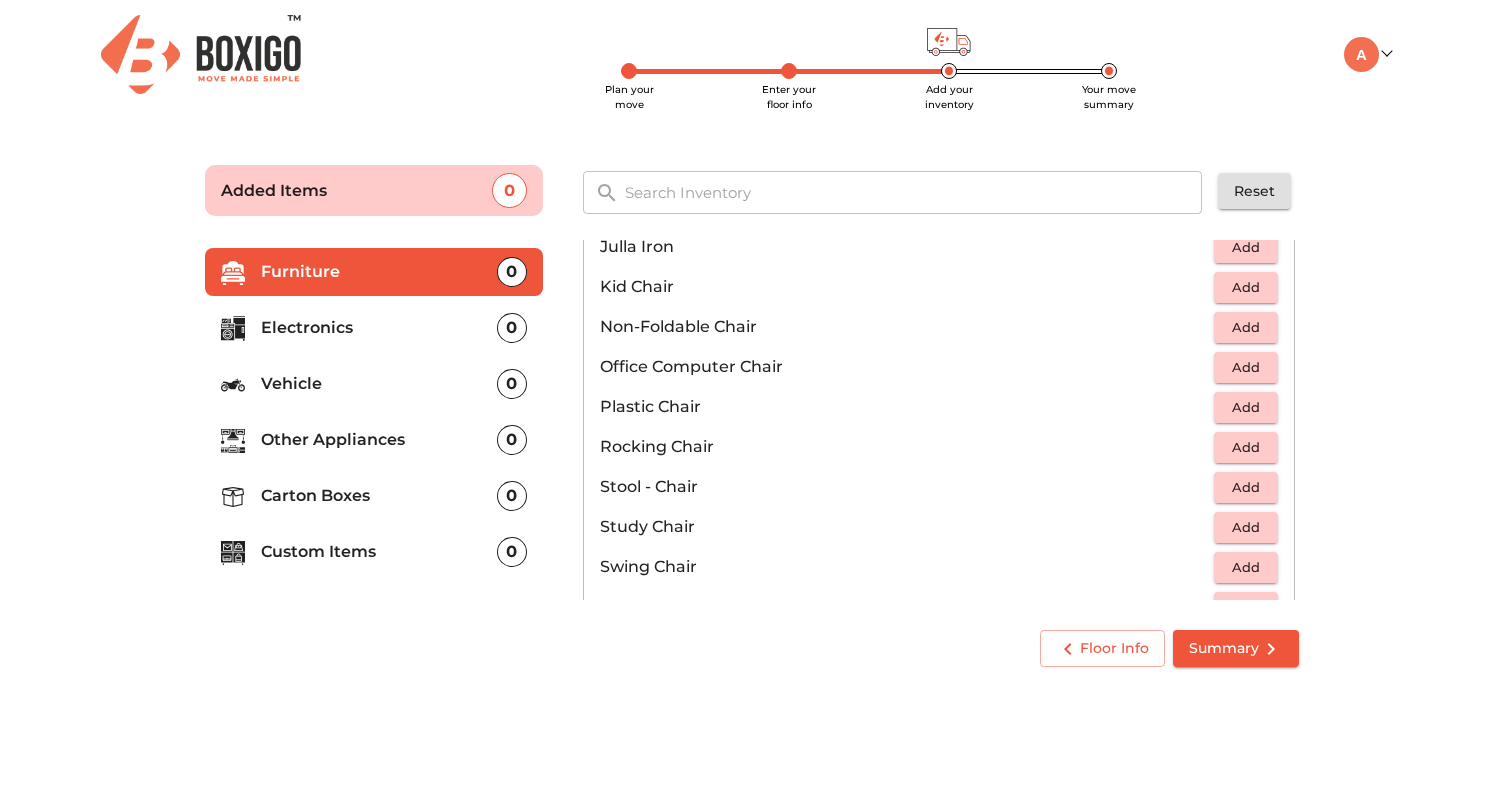 scroll, scrollTop: 607, scrollLeft: 0, axis: vertical 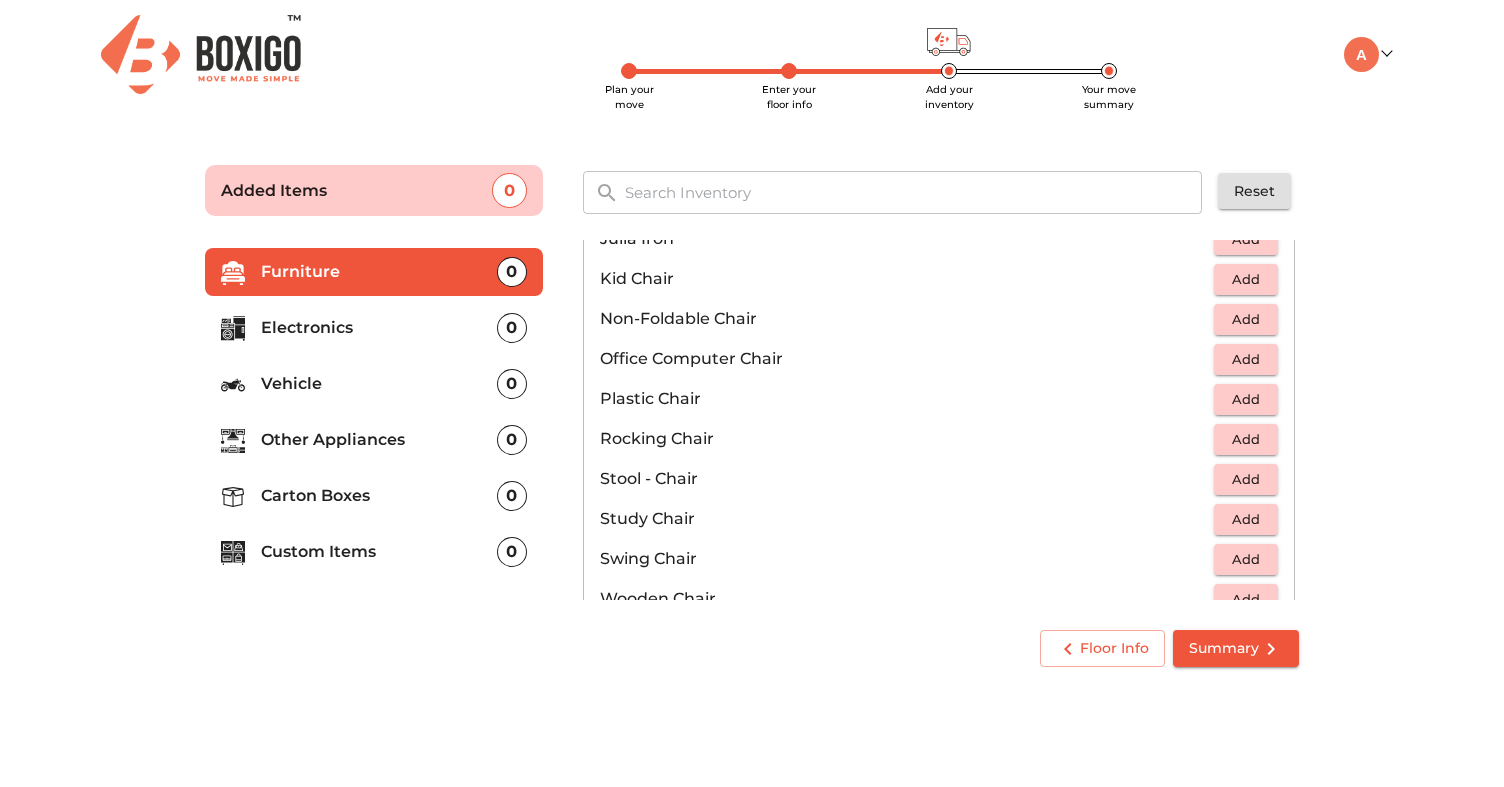 click on "Add" at bounding box center (1246, 399) 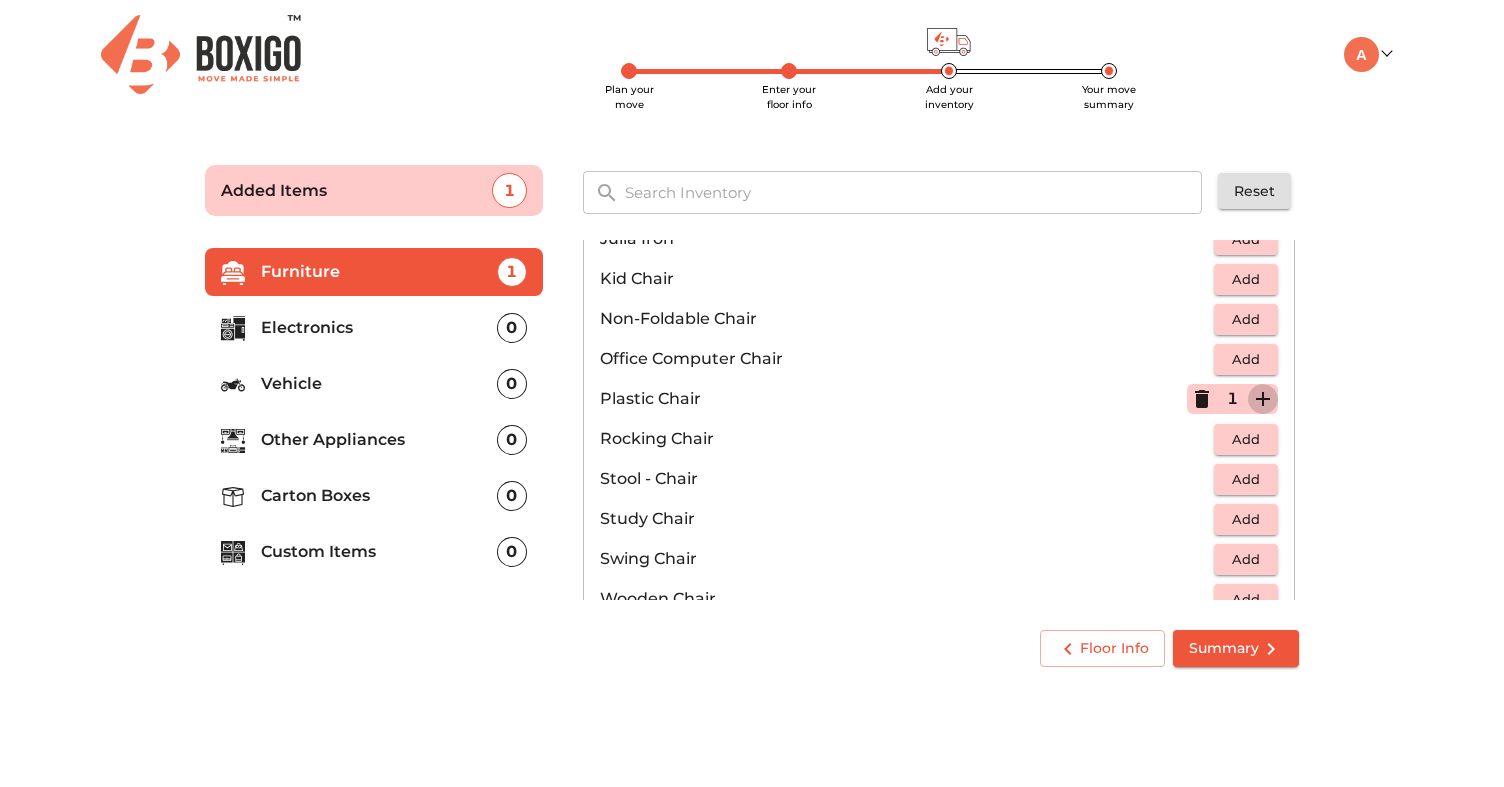click 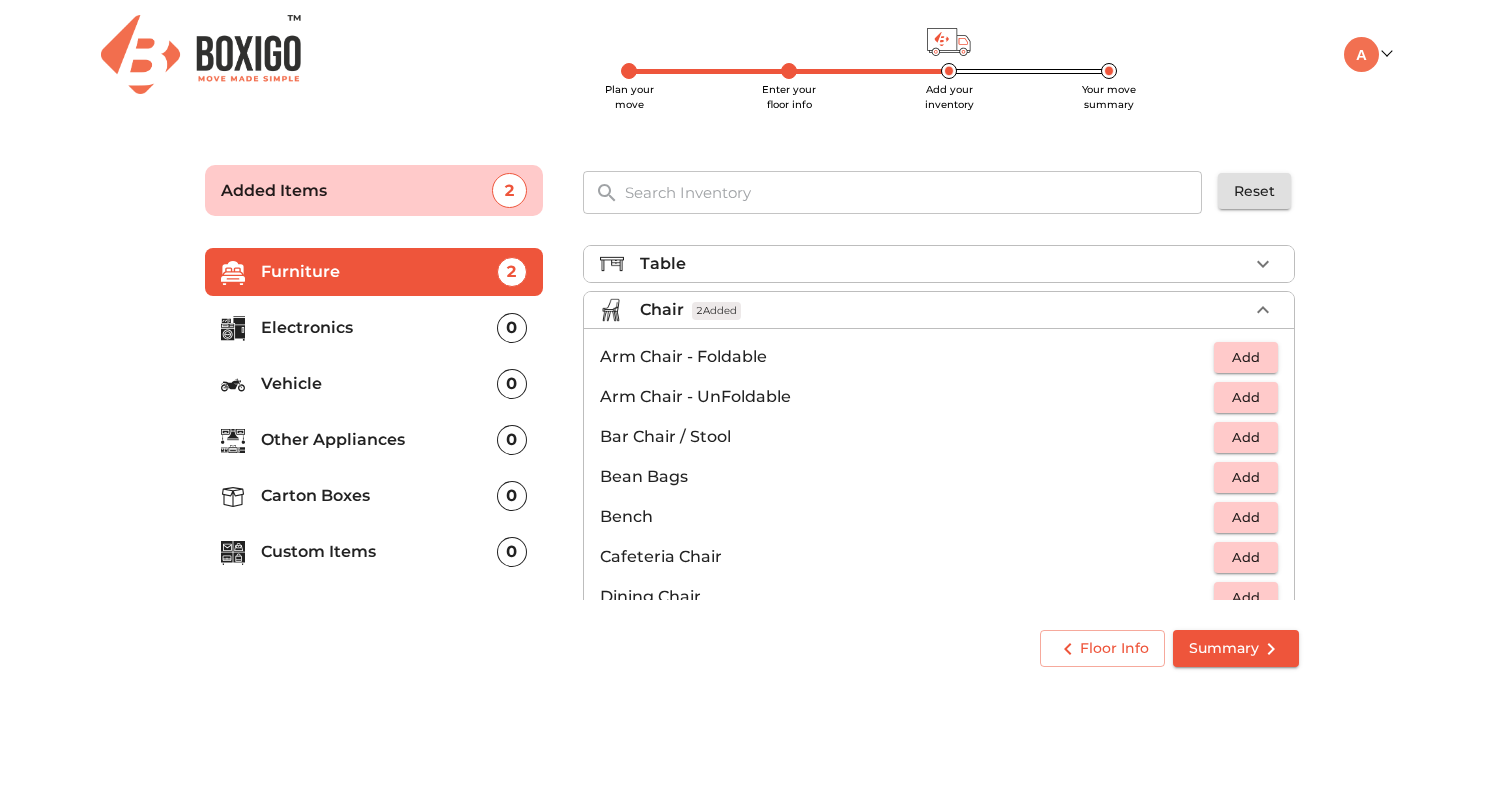 scroll, scrollTop: 0, scrollLeft: 0, axis: both 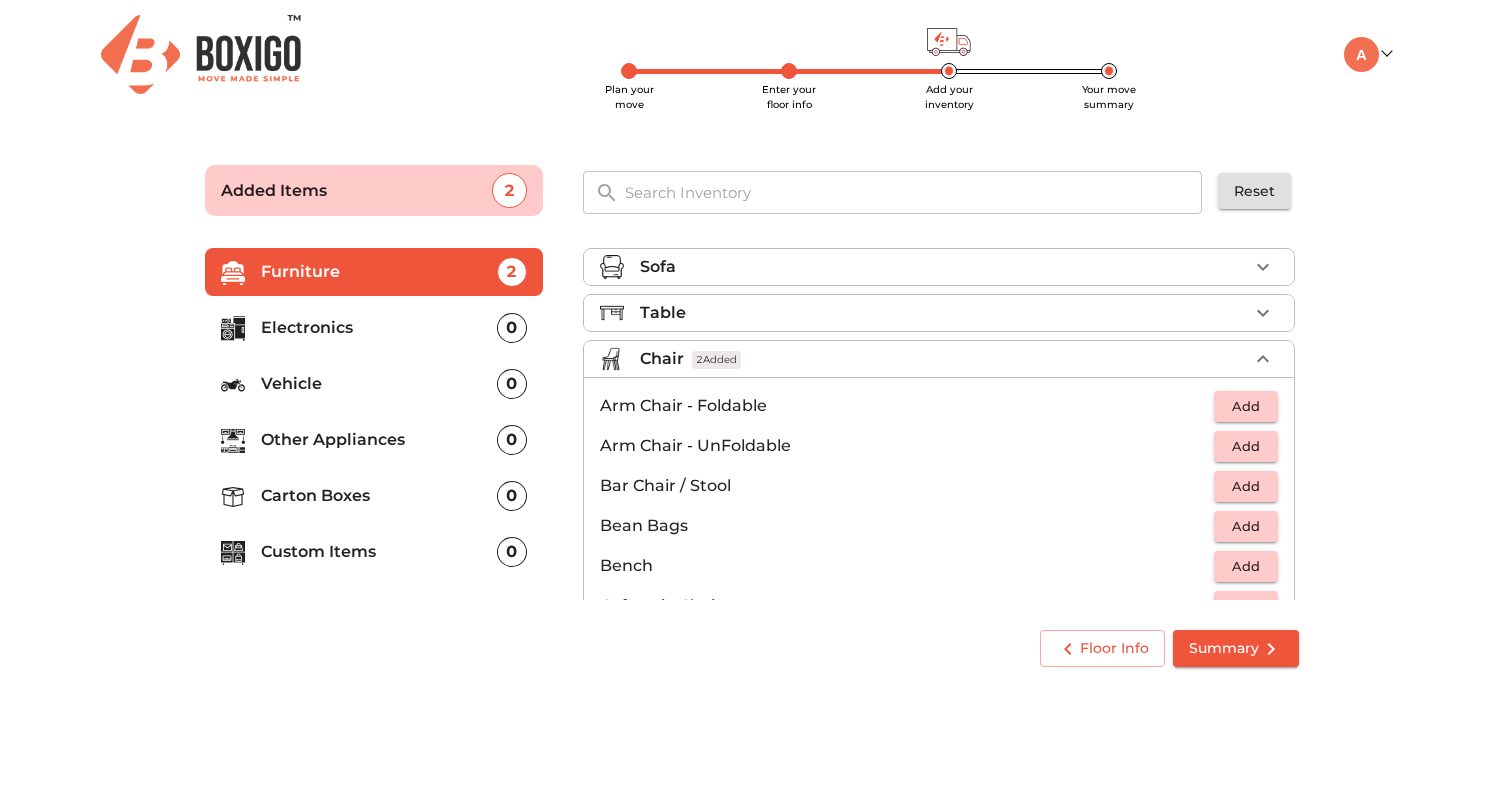 click 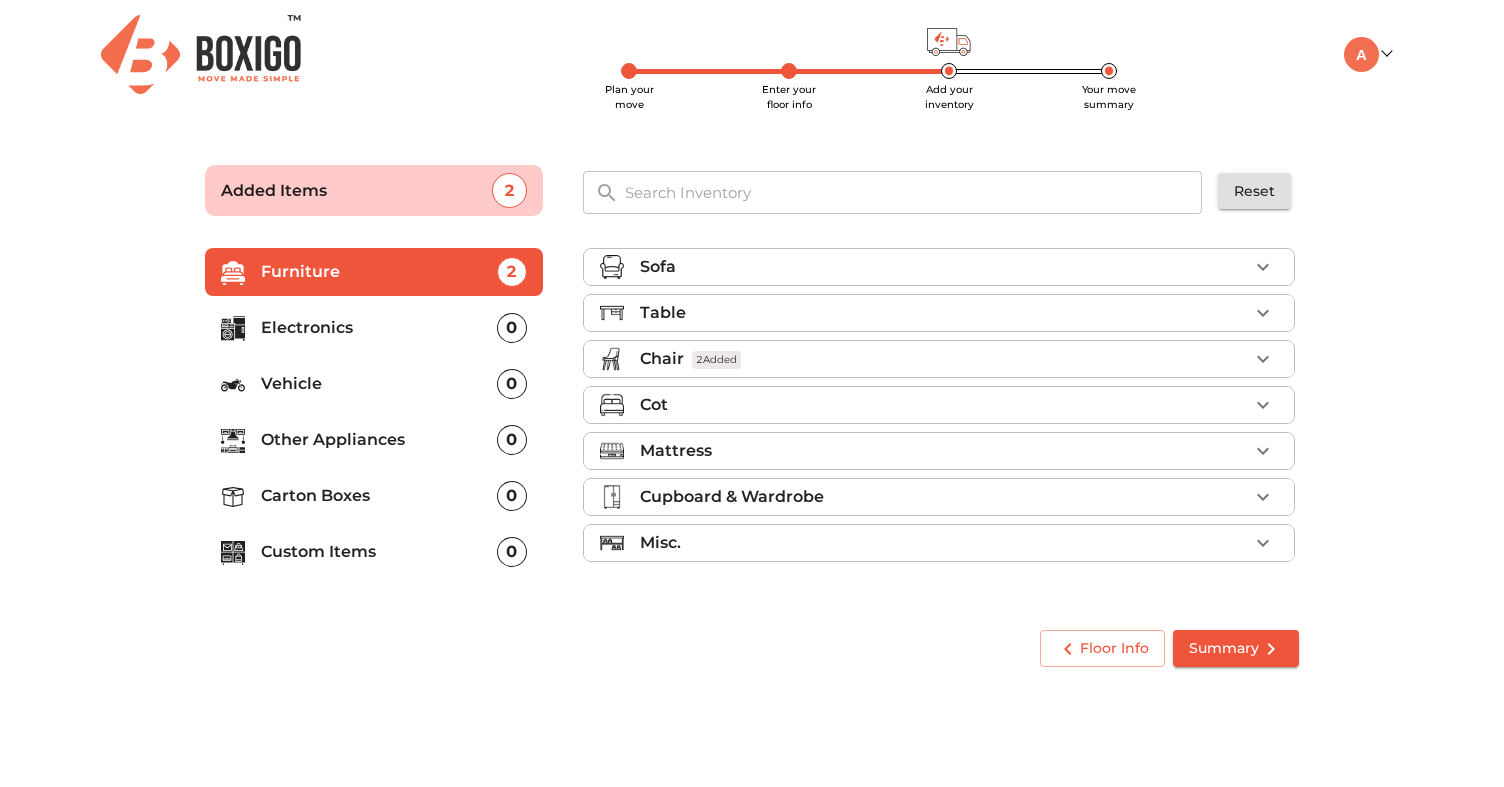 click on "Sofa Table Chair 2  Added Cot Mattress Cupboard & Wardrobe Misc." at bounding box center (939, 409) 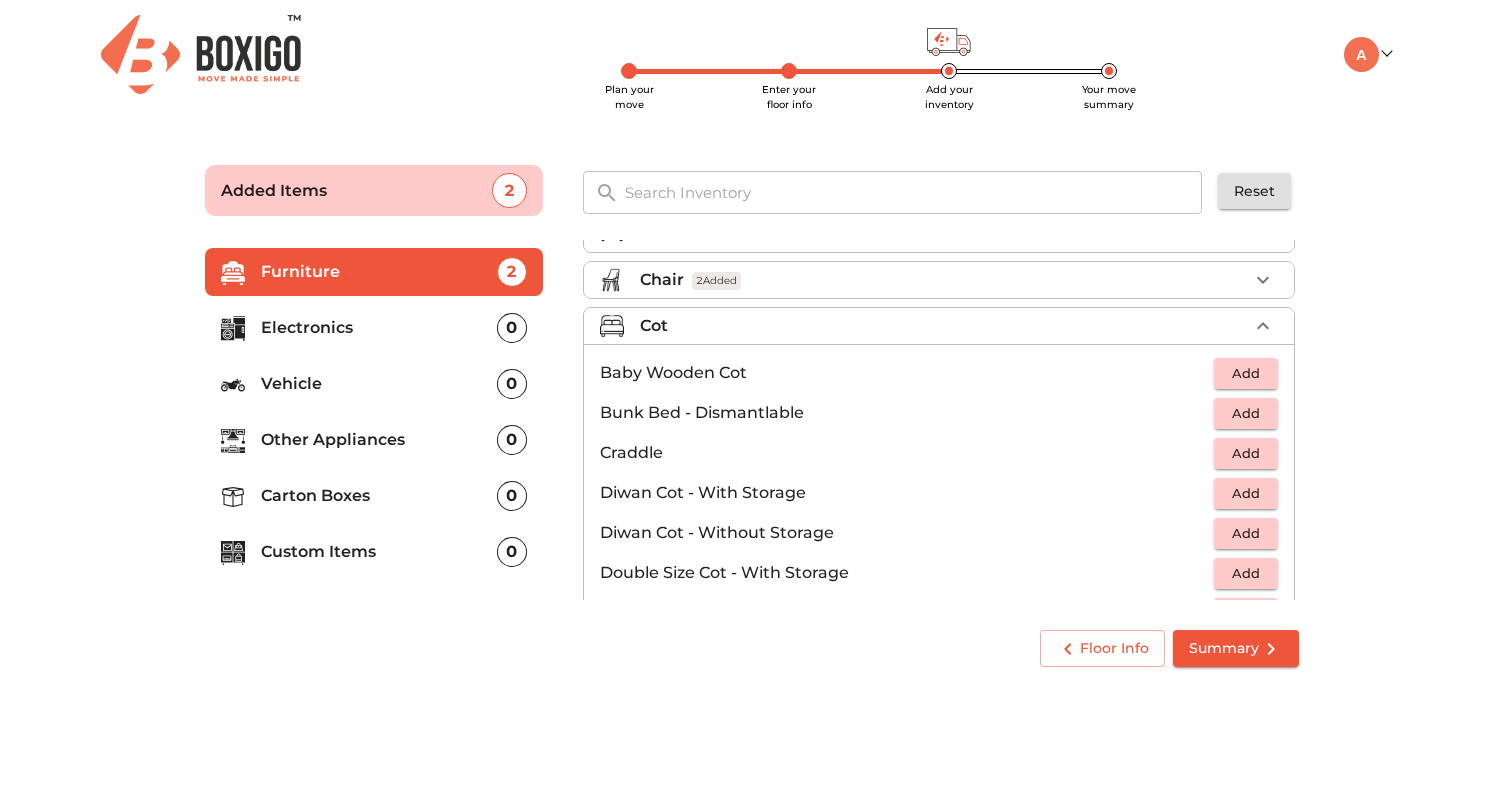 scroll, scrollTop: 71, scrollLeft: 0, axis: vertical 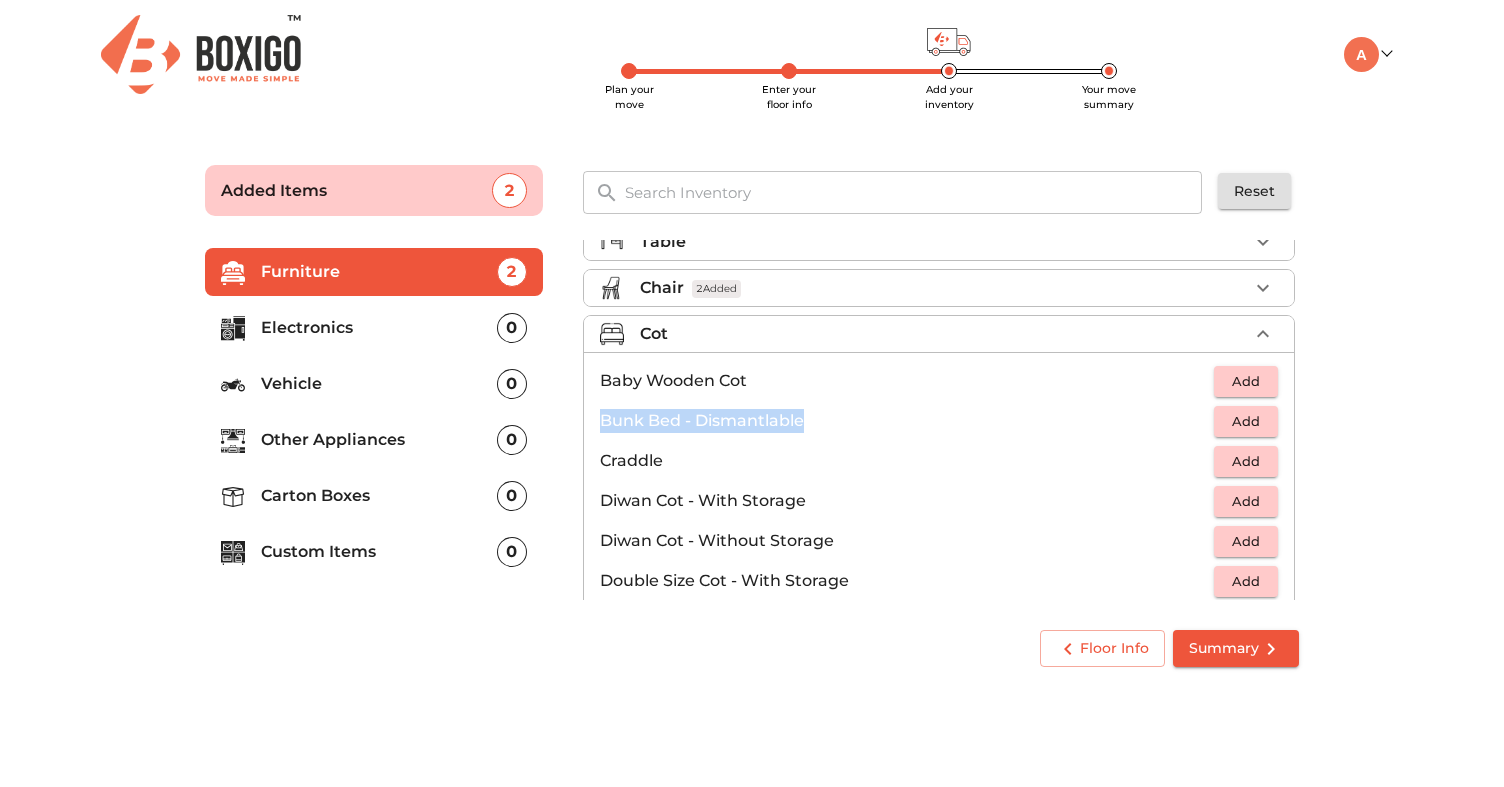 drag, startPoint x: 603, startPoint y: 415, endPoint x: 809, endPoint y: 415, distance: 206 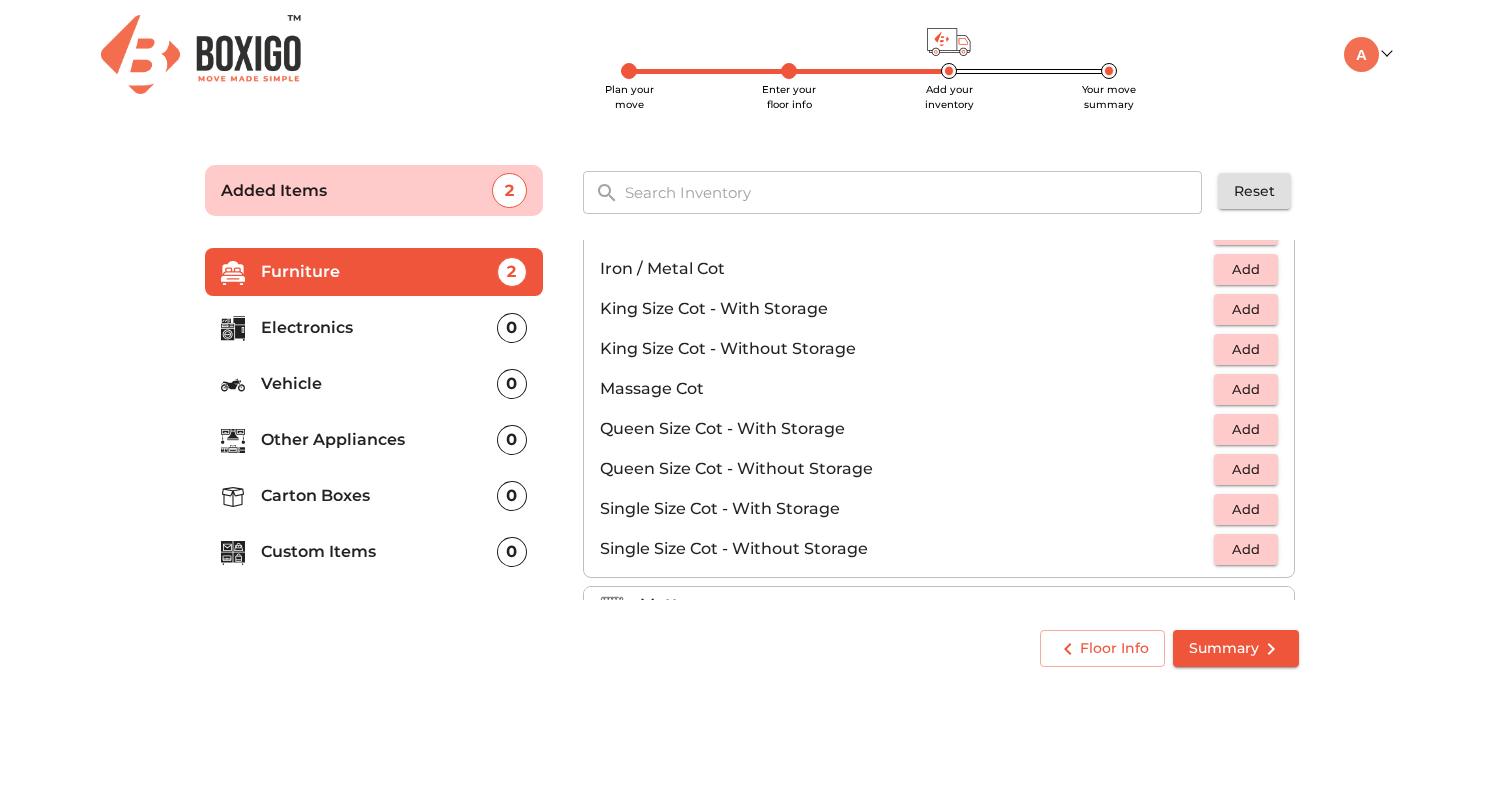 scroll, scrollTop: 508, scrollLeft: 0, axis: vertical 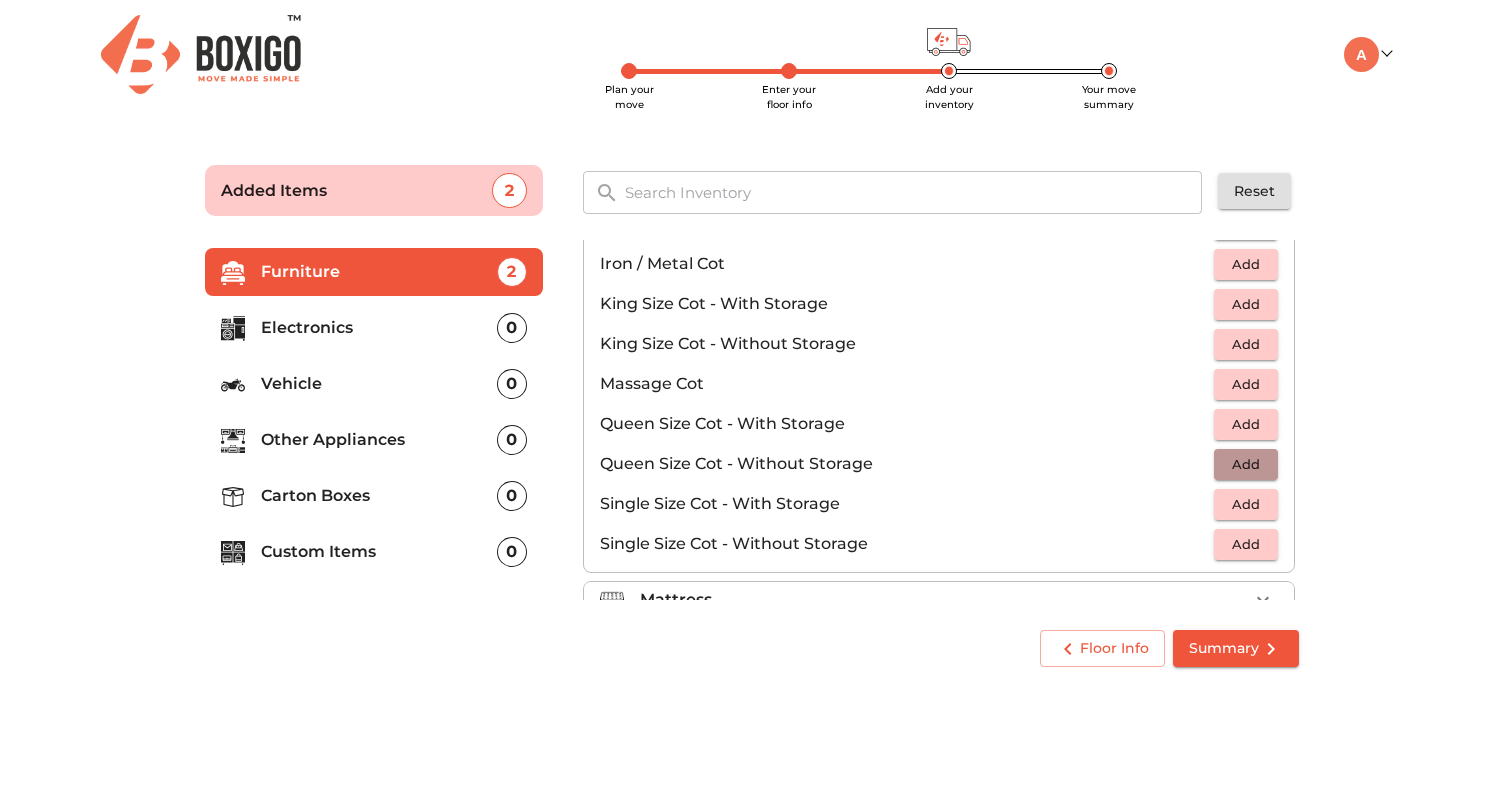 click on "Add" at bounding box center (1246, 464) 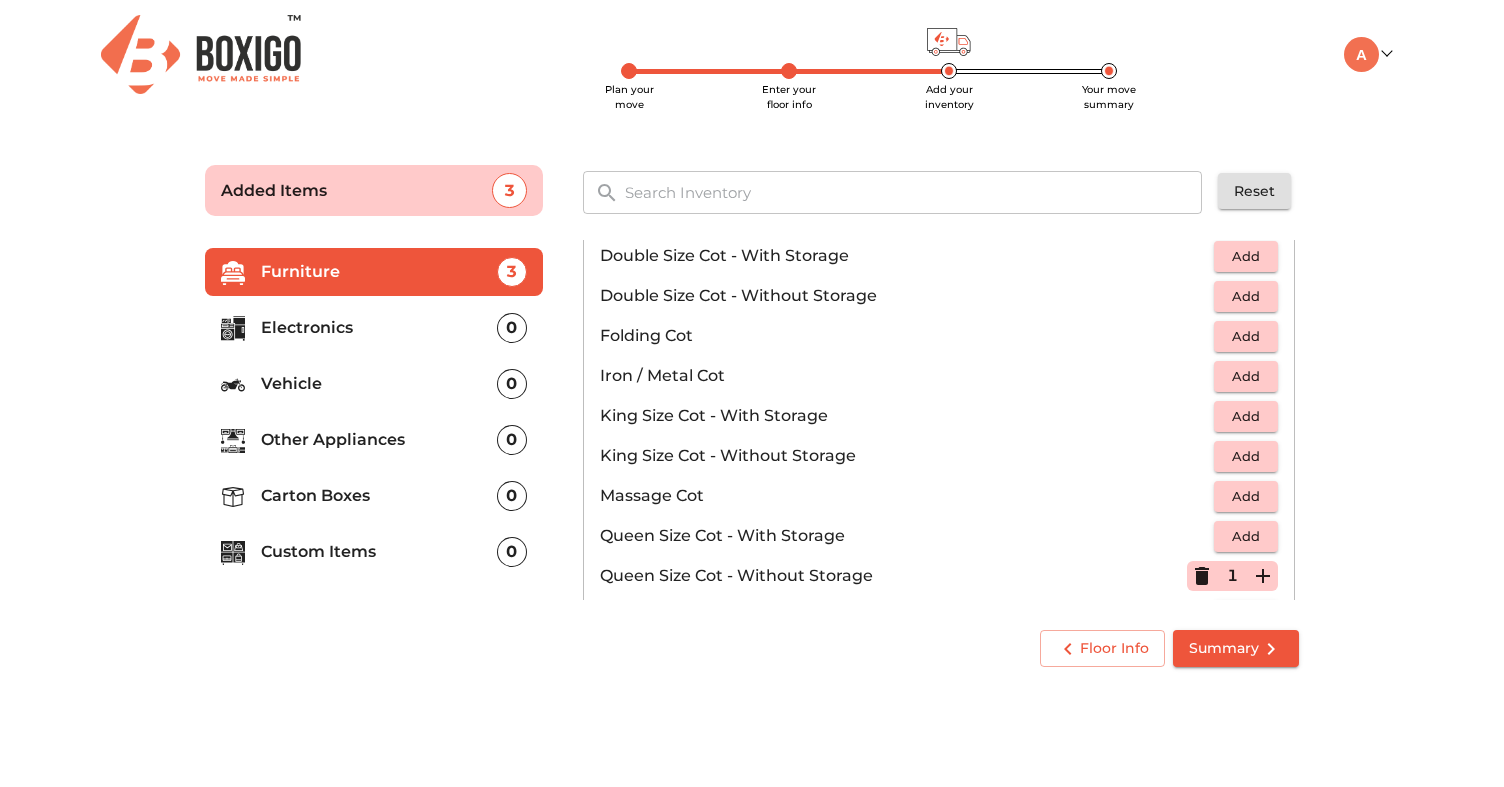 scroll, scrollTop: 0, scrollLeft: 0, axis: both 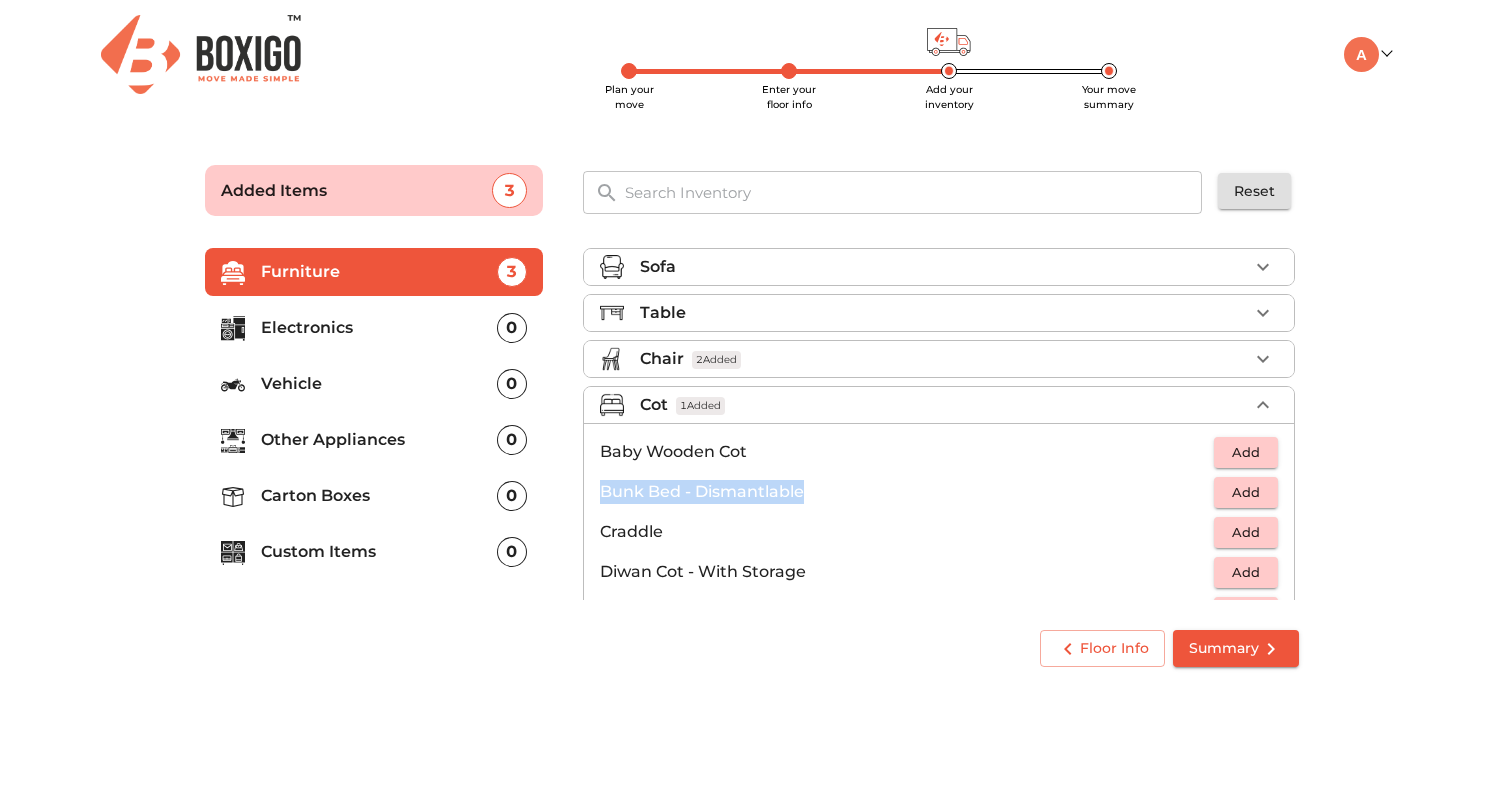 click 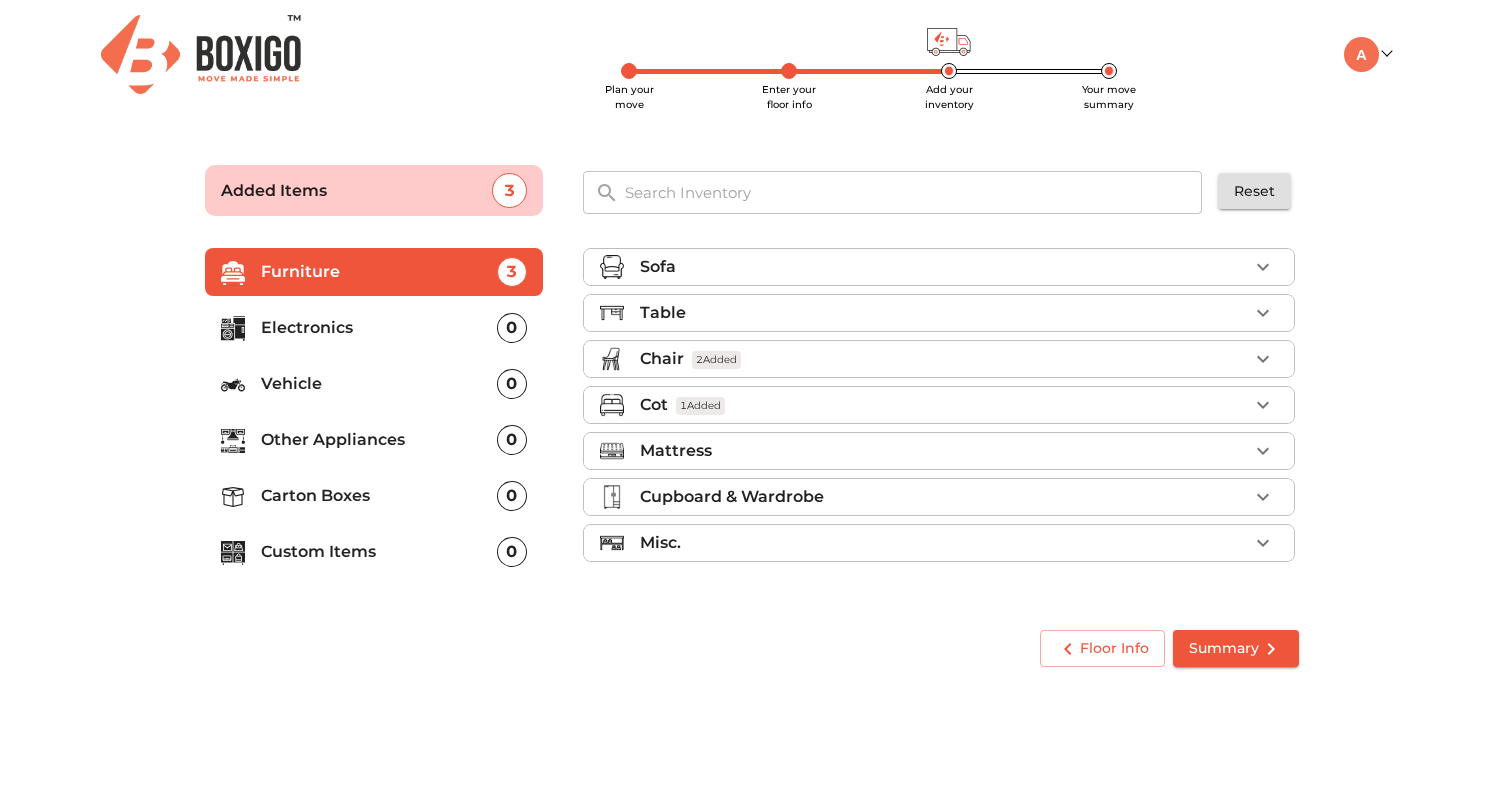 click 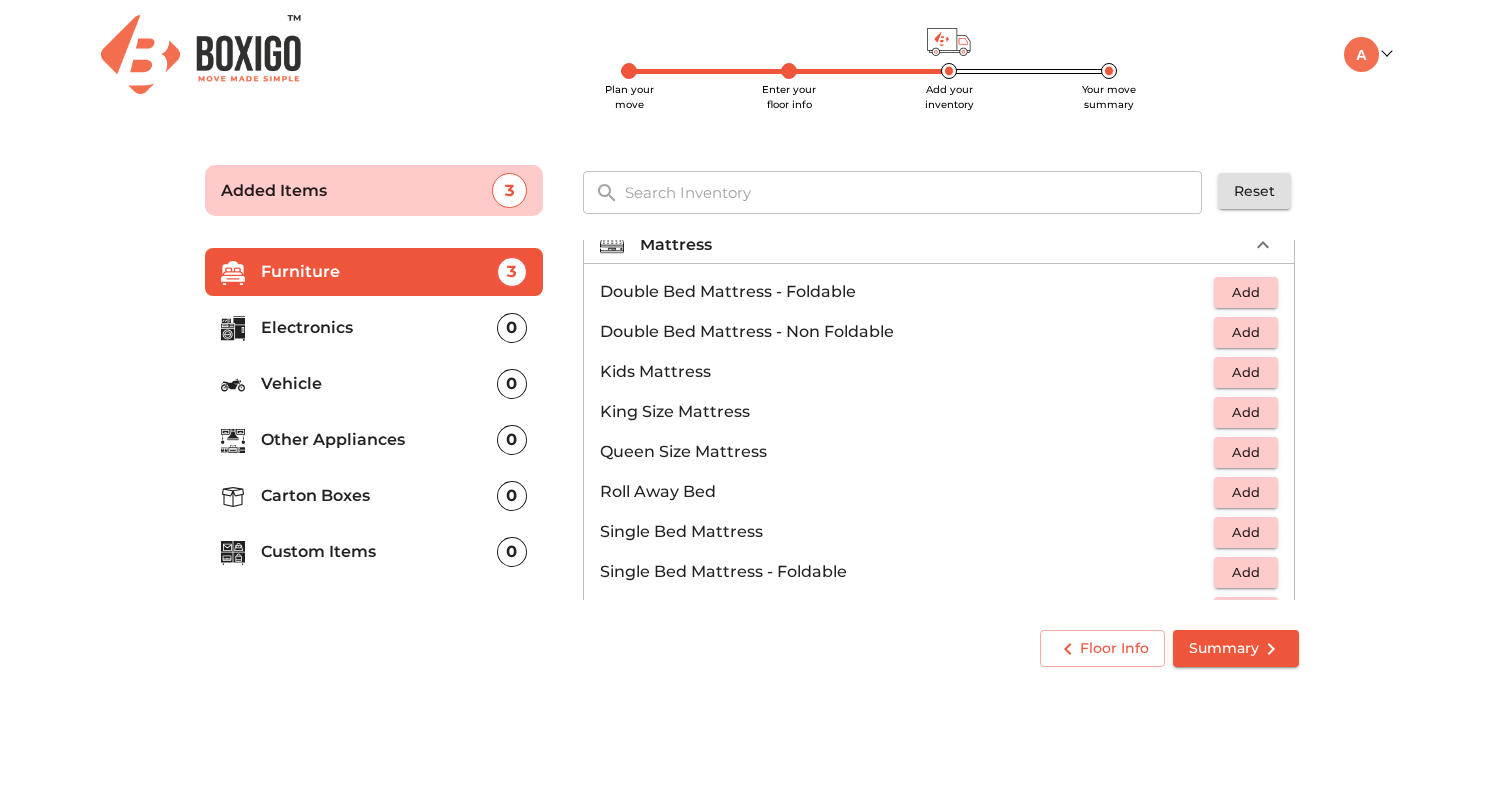 scroll, scrollTop: 178, scrollLeft: 0, axis: vertical 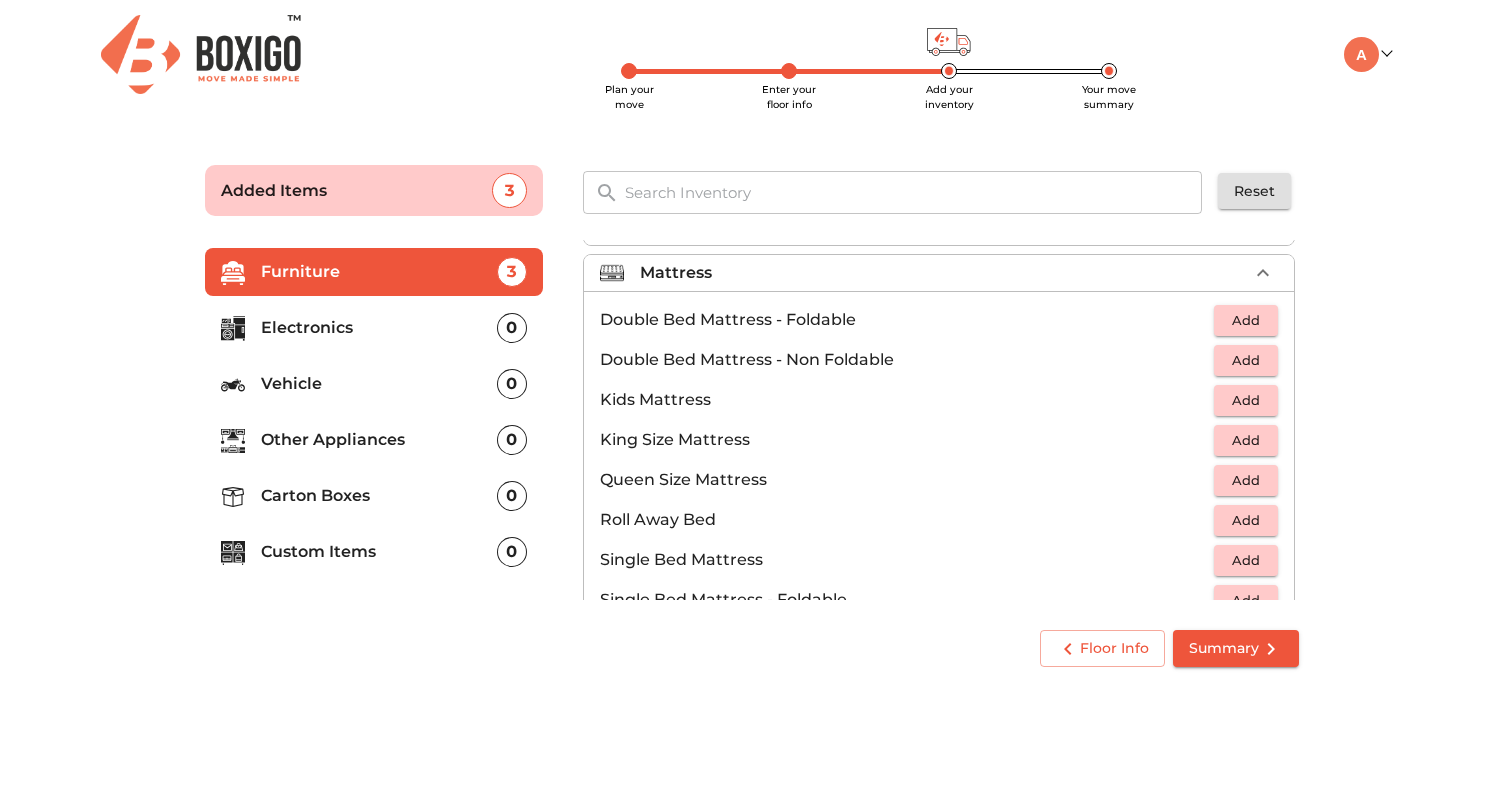 click on "Add" at bounding box center (1246, 480) 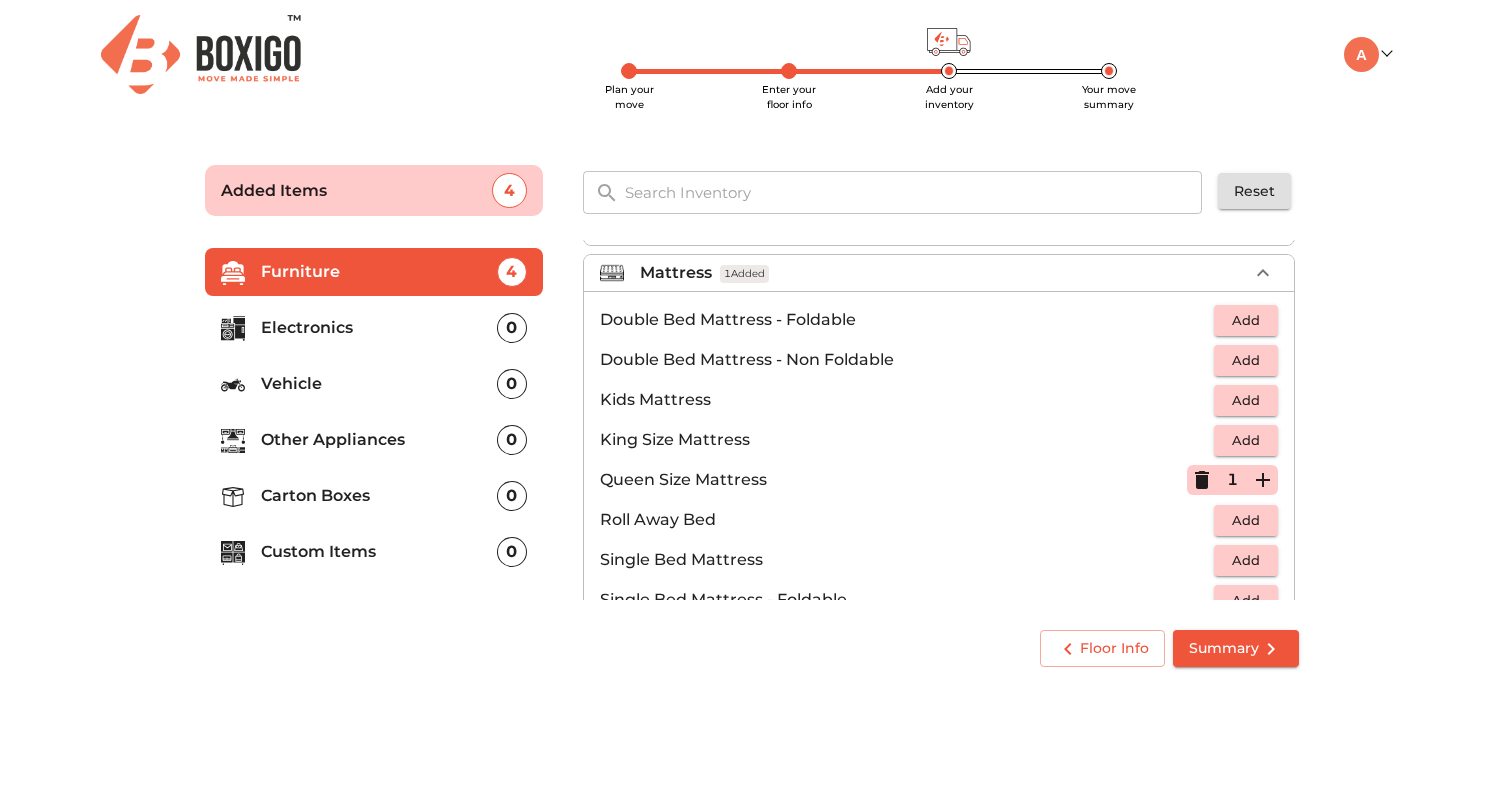click 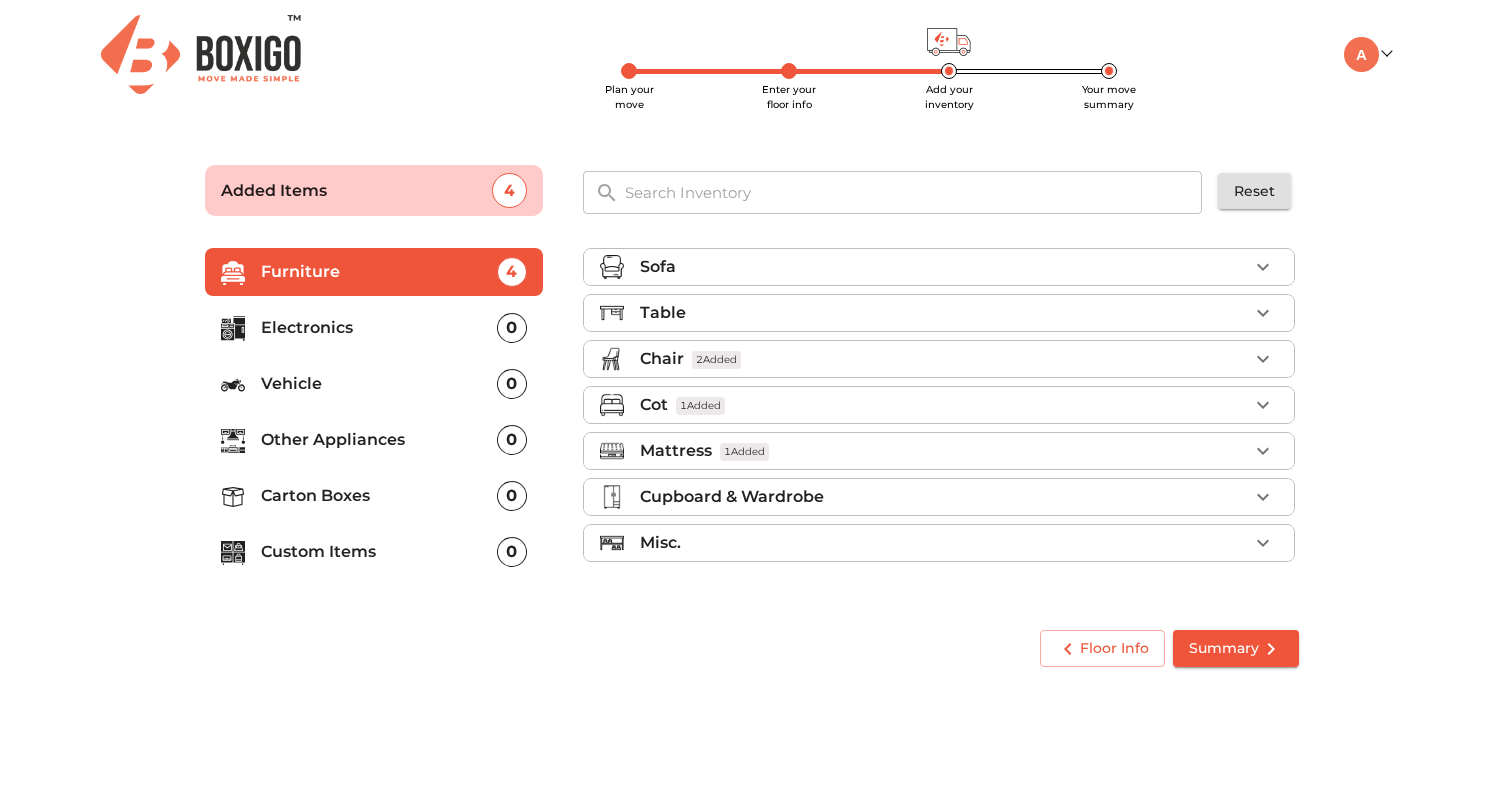 scroll, scrollTop: 0, scrollLeft: 0, axis: both 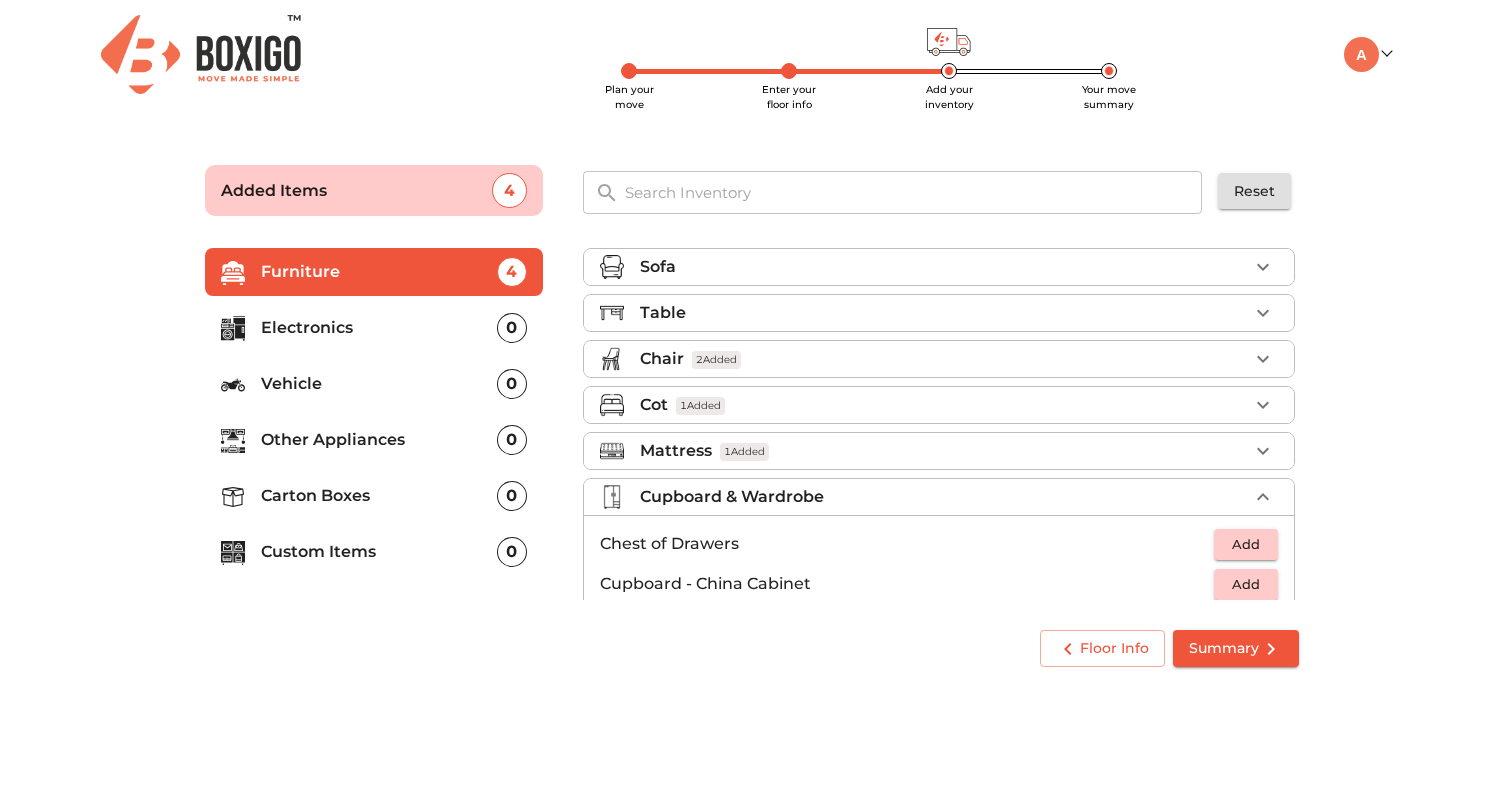 click on "Cupboard & Wardrobe" at bounding box center (939, 497) 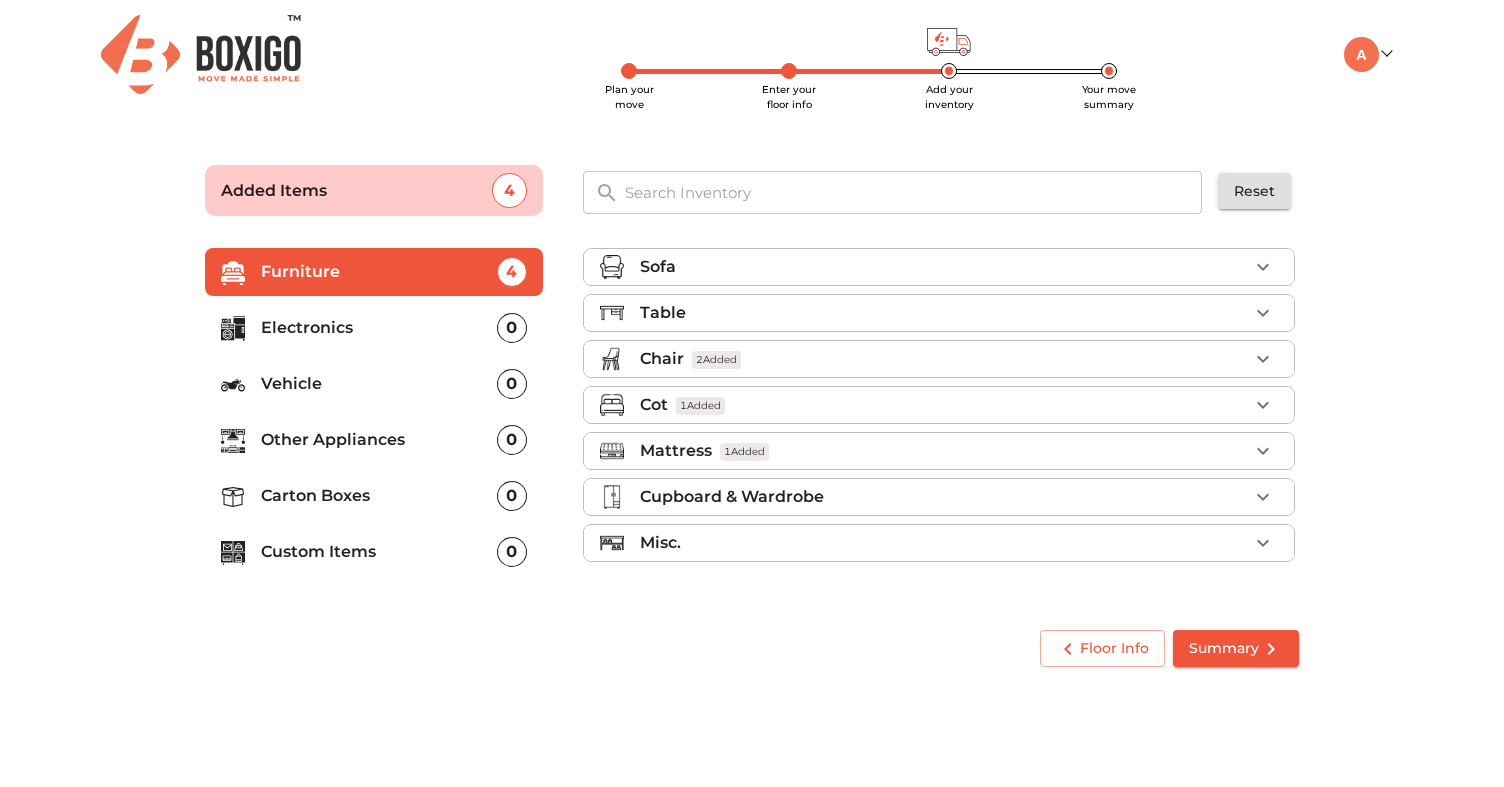 click on "Electronics 0" at bounding box center (374, 328) 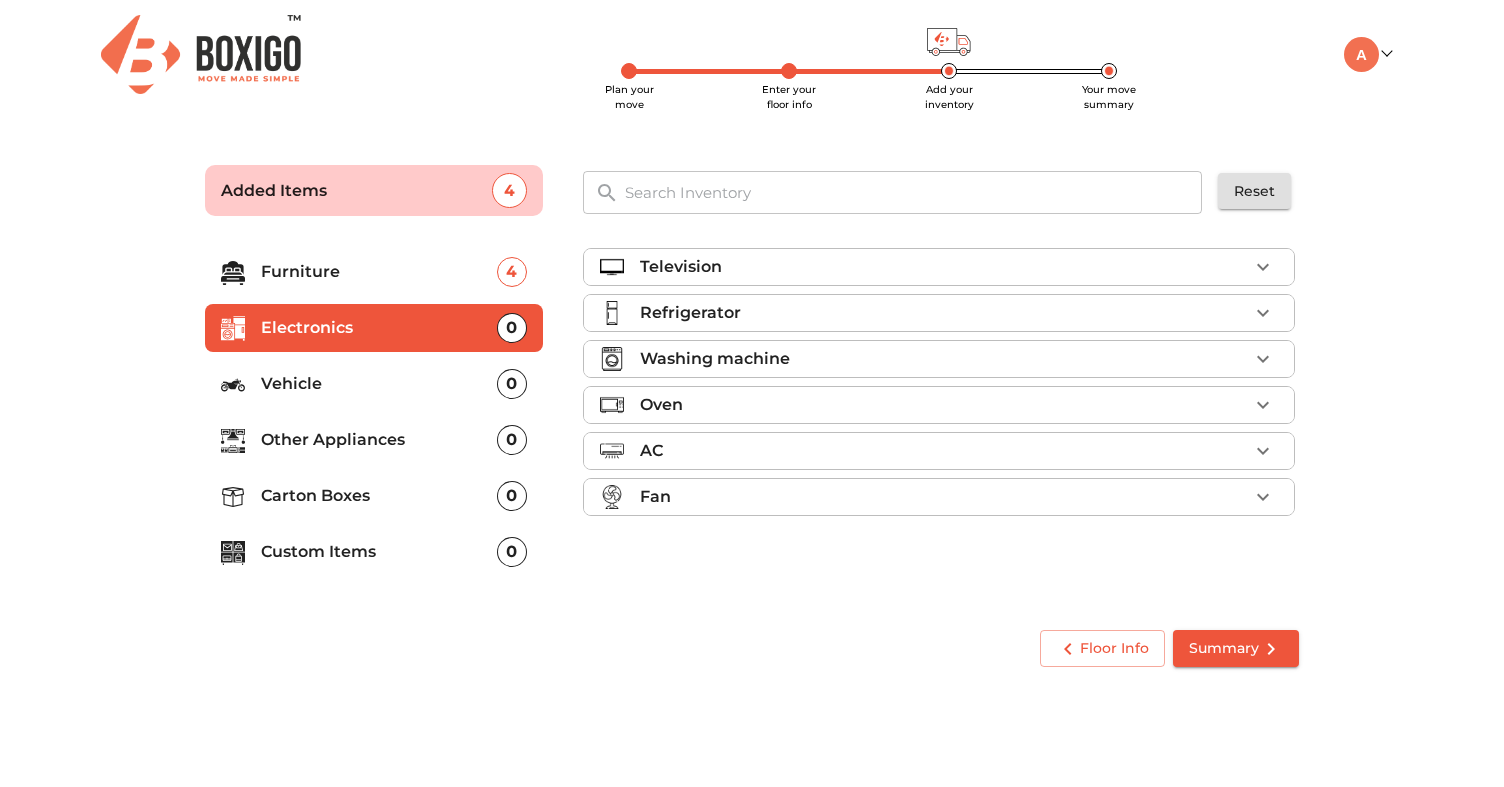 click on "Refrigerator" at bounding box center (944, 313) 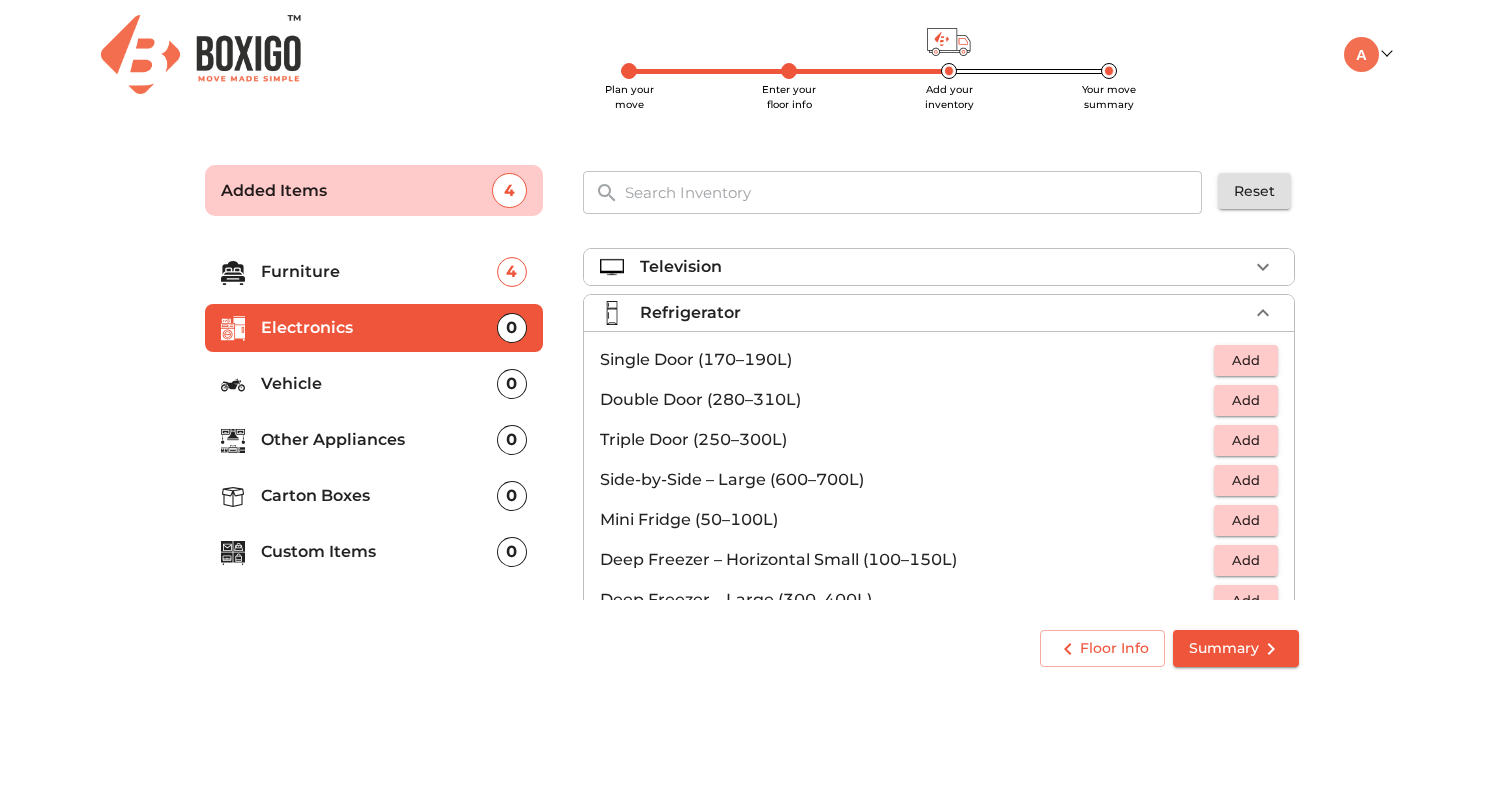 click on "Add" at bounding box center [1246, 360] 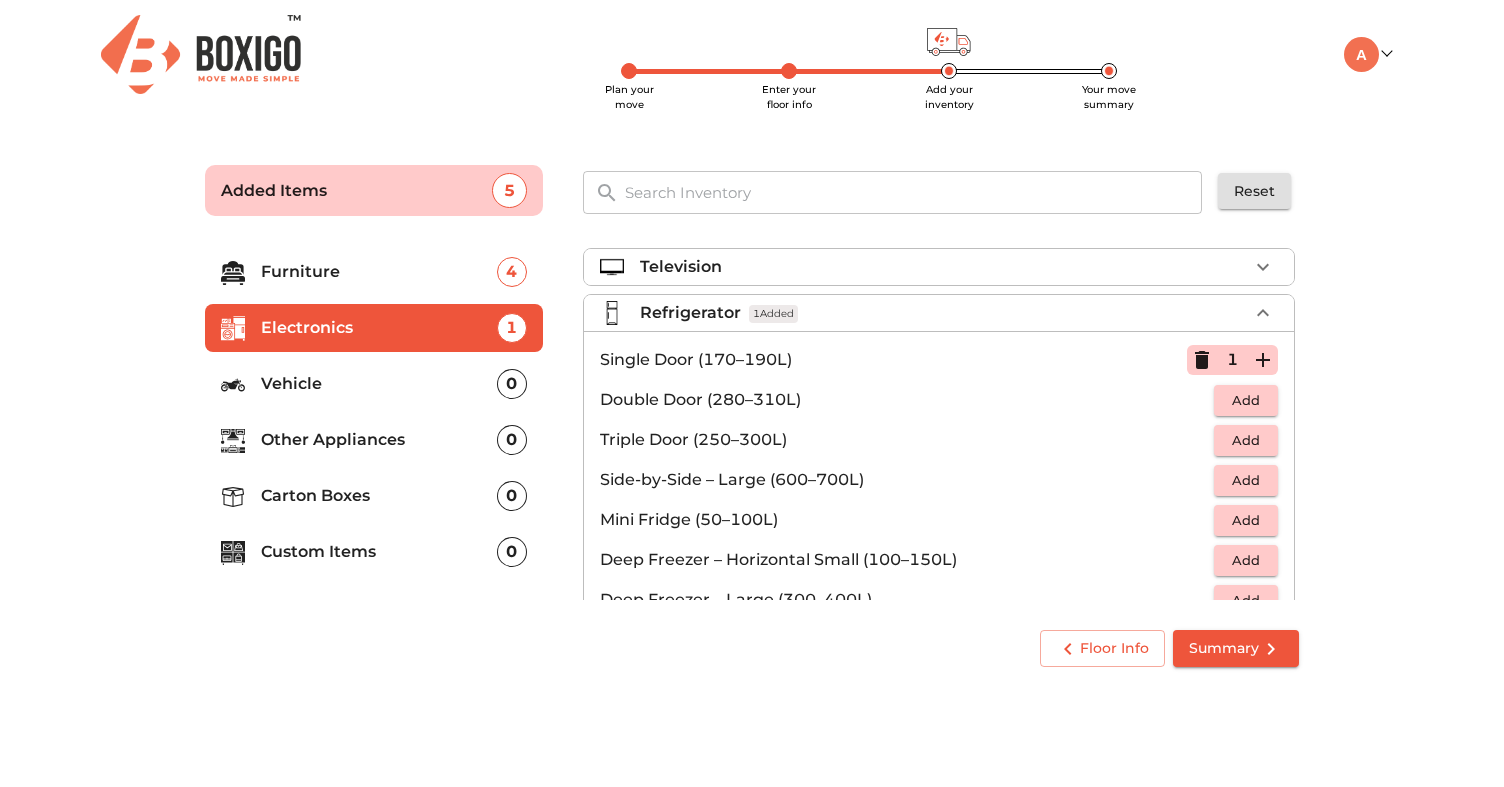 click on "Refrigerator 1  Added" at bounding box center [944, 313] 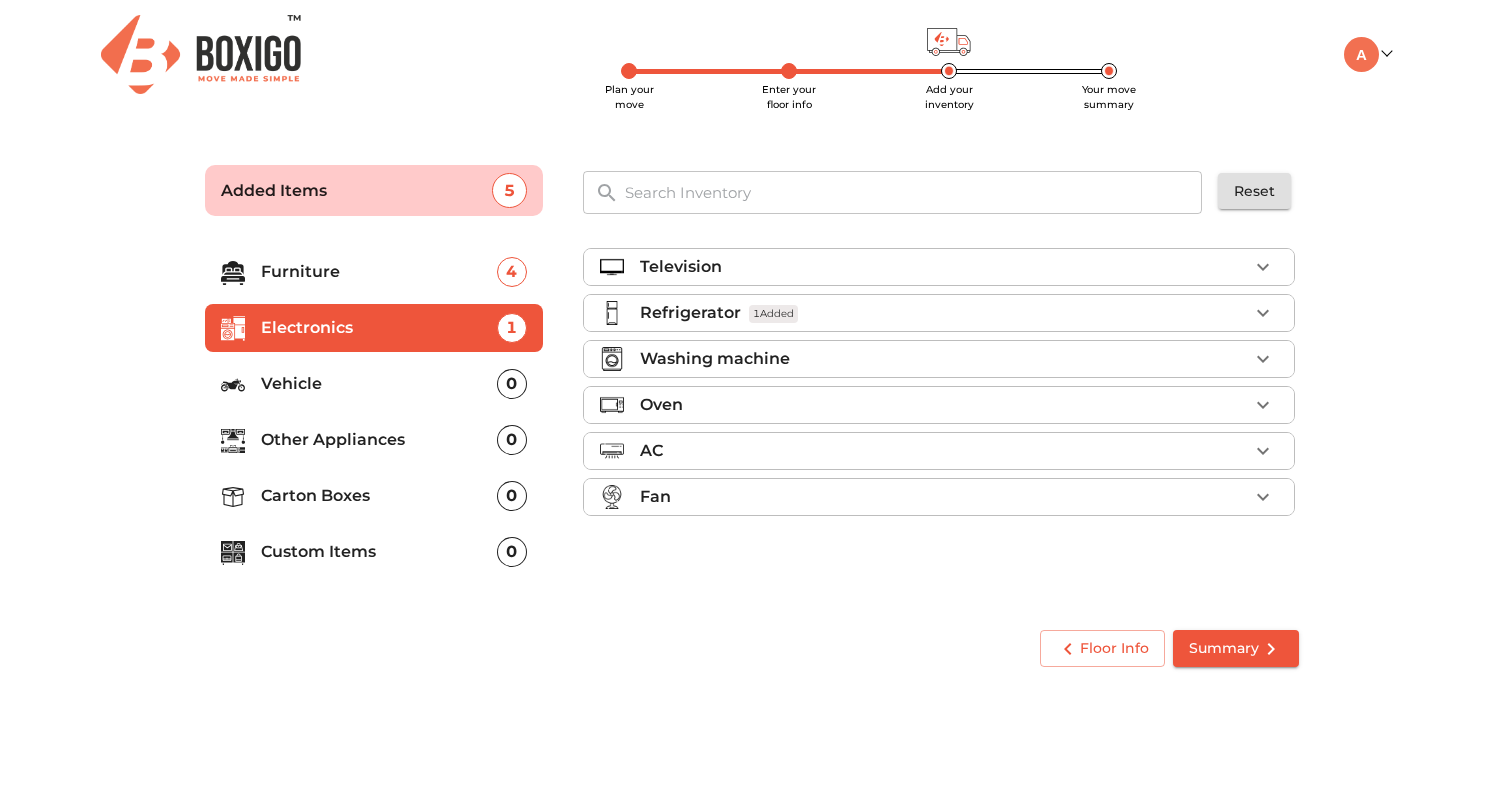 click on "Washing machine" at bounding box center (944, 359) 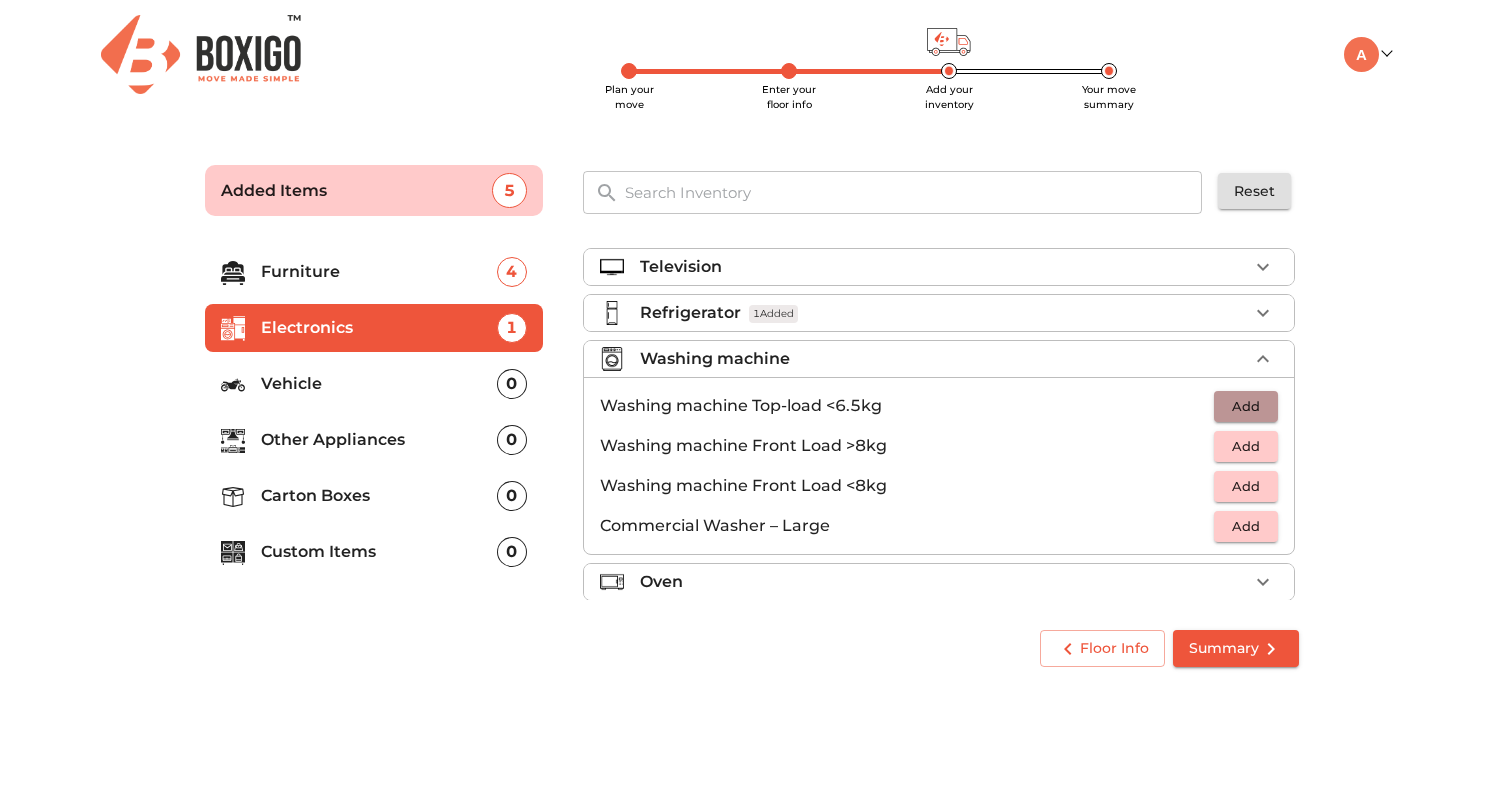 click on "Add" at bounding box center (1246, 406) 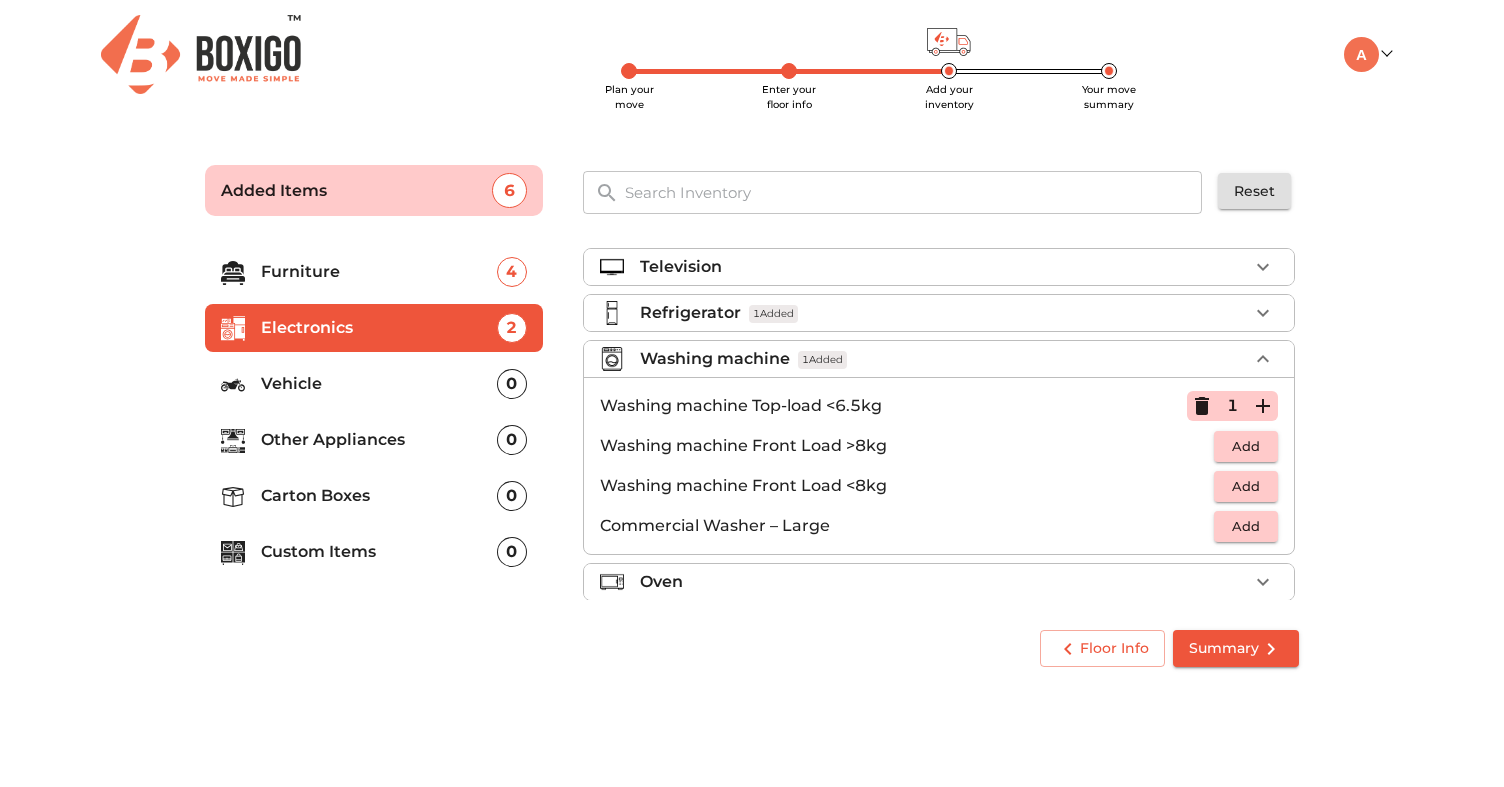 click on "Washing machine 1  Added" at bounding box center [944, 359] 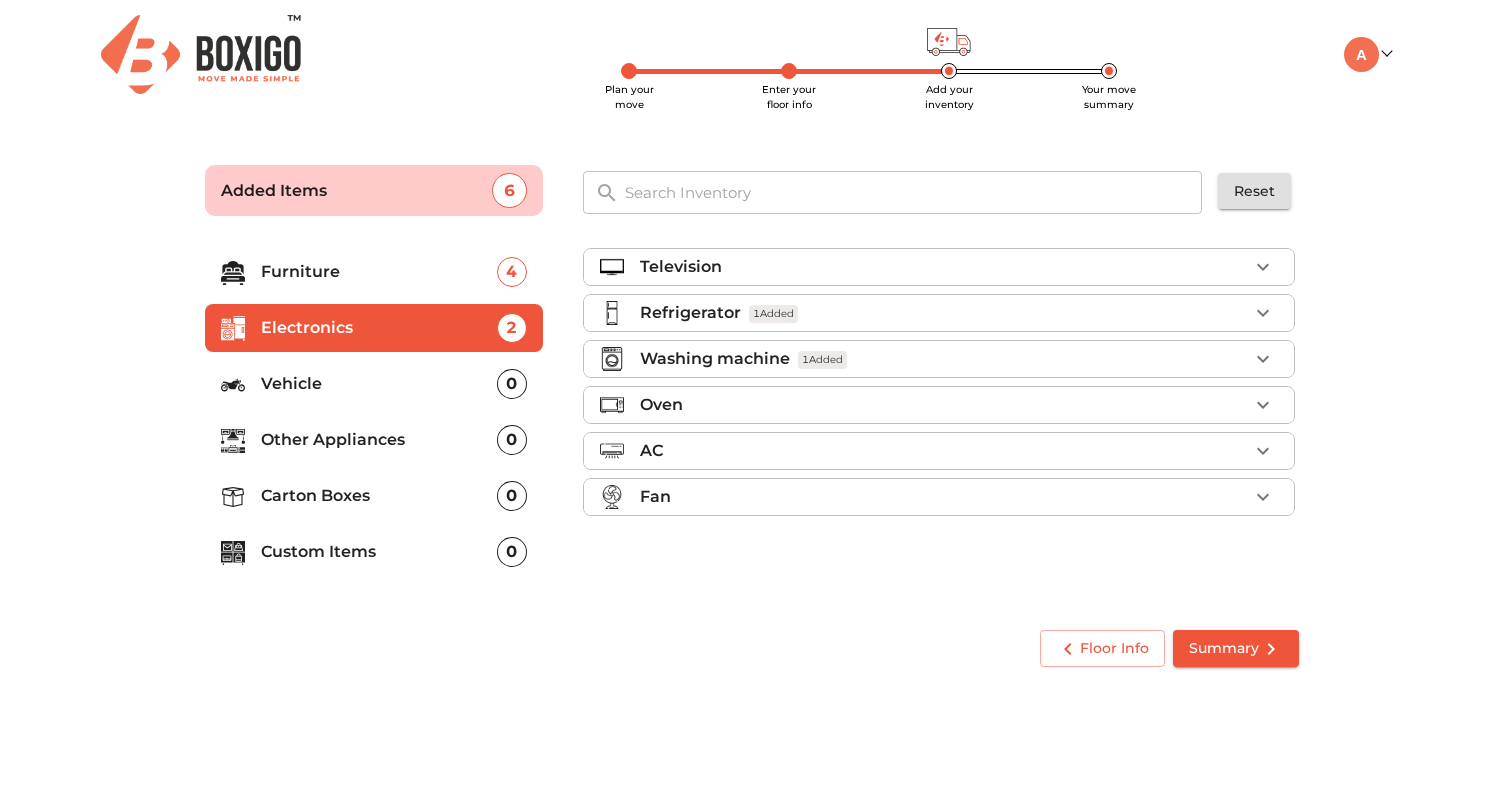 click on "Vehicle" at bounding box center [379, 384] 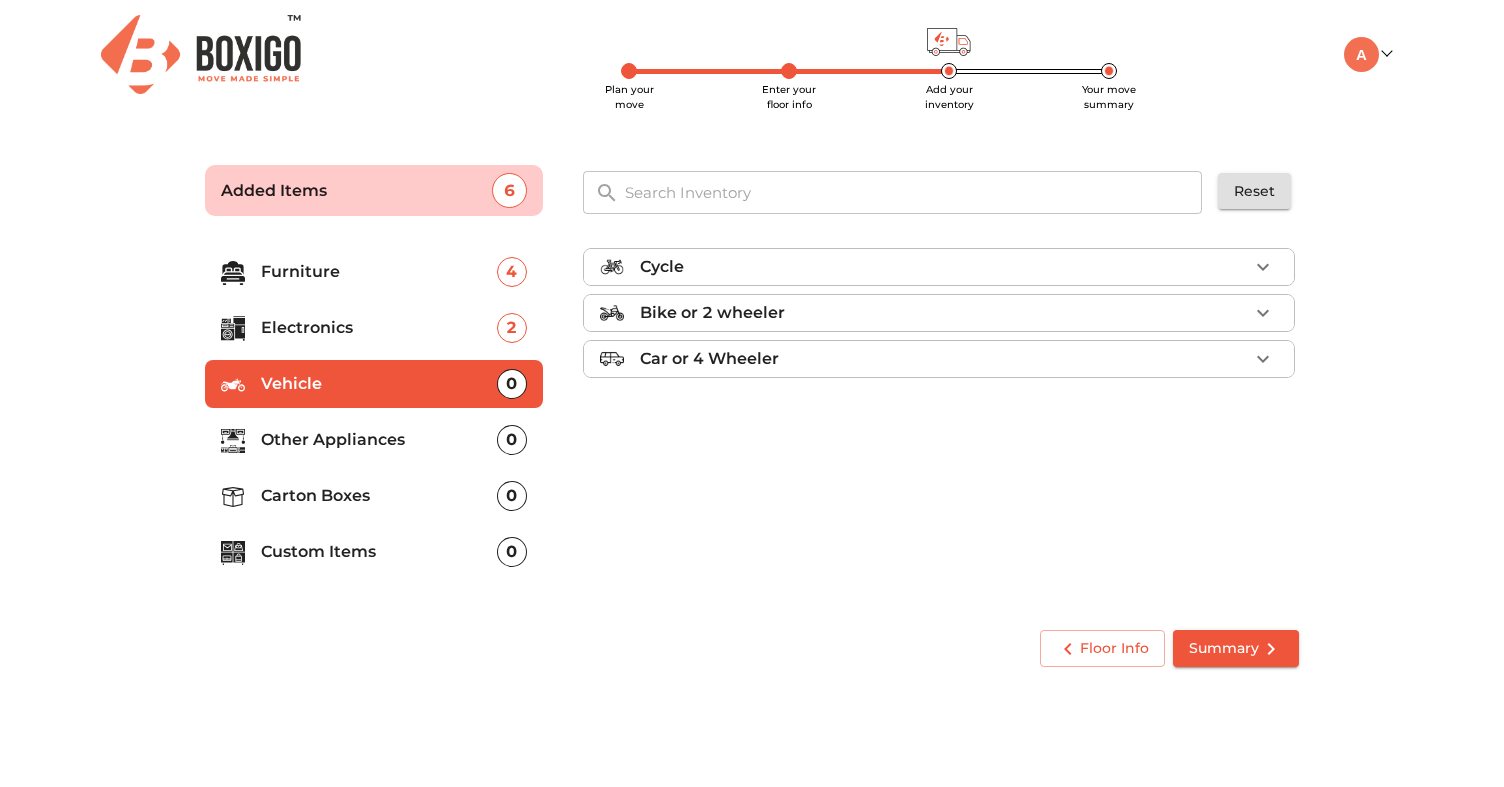 click on "Bike or 2 wheeler" at bounding box center [944, 313] 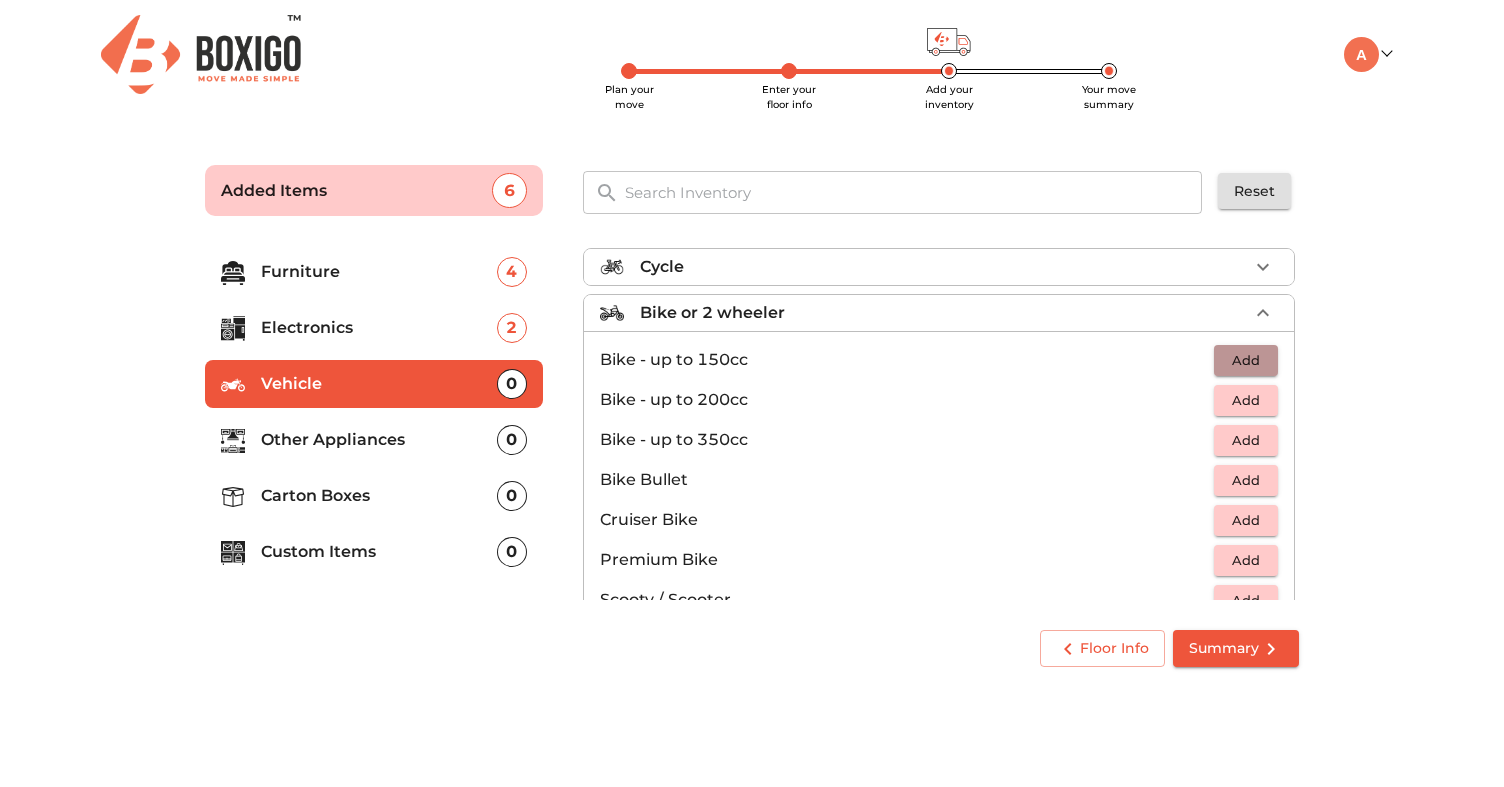 click on "Add" at bounding box center [1246, 360] 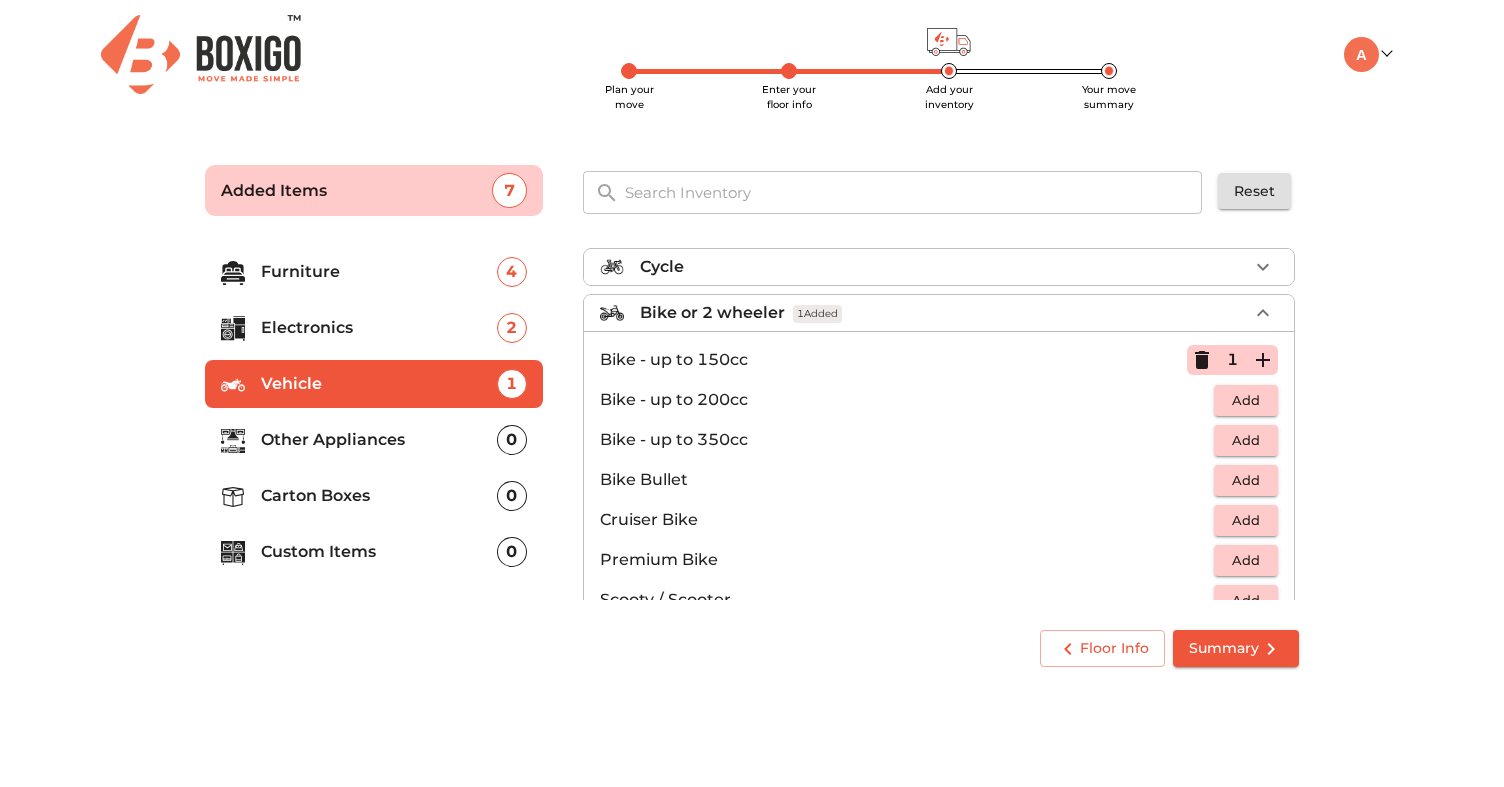 click 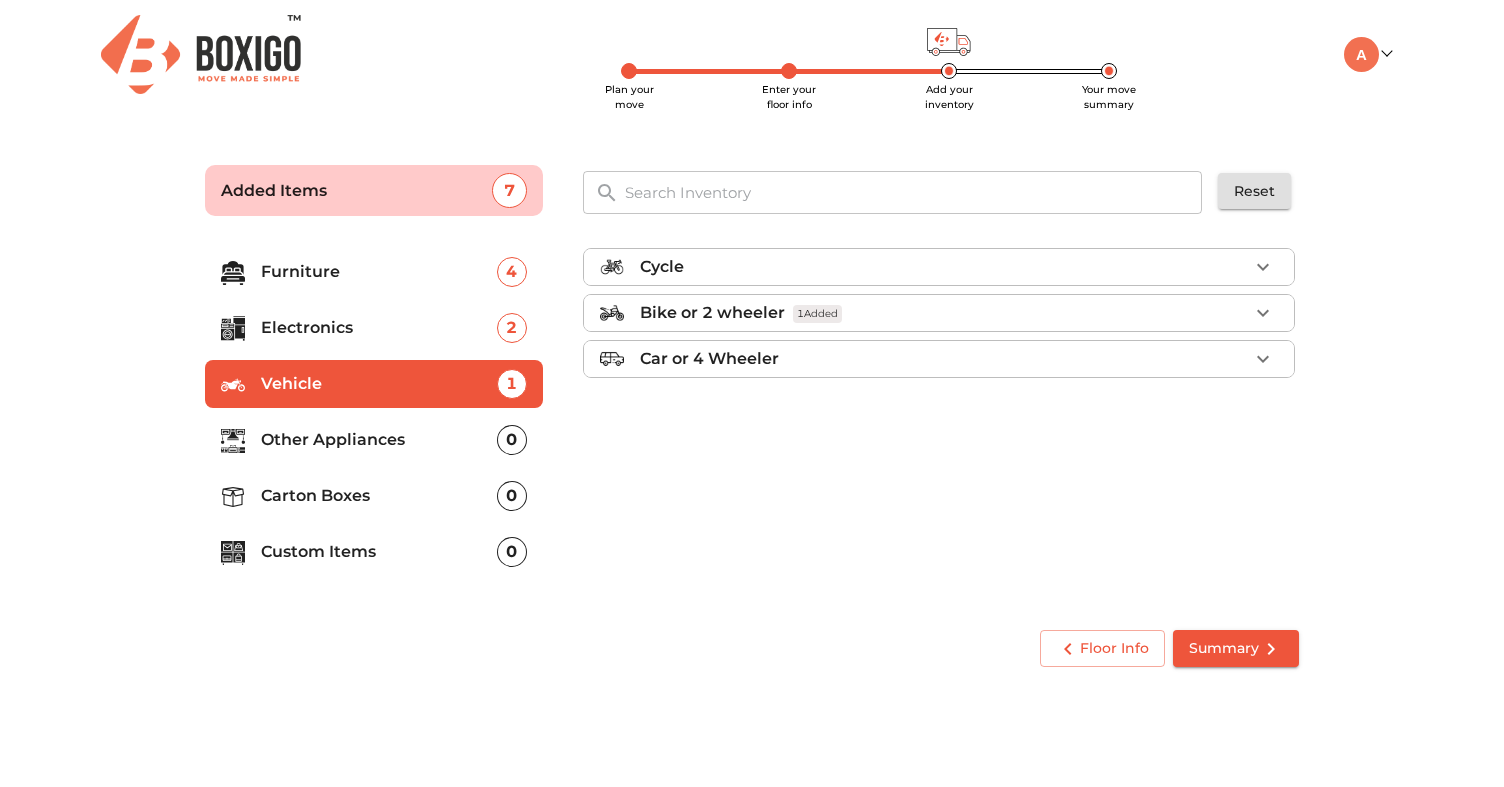 click on "Other Appliances" at bounding box center [379, 440] 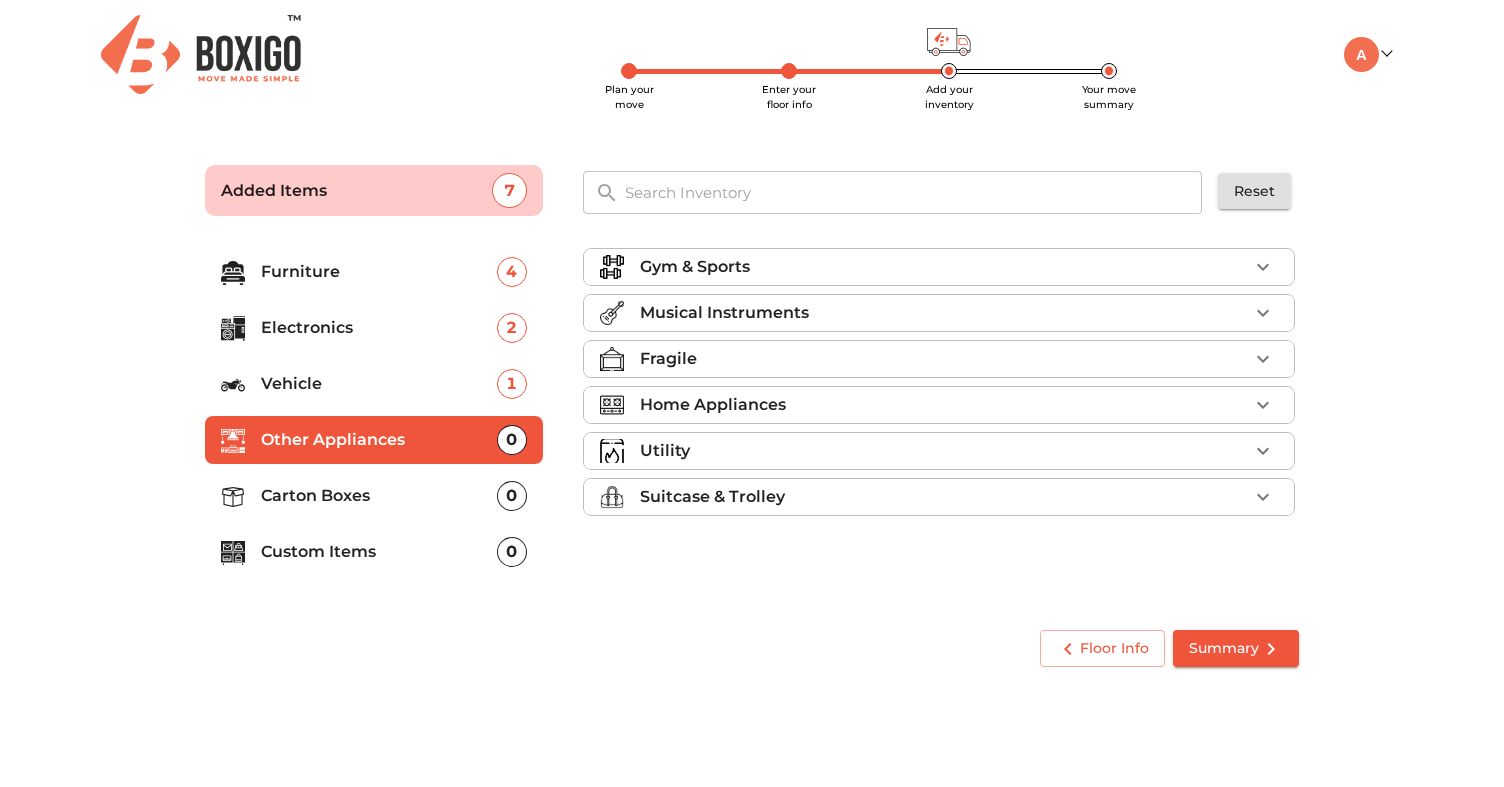 click on "Suitcase & Trolley" at bounding box center (712, 497) 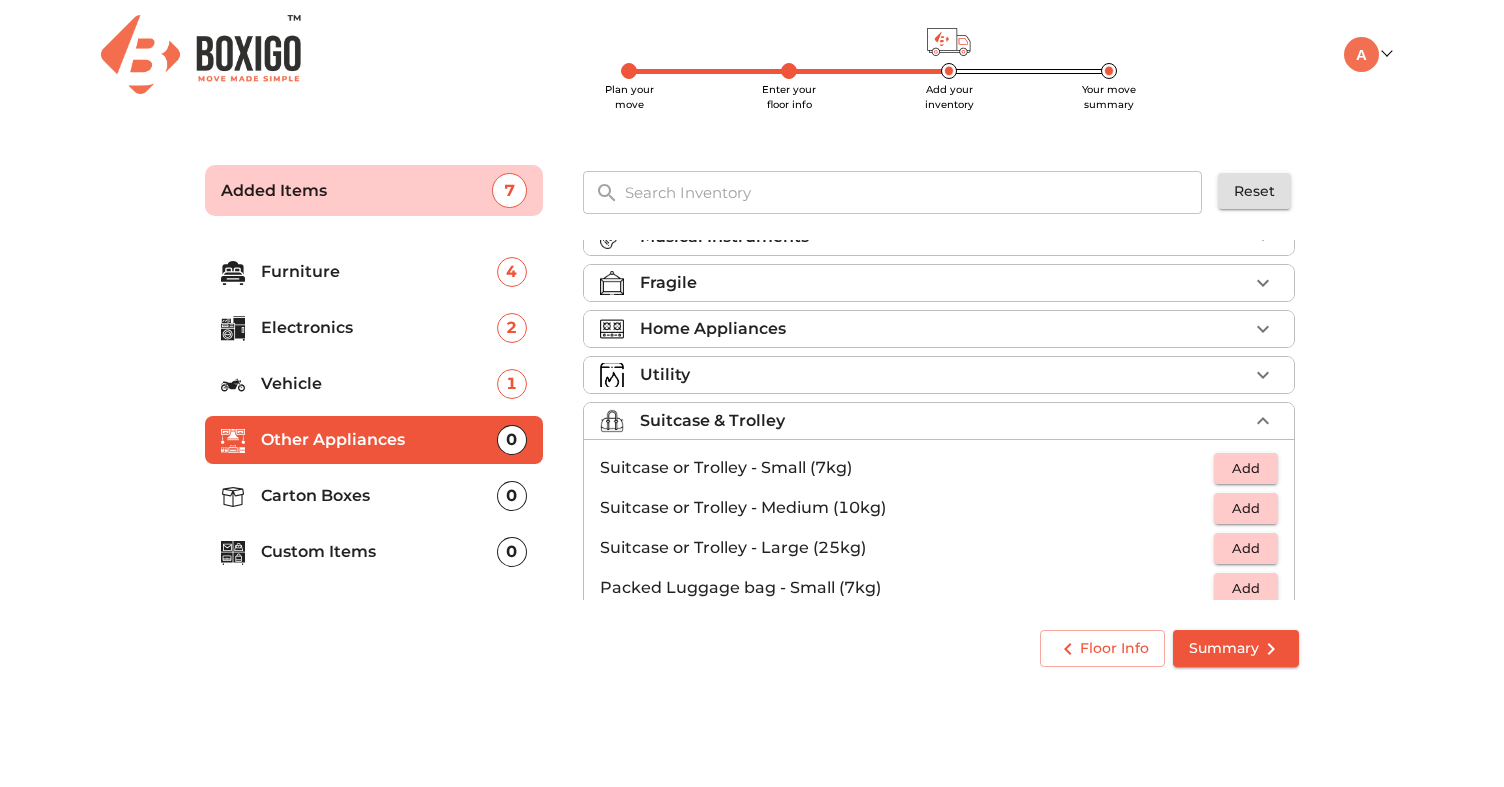 scroll, scrollTop: 90, scrollLeft: 0, axis: vertical 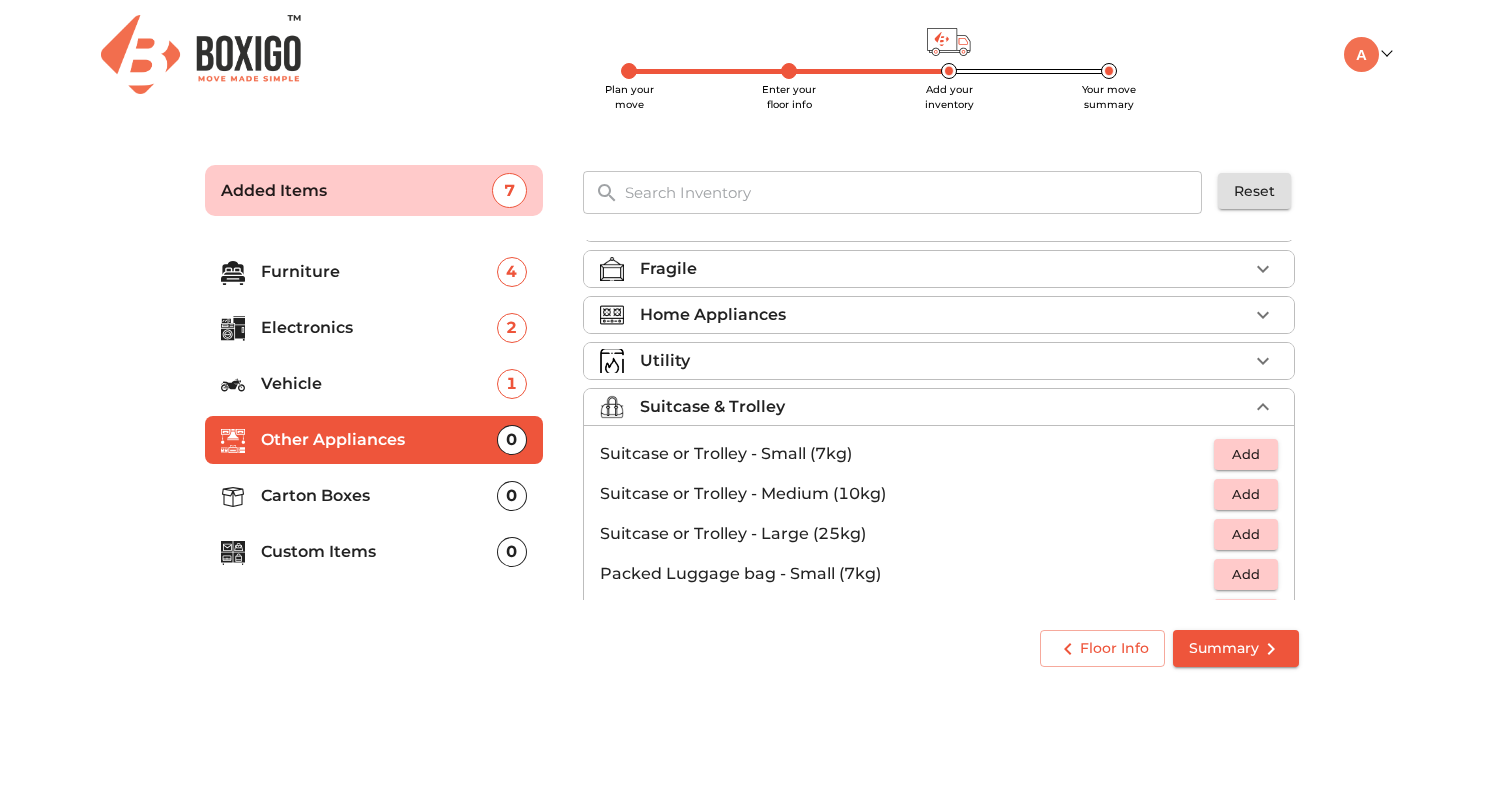 click on "Add" at bounding box center (1246, 494) 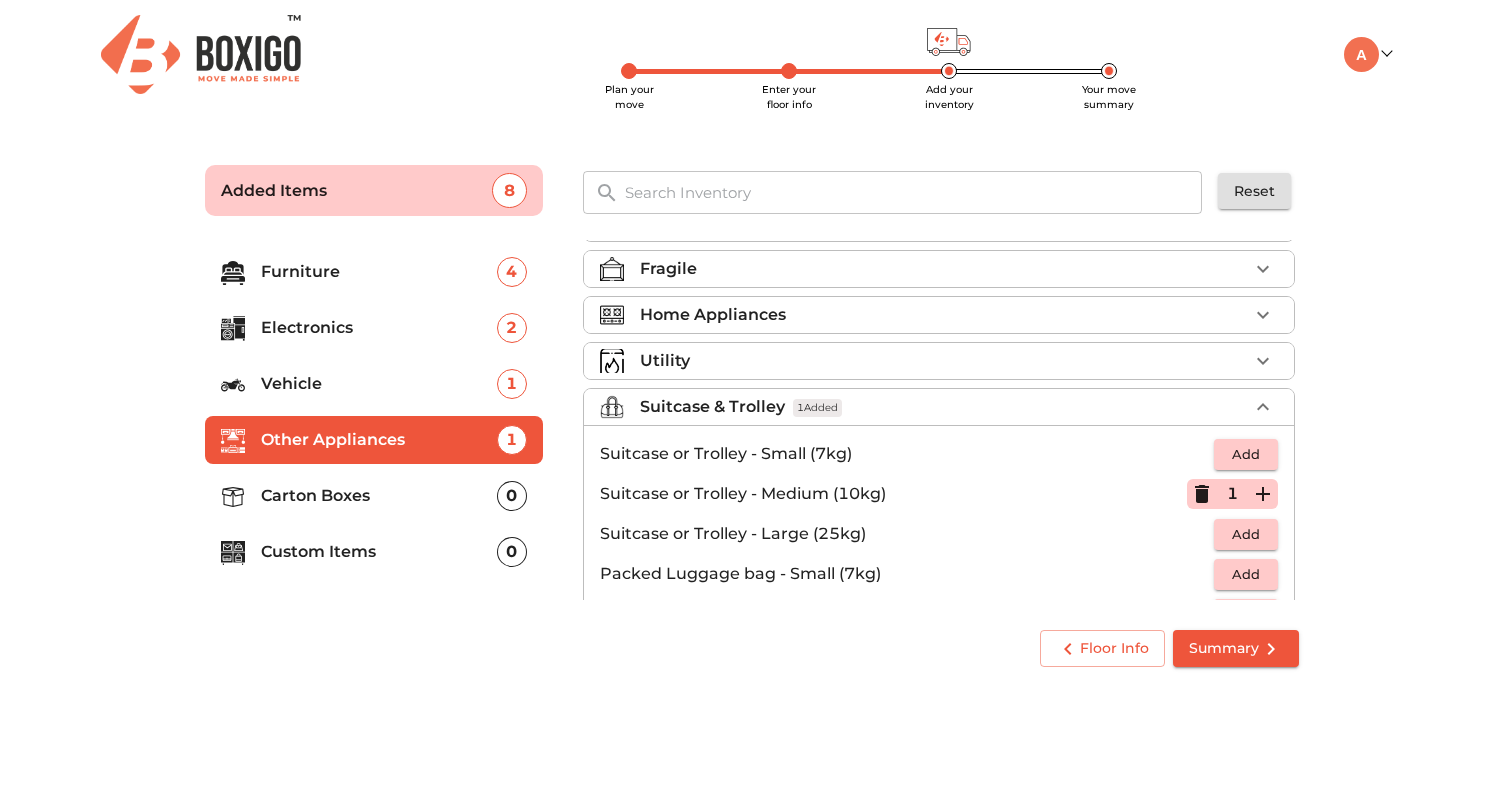 click 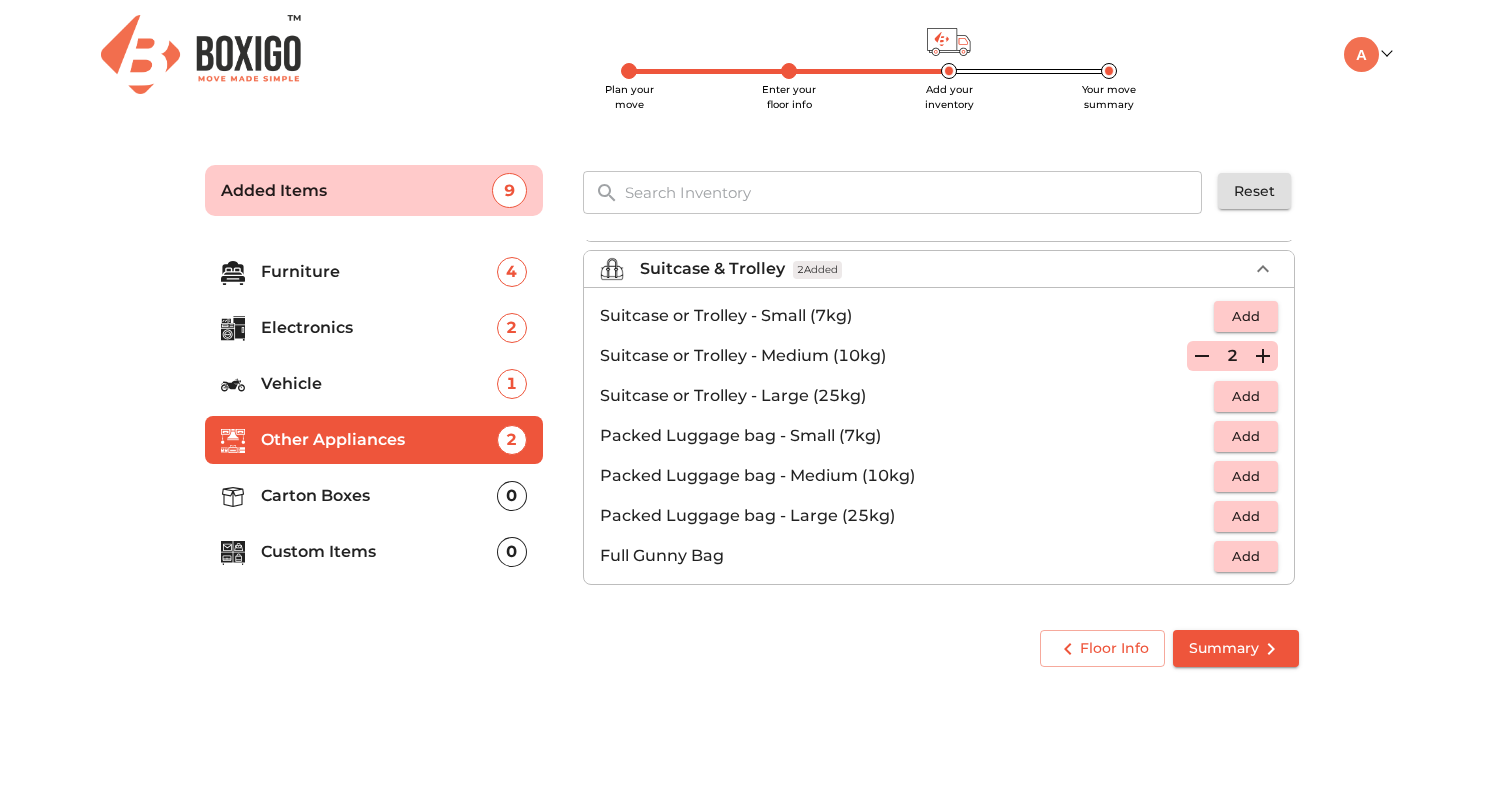 scroll, scrollTop: 229, scrollLeft: 0, axis: vertical 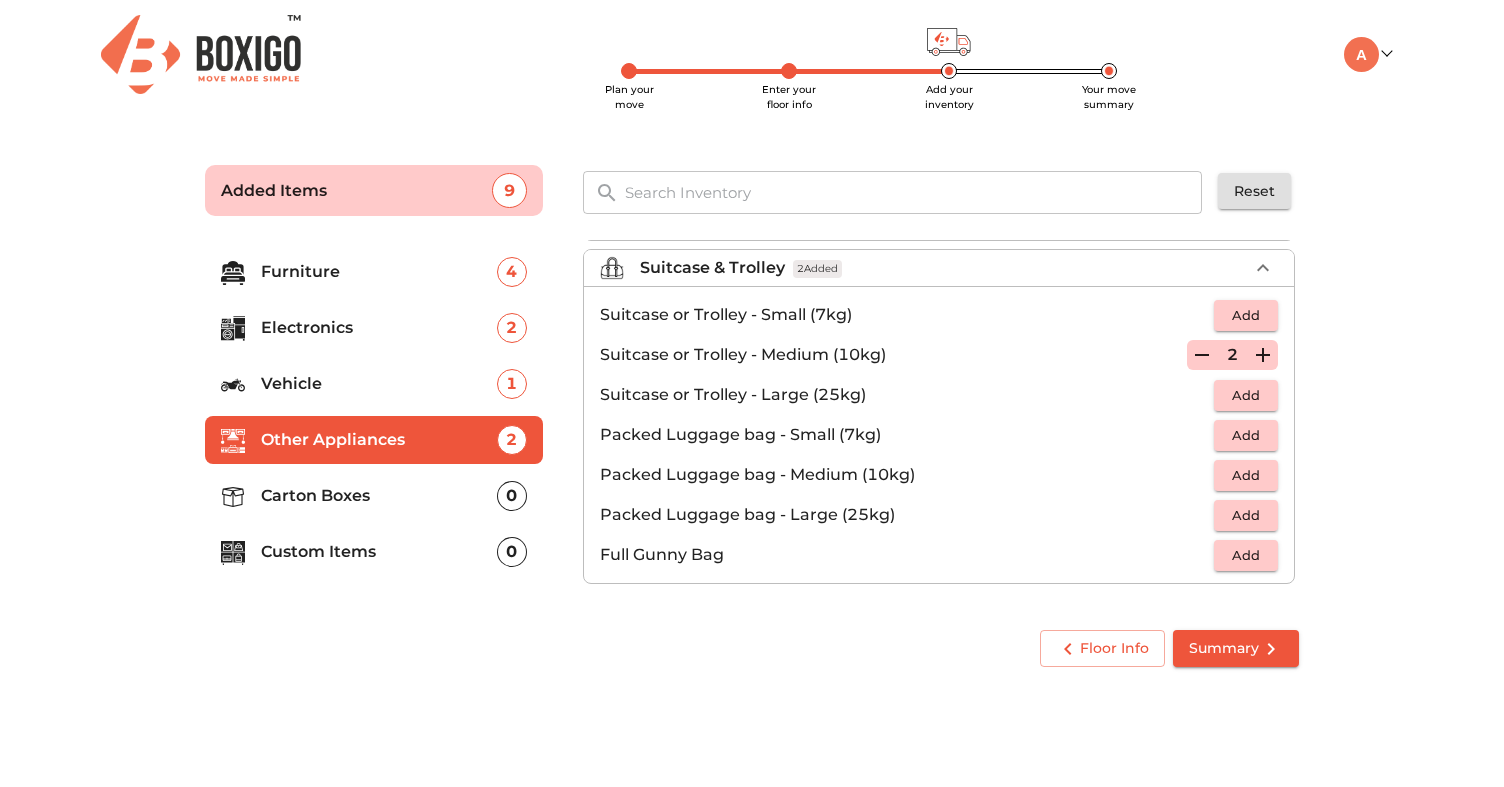 click 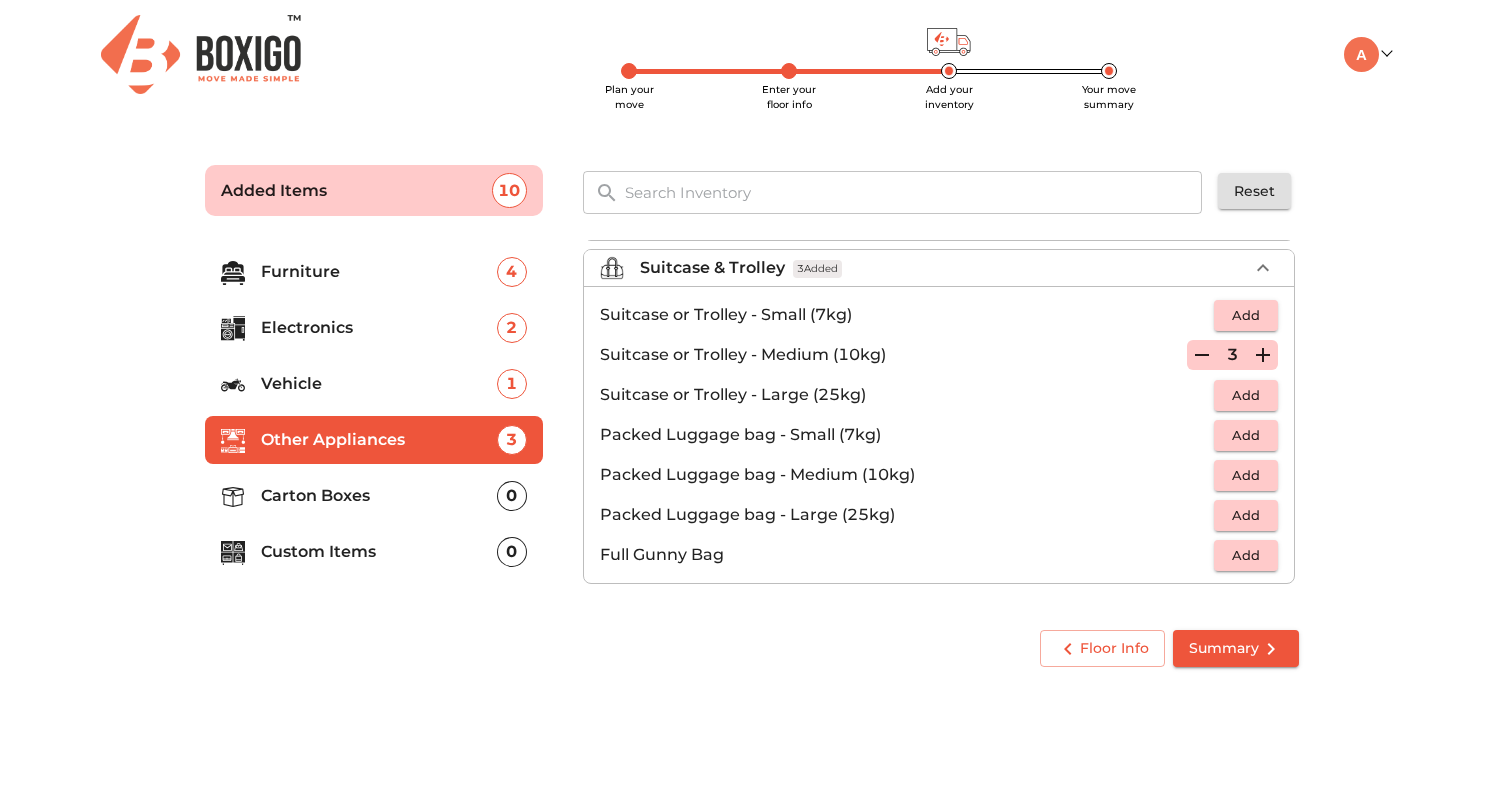 click 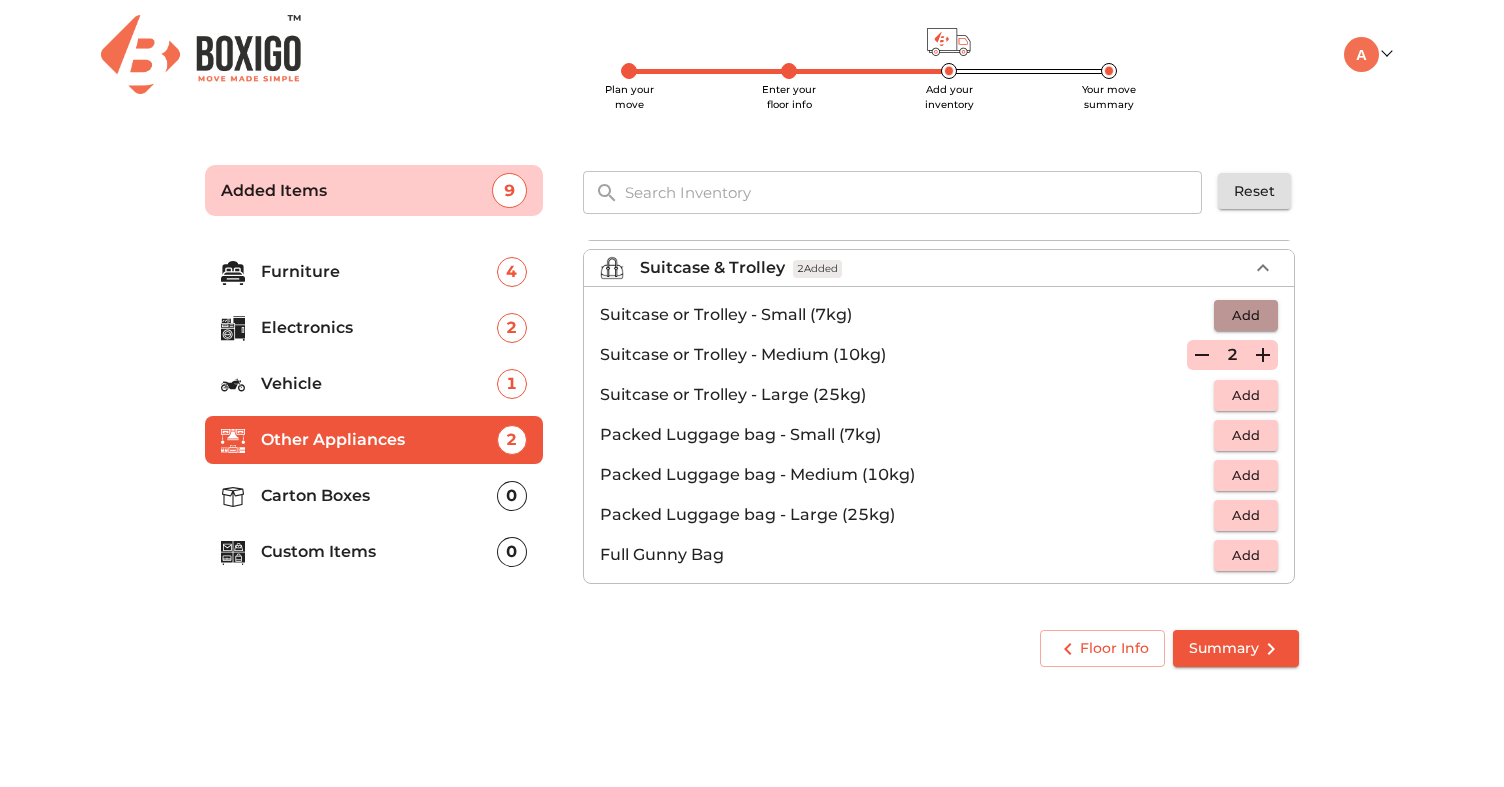 click on "Add" at bounding box center [1246, 315] 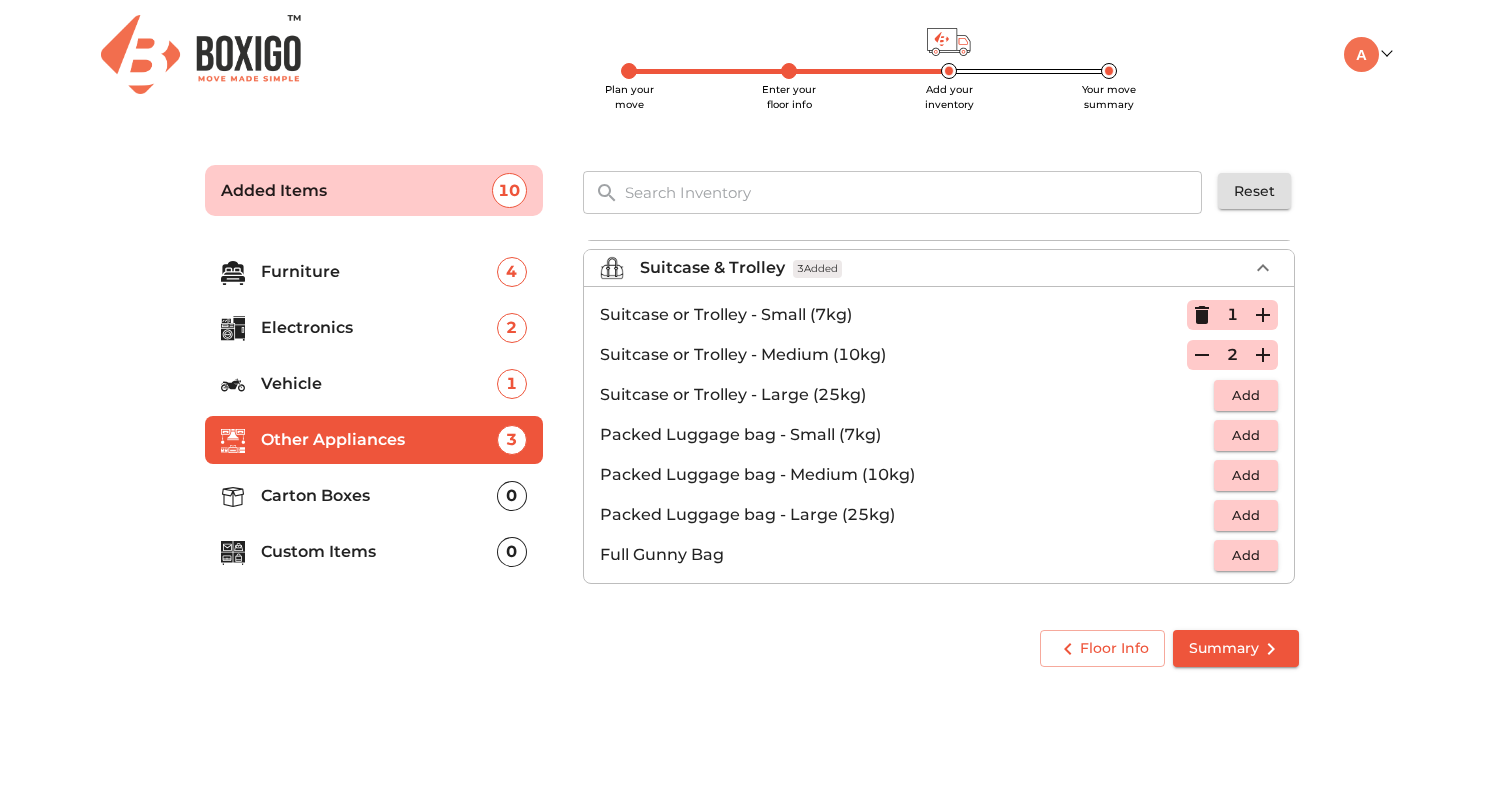 click 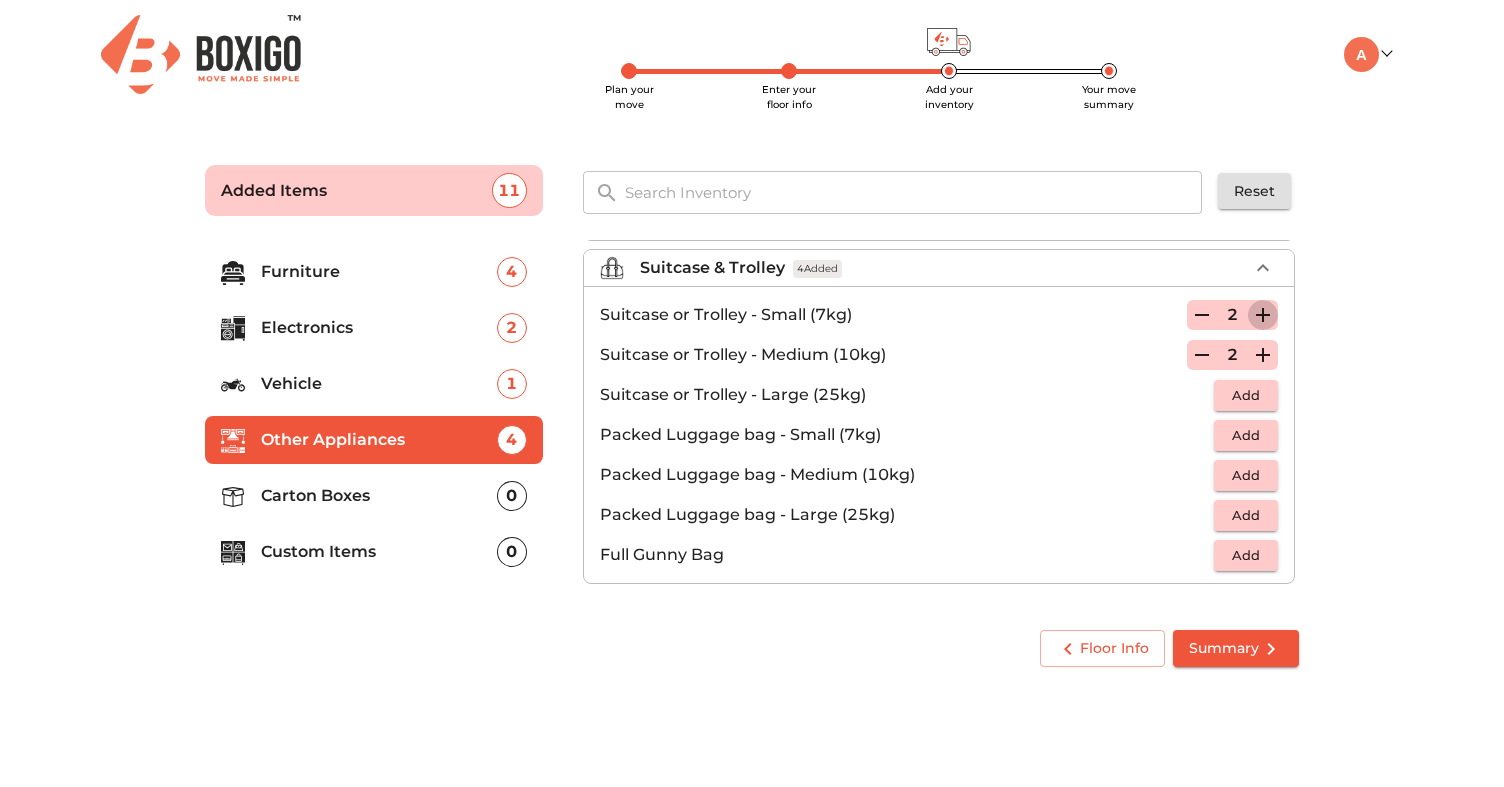 click 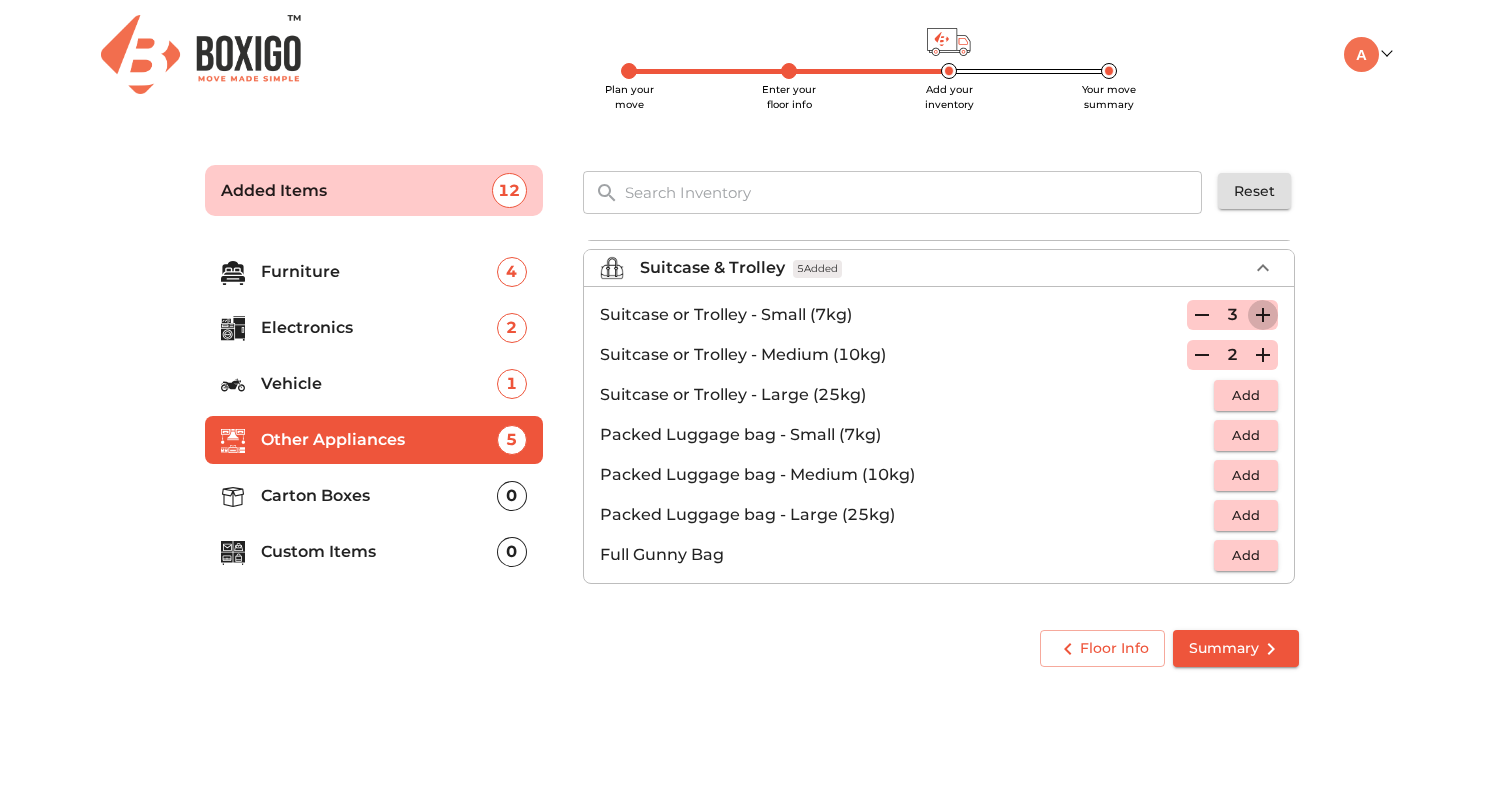 click 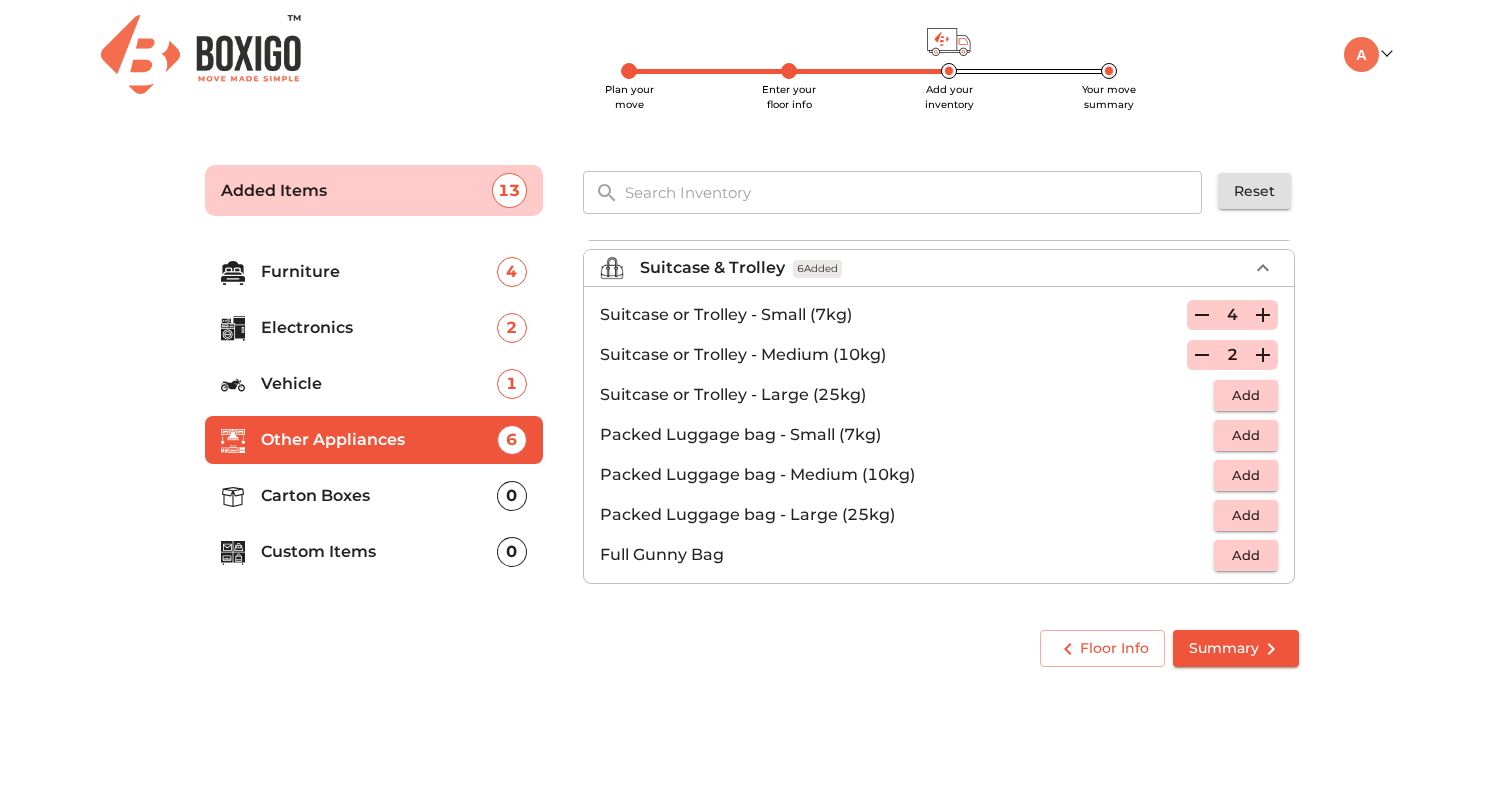 click 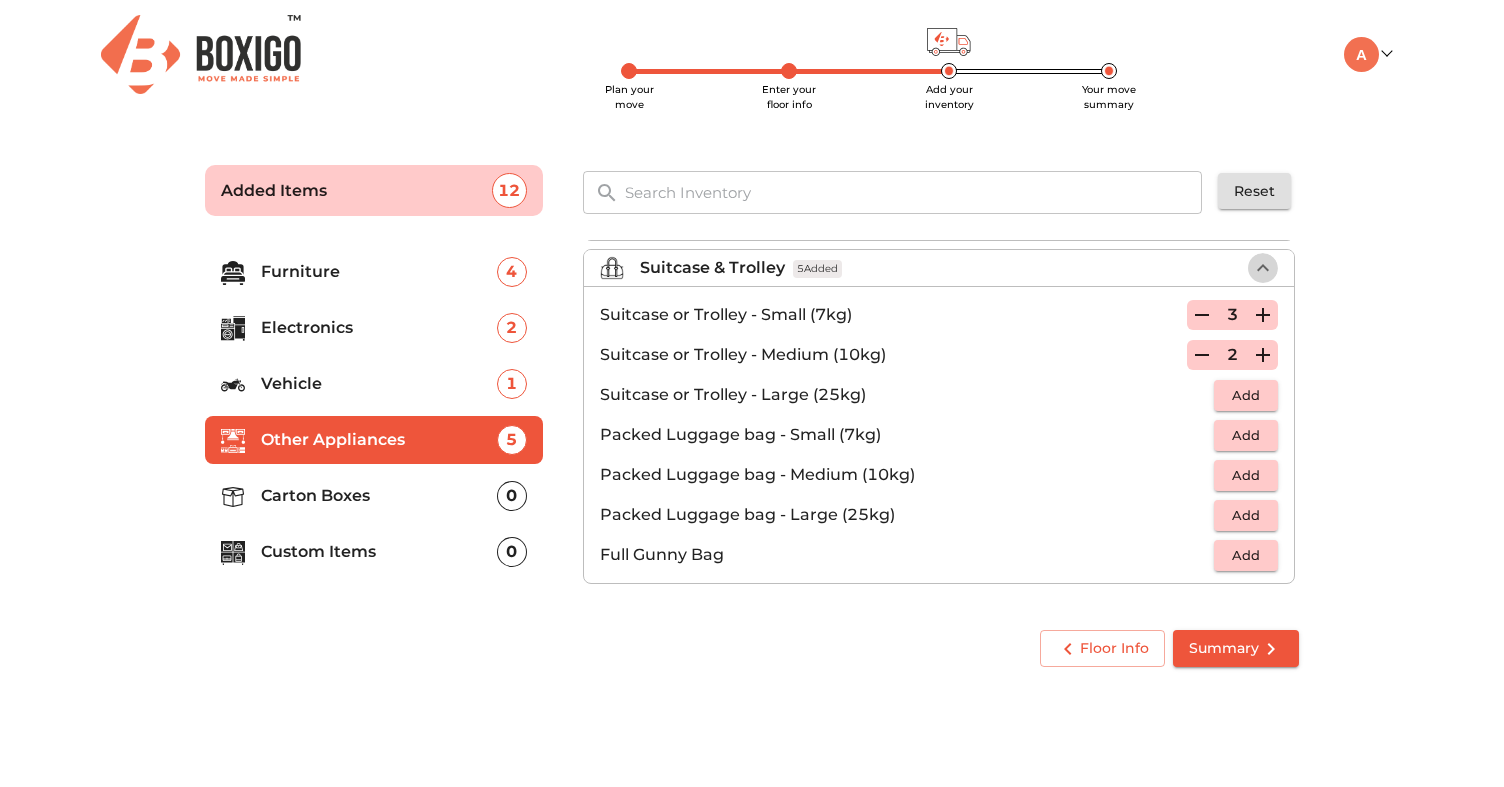 click 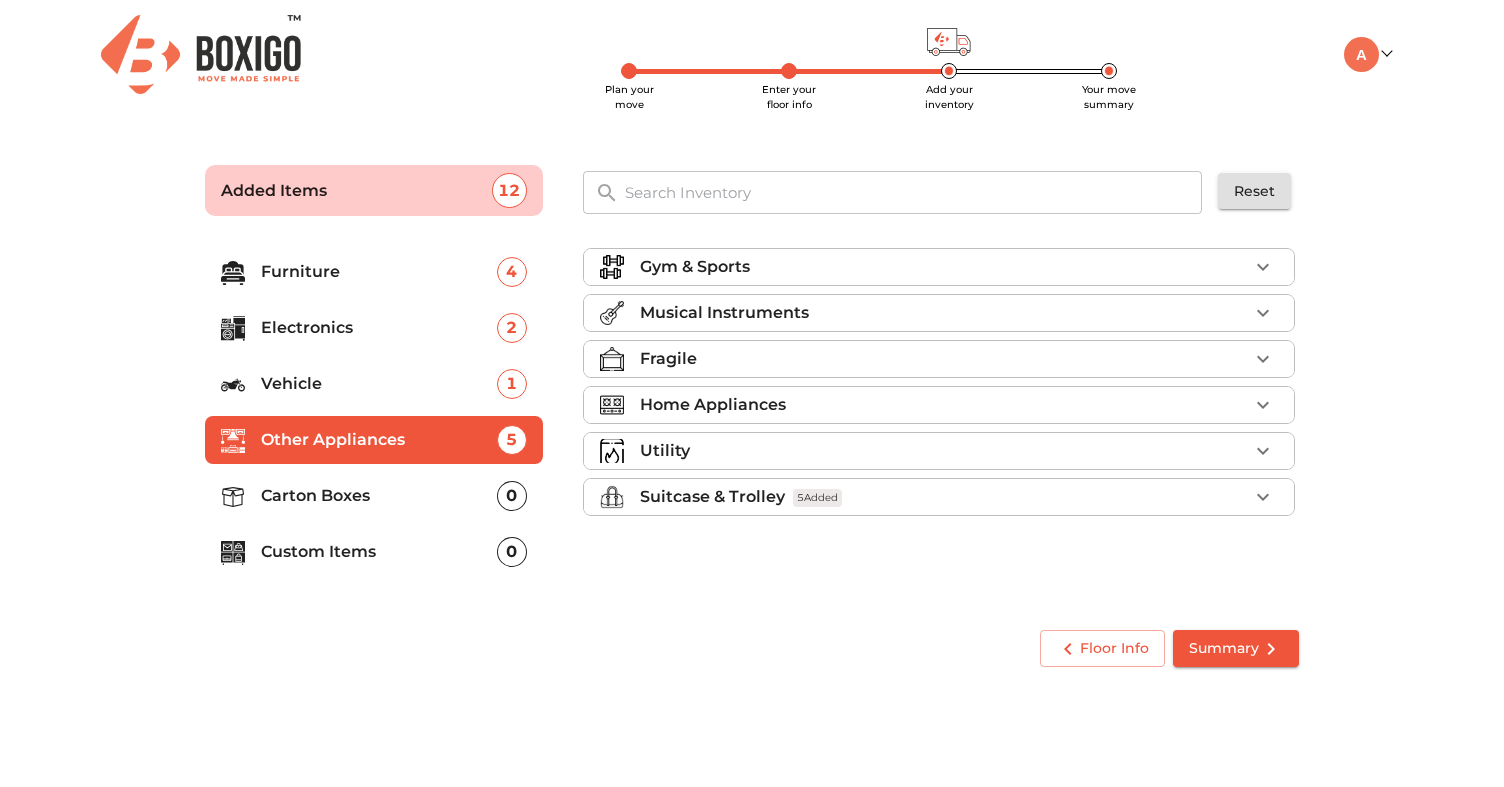 scroll, scrollTop: 0, scrollLeft: 0, axis: both 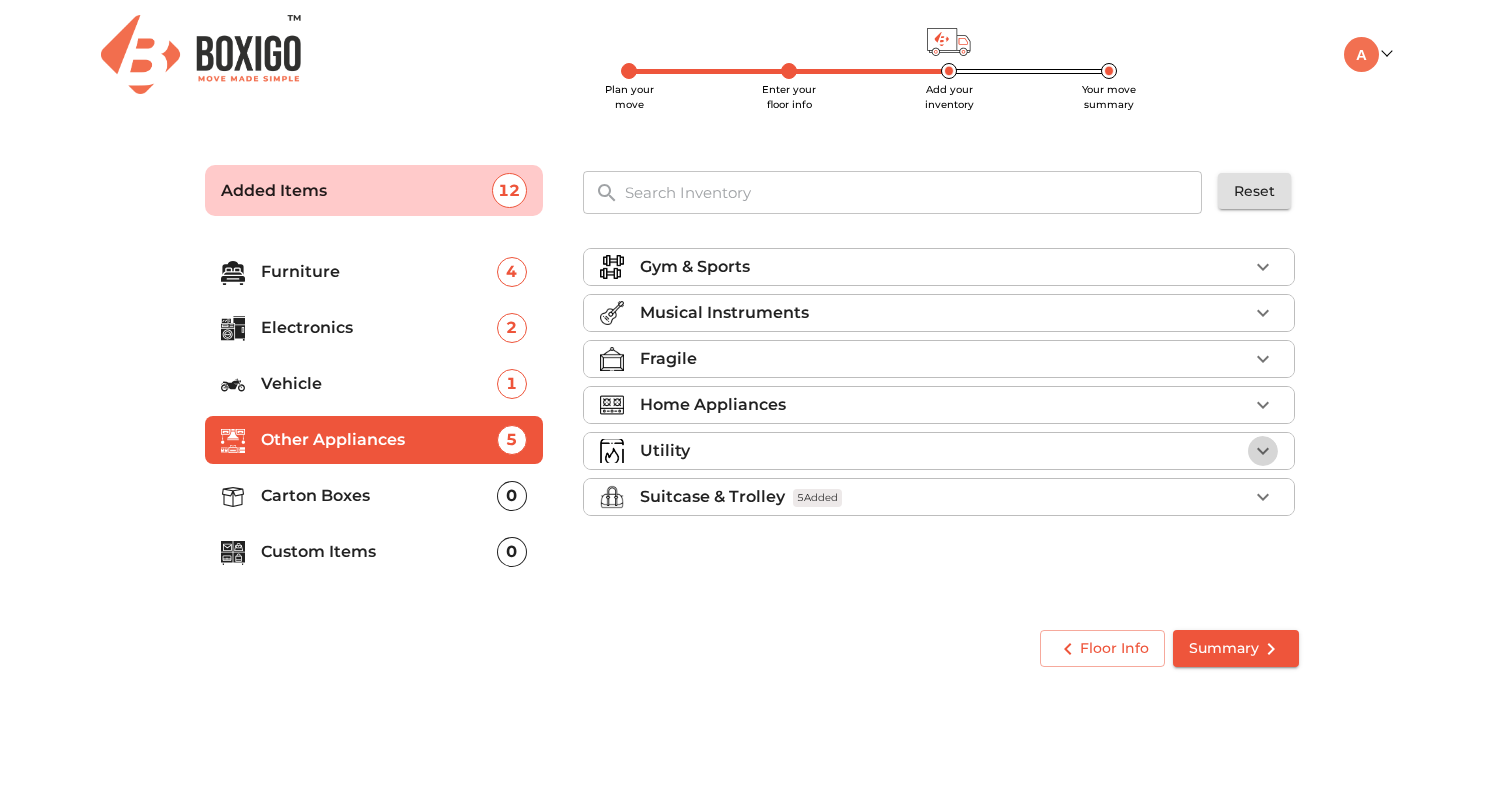 click 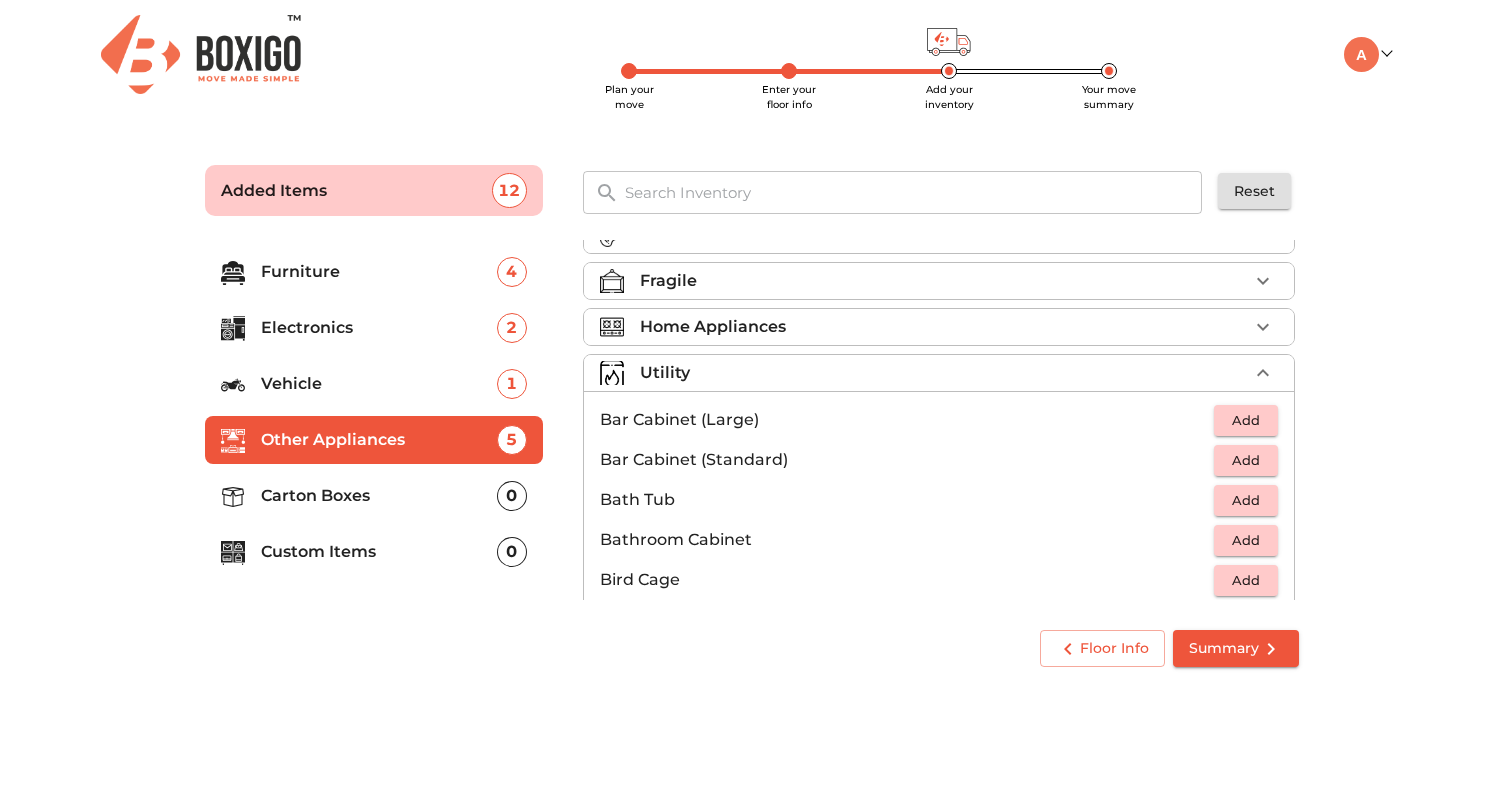 scroll, scrollTop: 80, scrollLeft: 0, axis: vertical 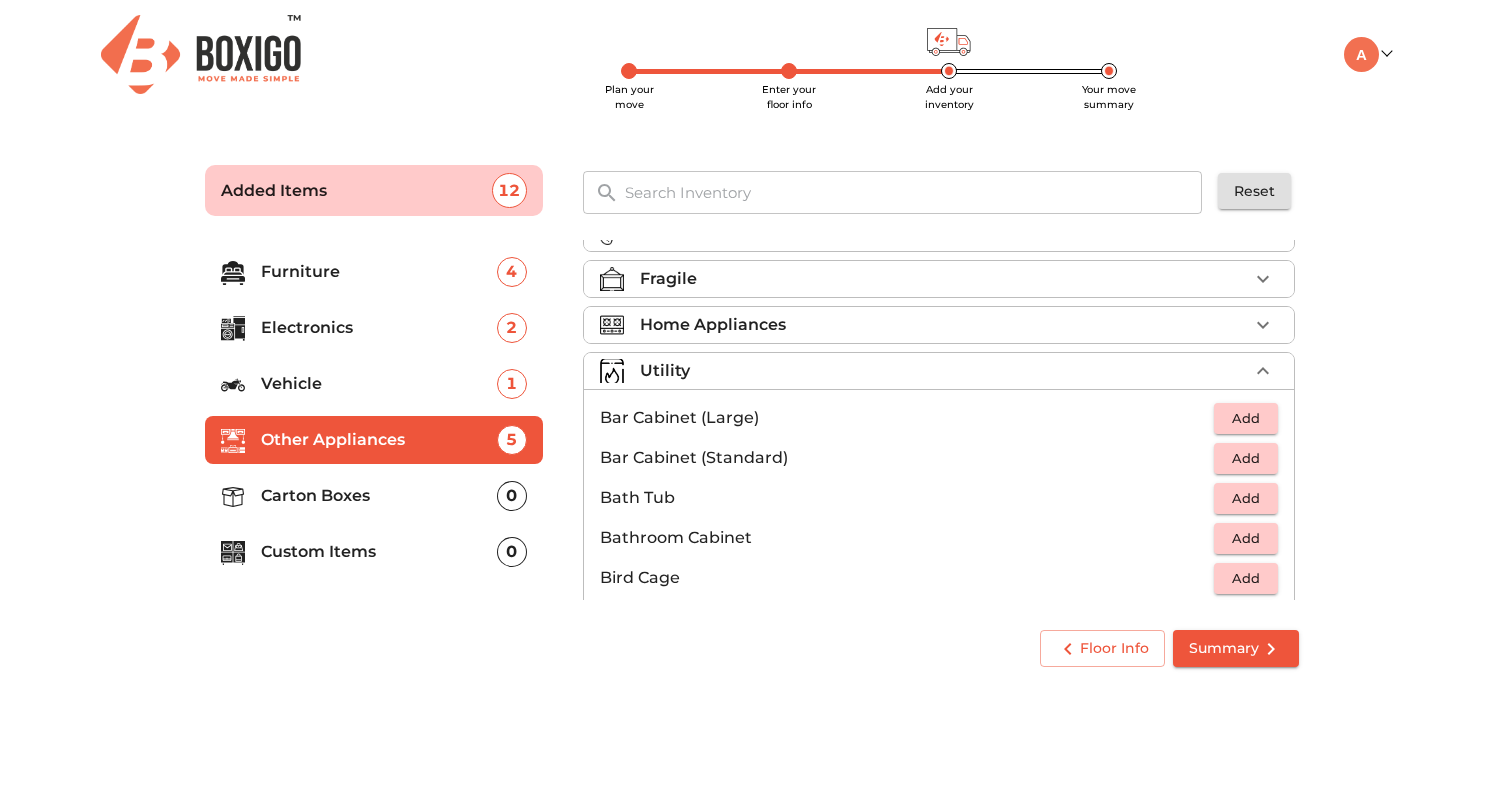 click on "Utility" at bounding box center [944, 371] 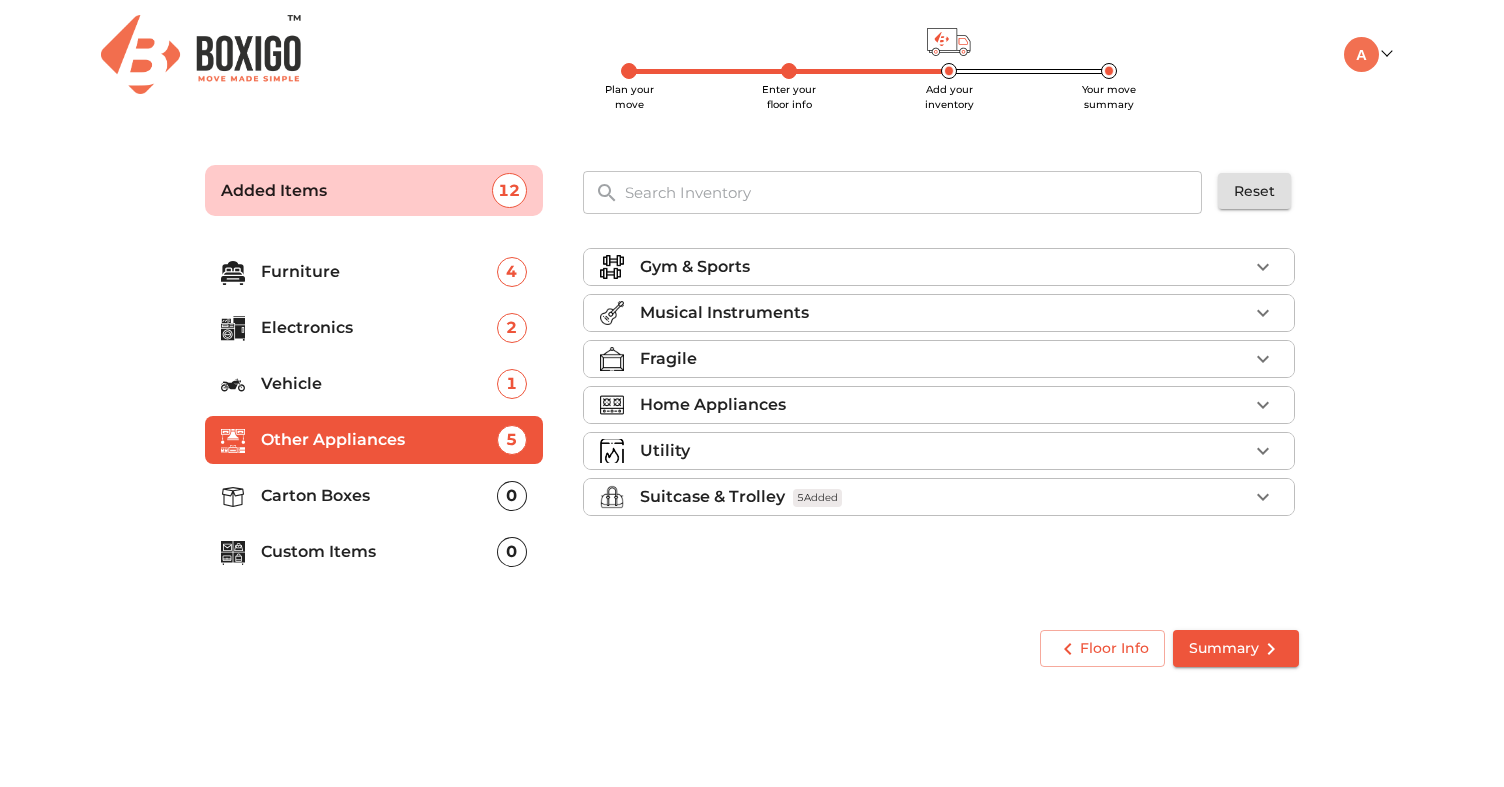 scroll, scrollTop: 0, scrollLeft: 0, axis: both 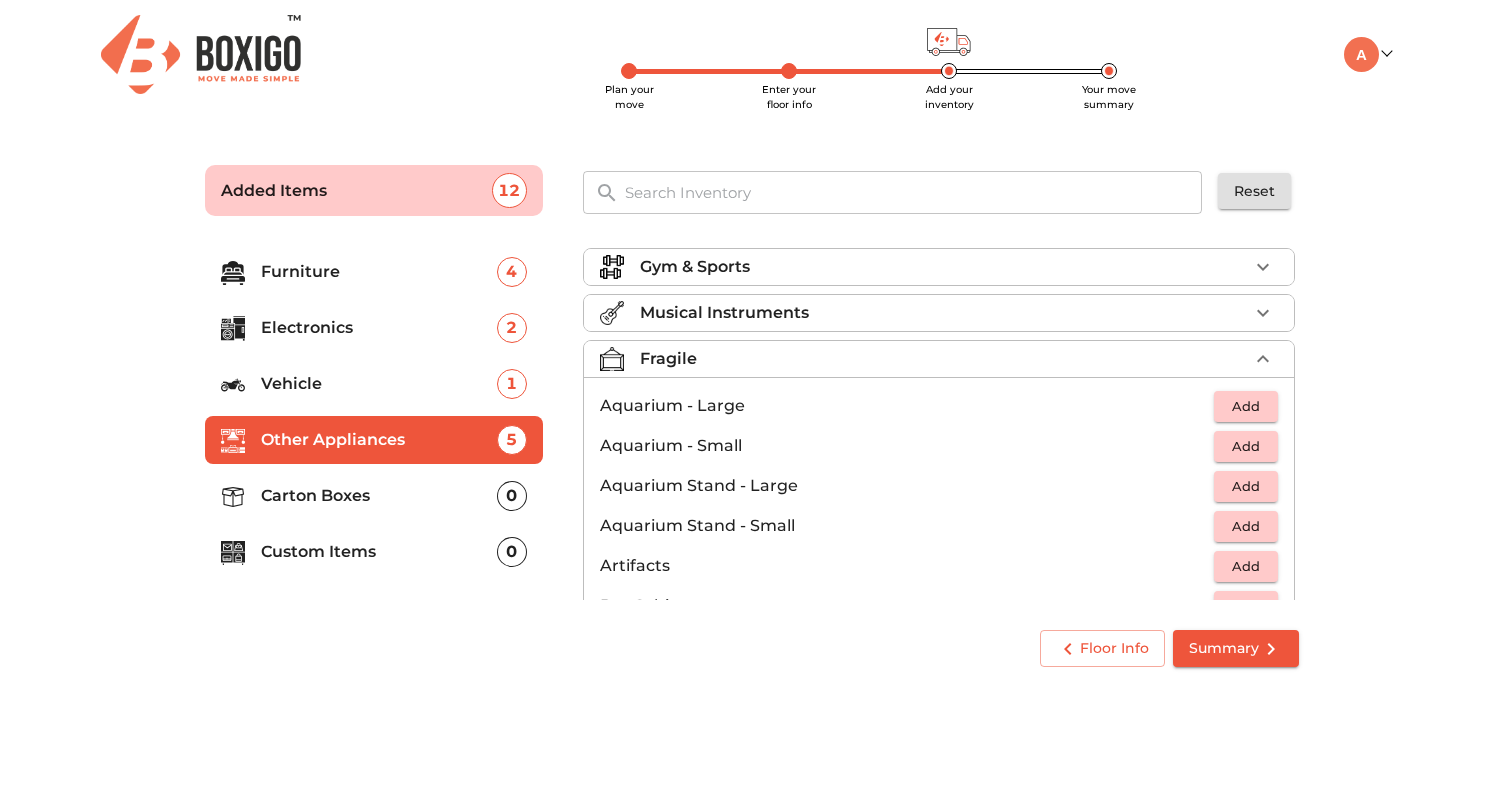 click 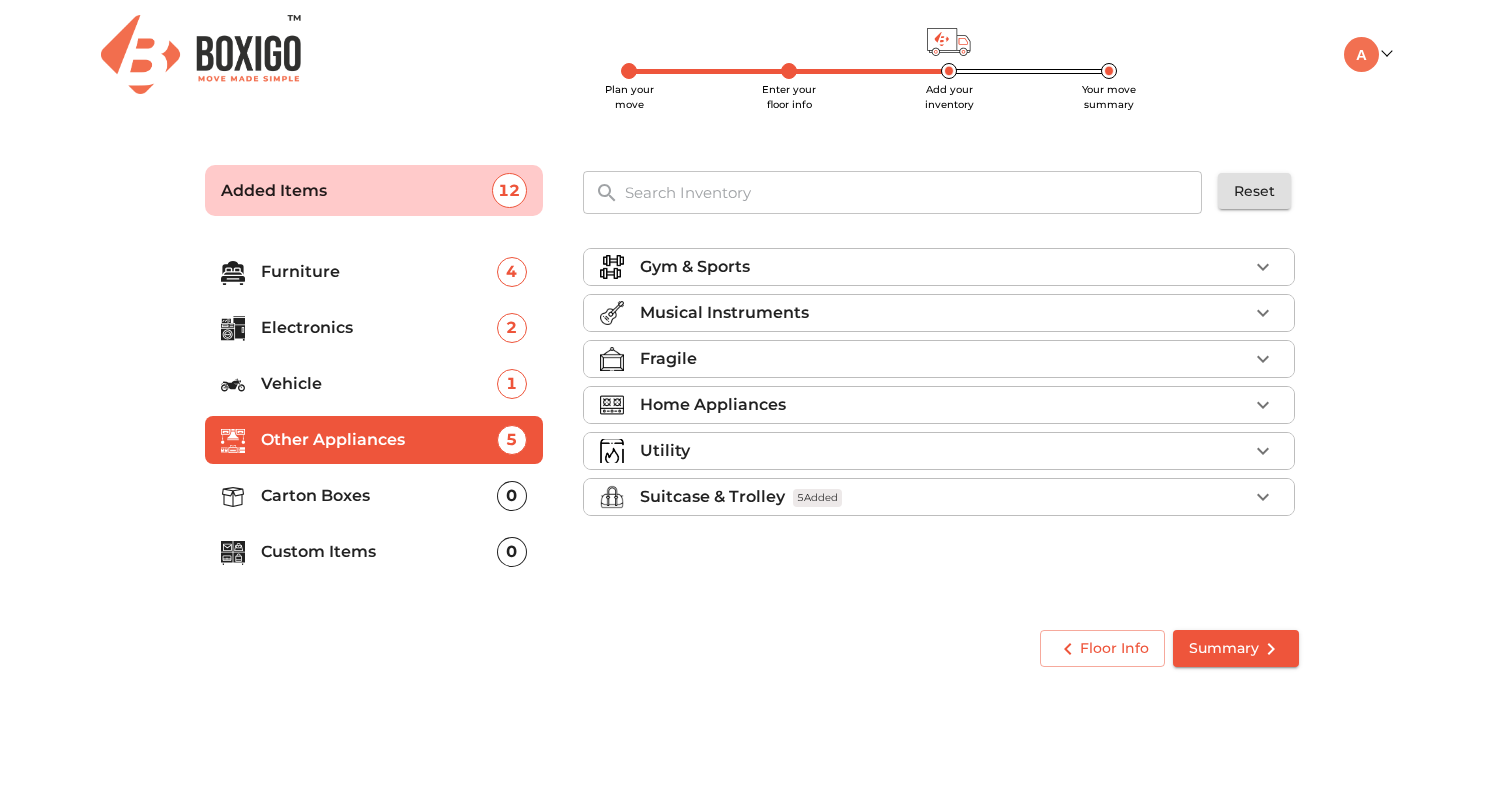 click on "Gym & Sports" at bounding box center (944, 267) 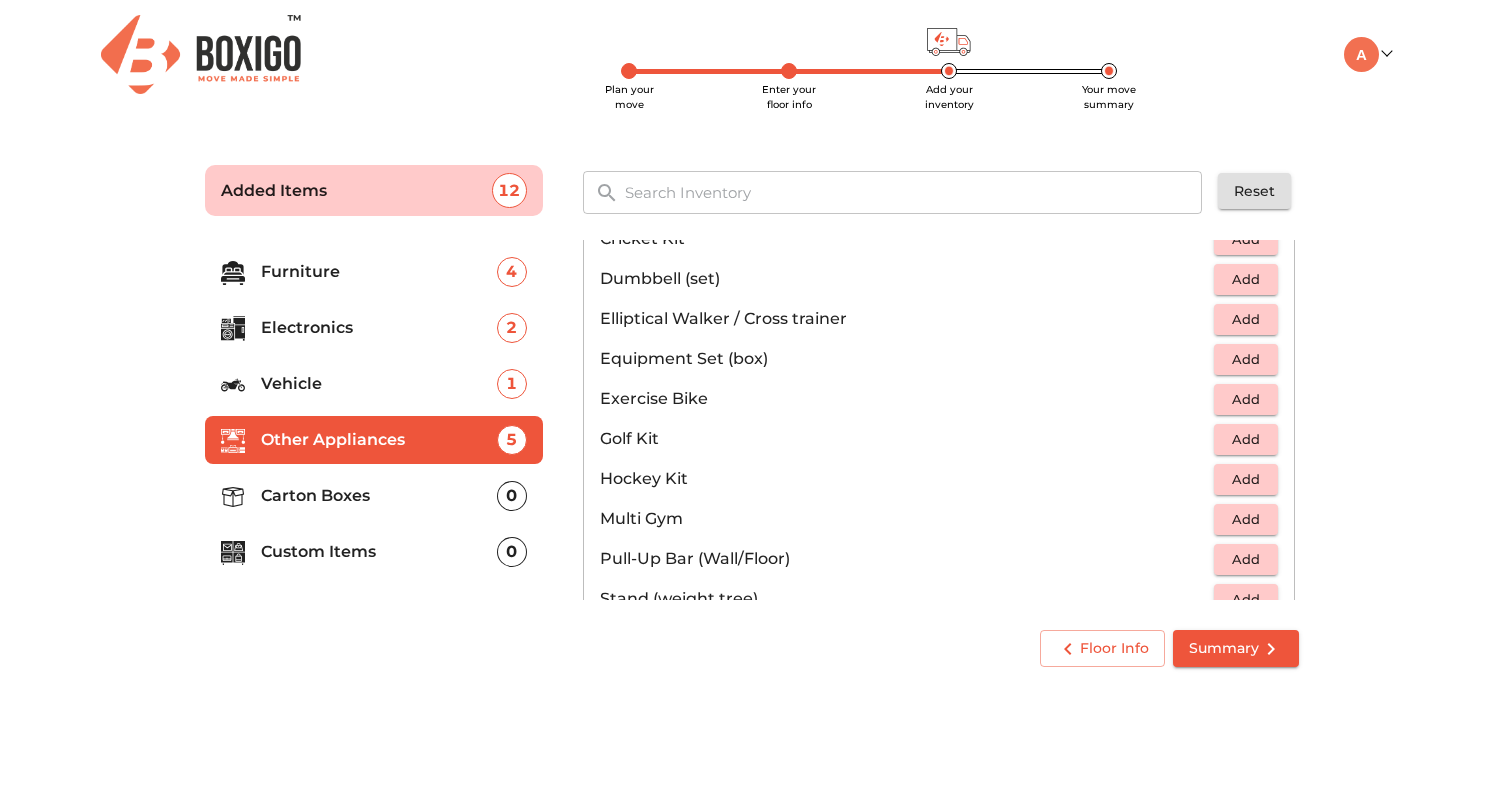 scroll, scrollTop: 0, scrollLeft: 0, axis: both 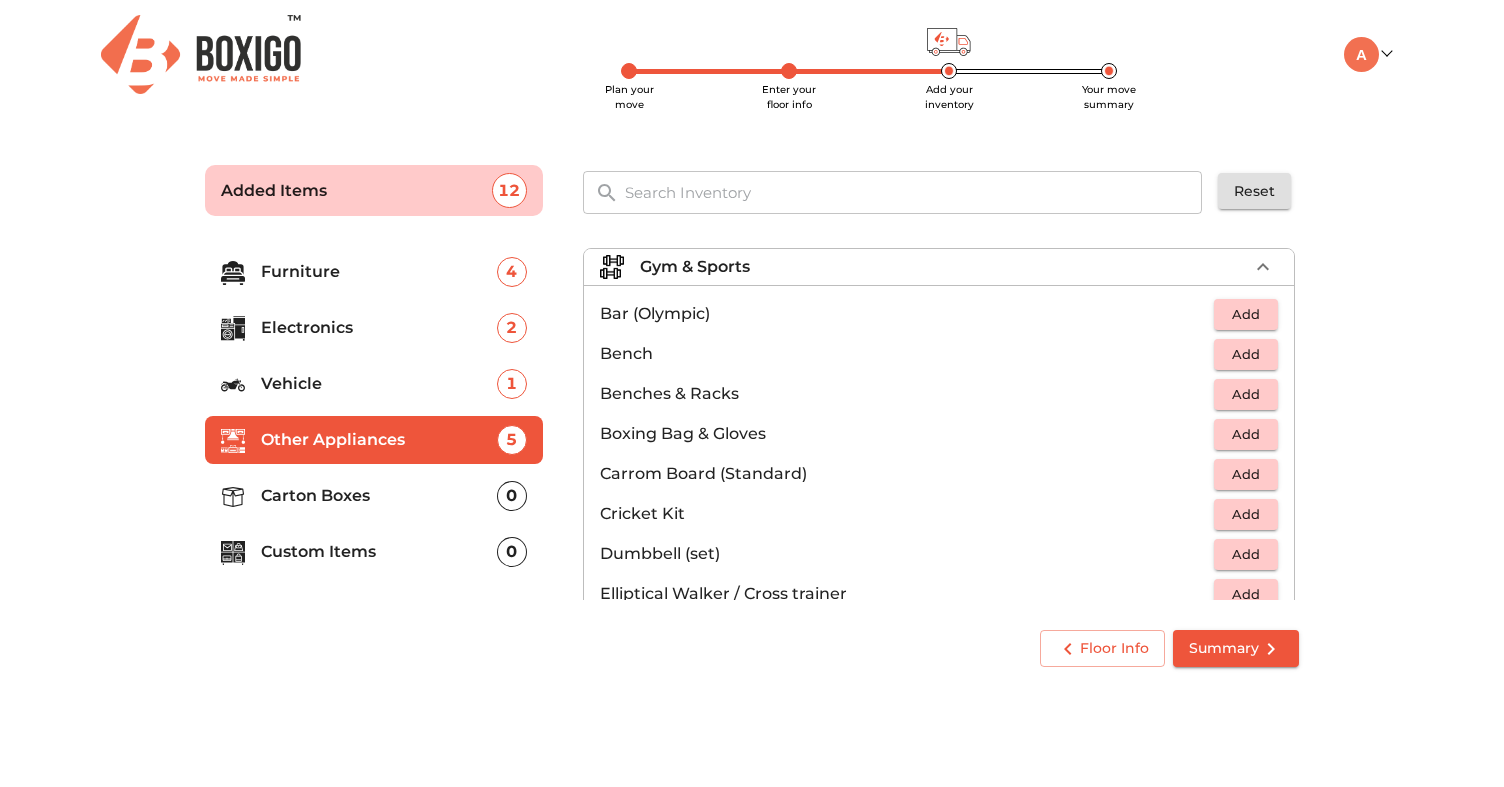 click on "Gym & Sports" at bounding box center [944, 267] 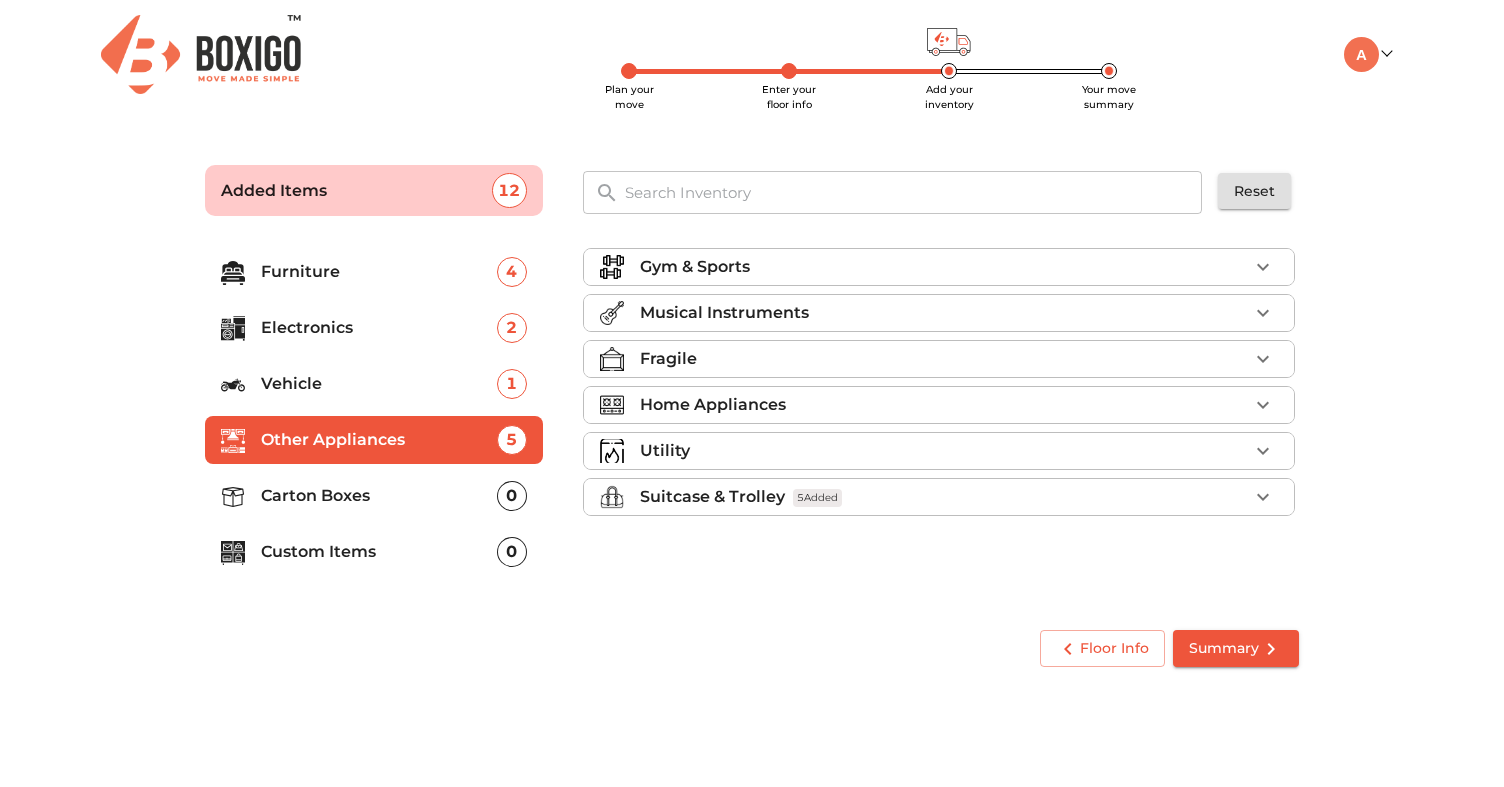 click on "Carton Boxes" at bounding box center (379, 496) 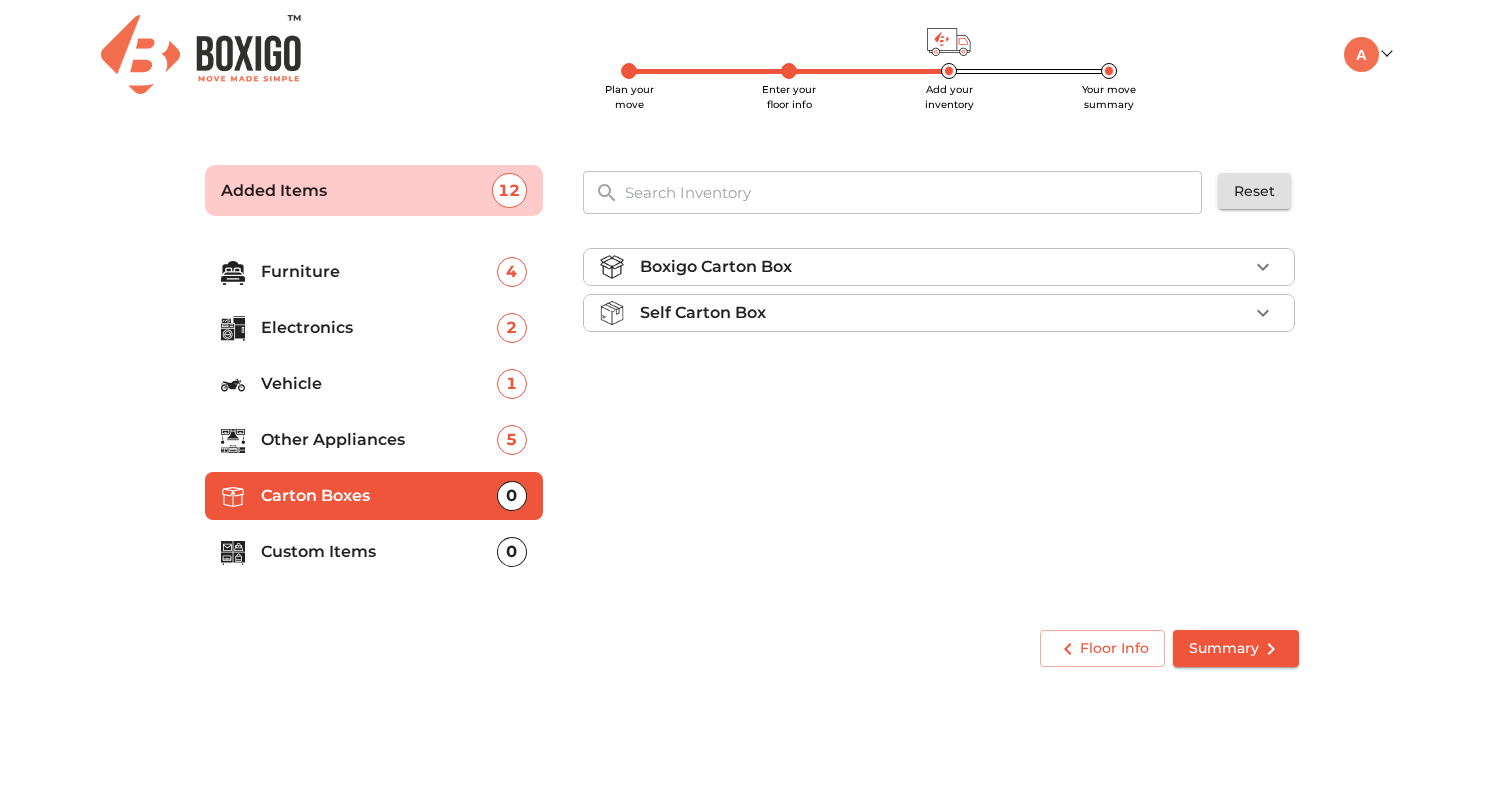 click on "Self Carton Box" at bounding box center [944, 313] 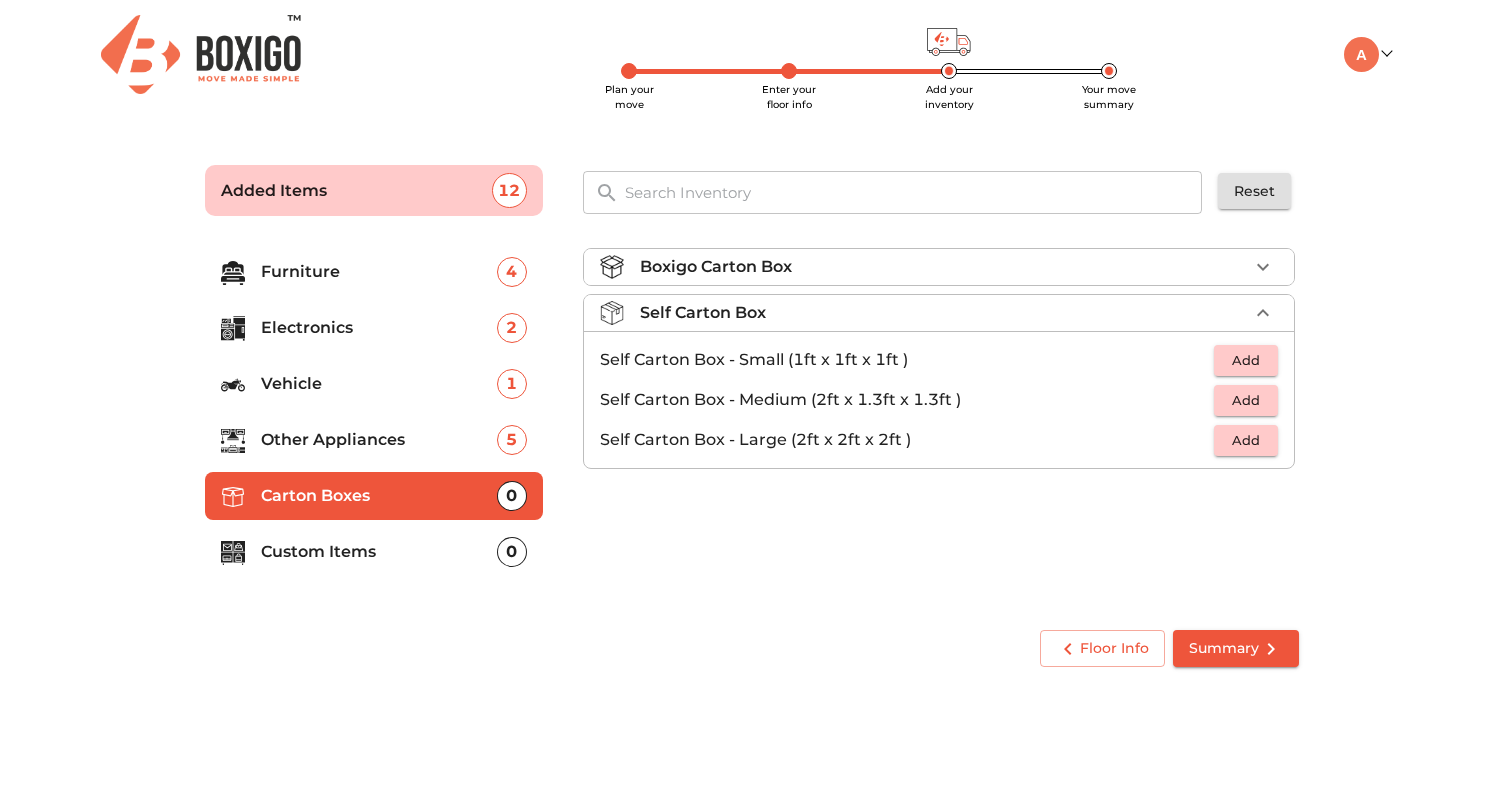 click on "Add" at bounding box center [1246, 400] 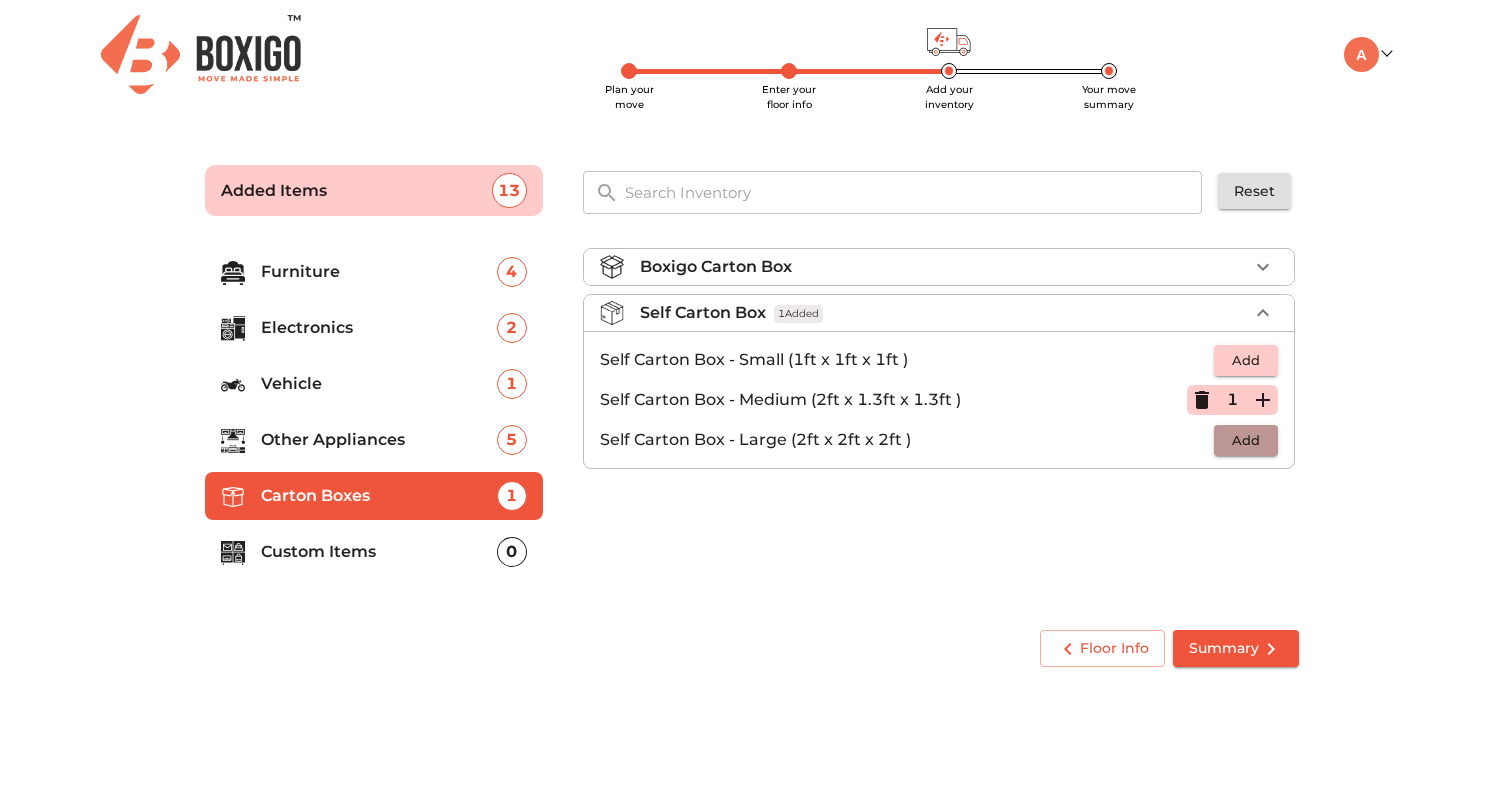 click on "Add" at bounding box center [1246, 440] 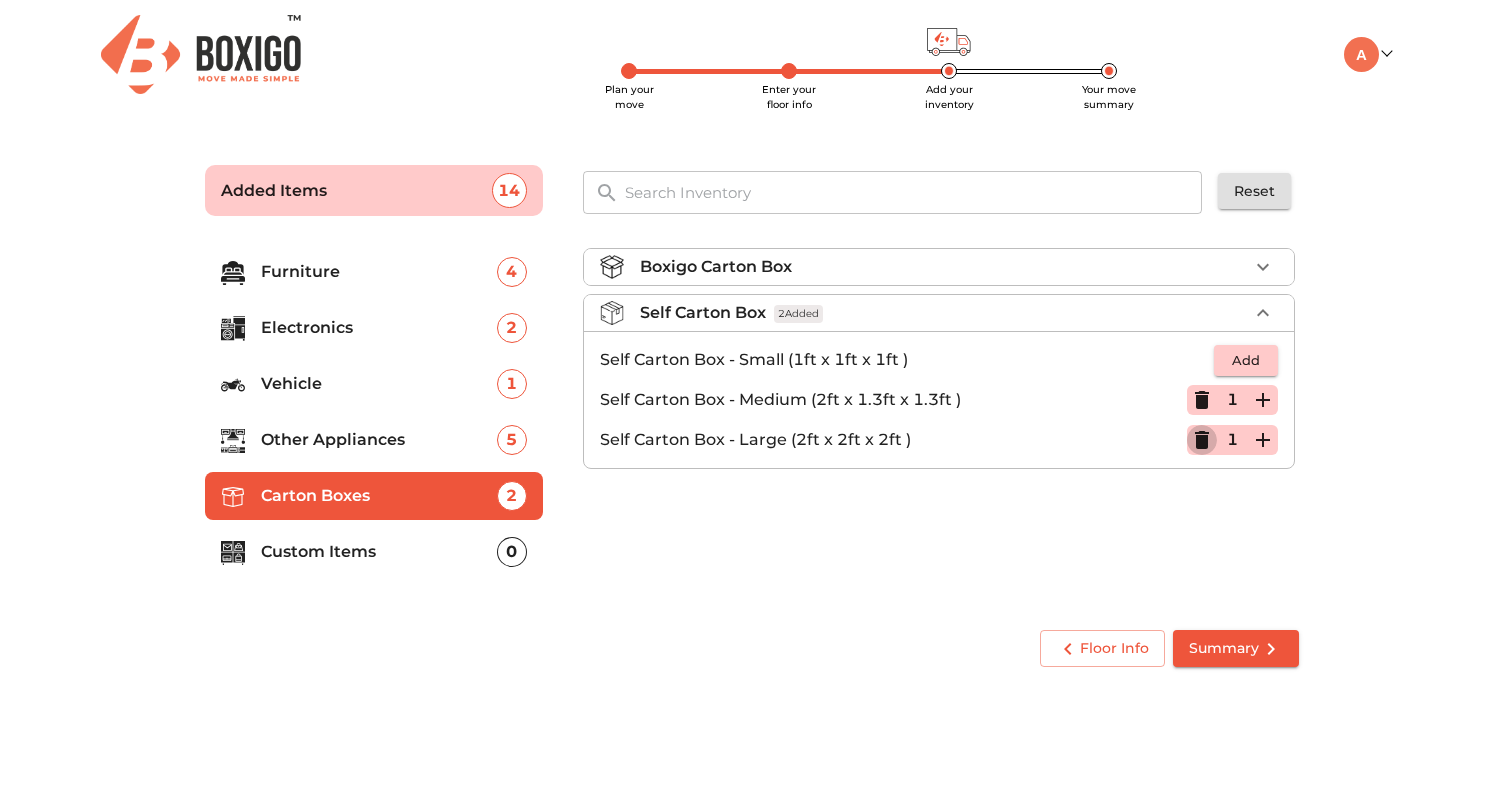 click 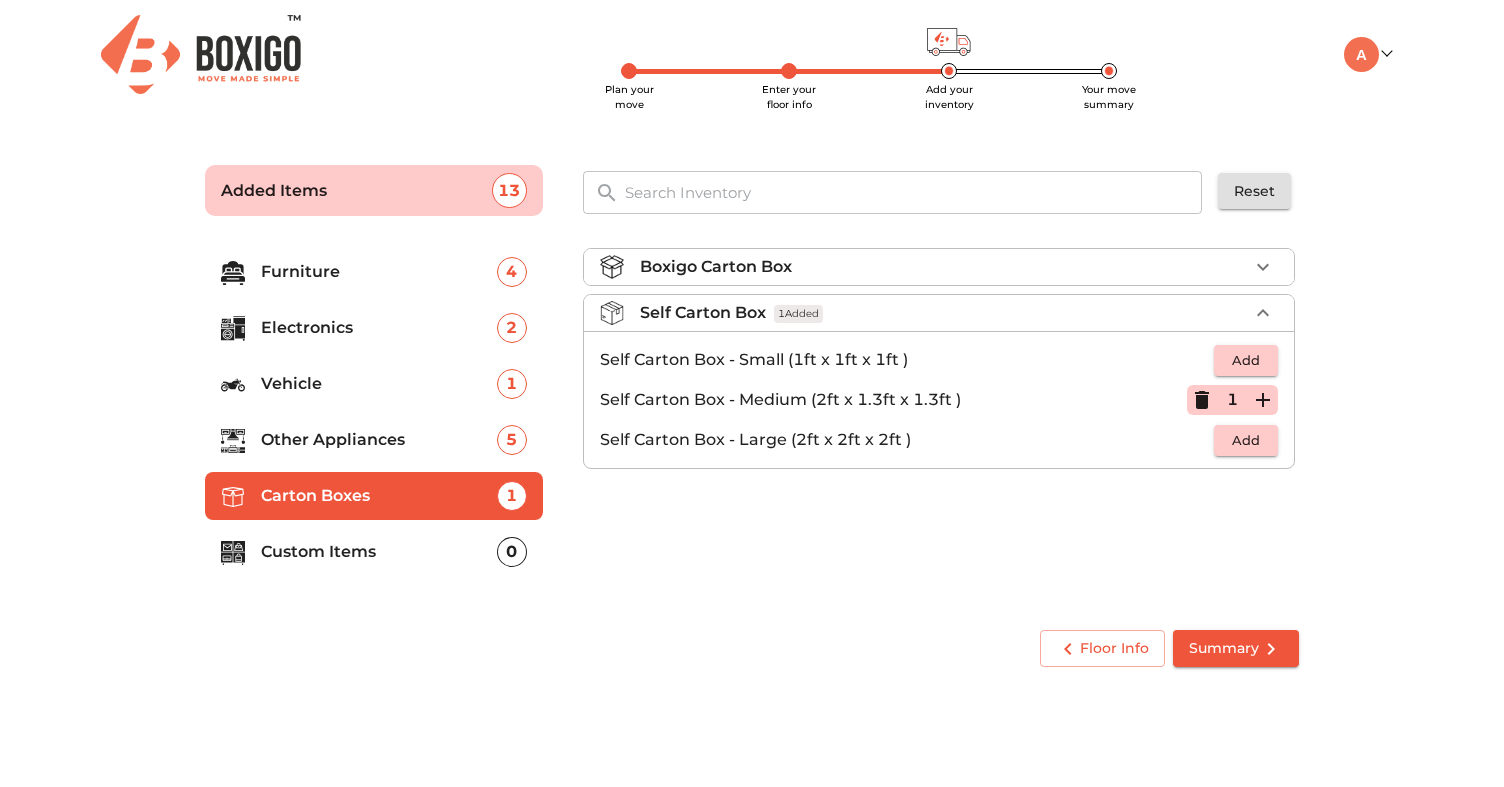 click 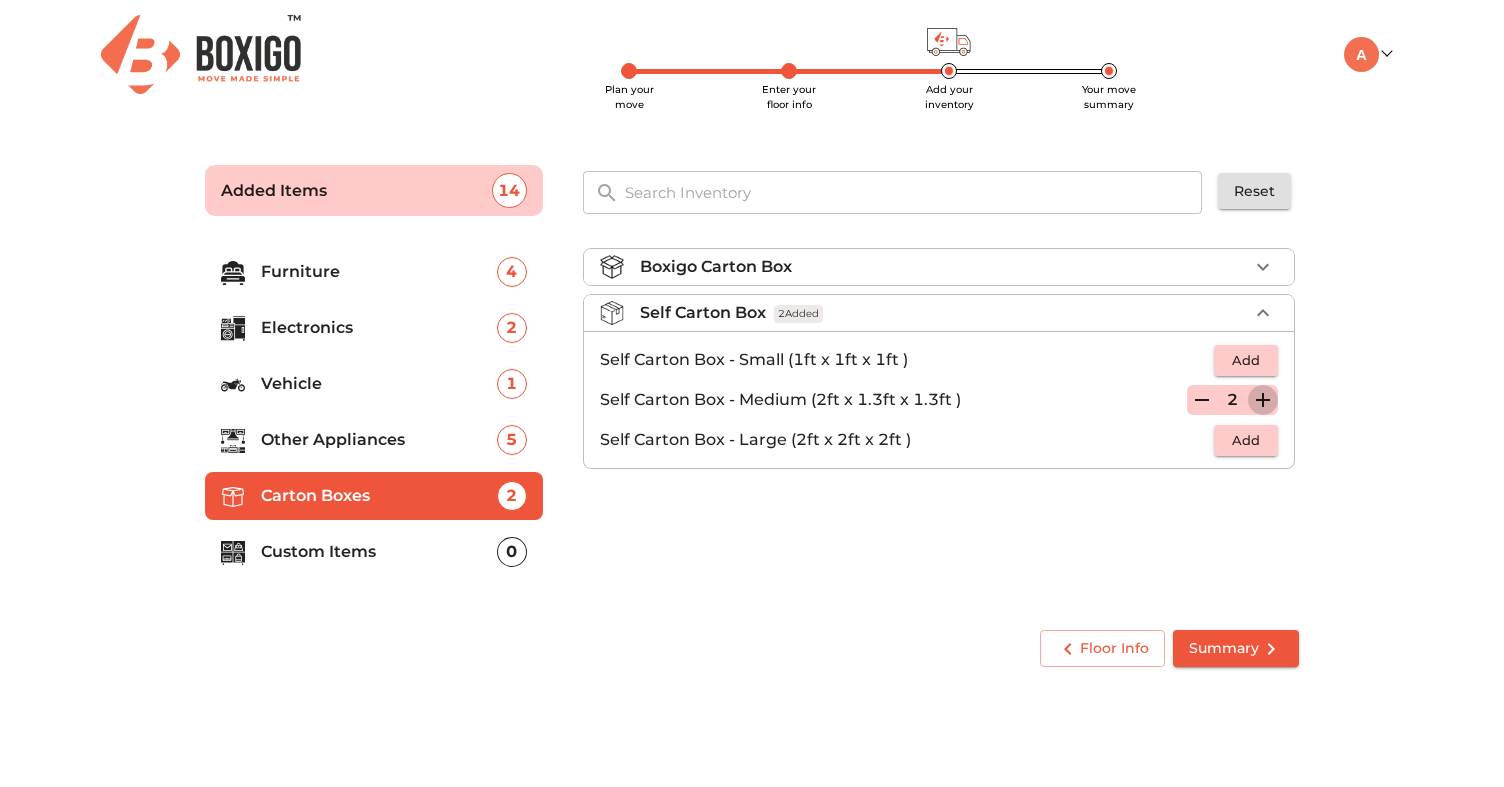 click 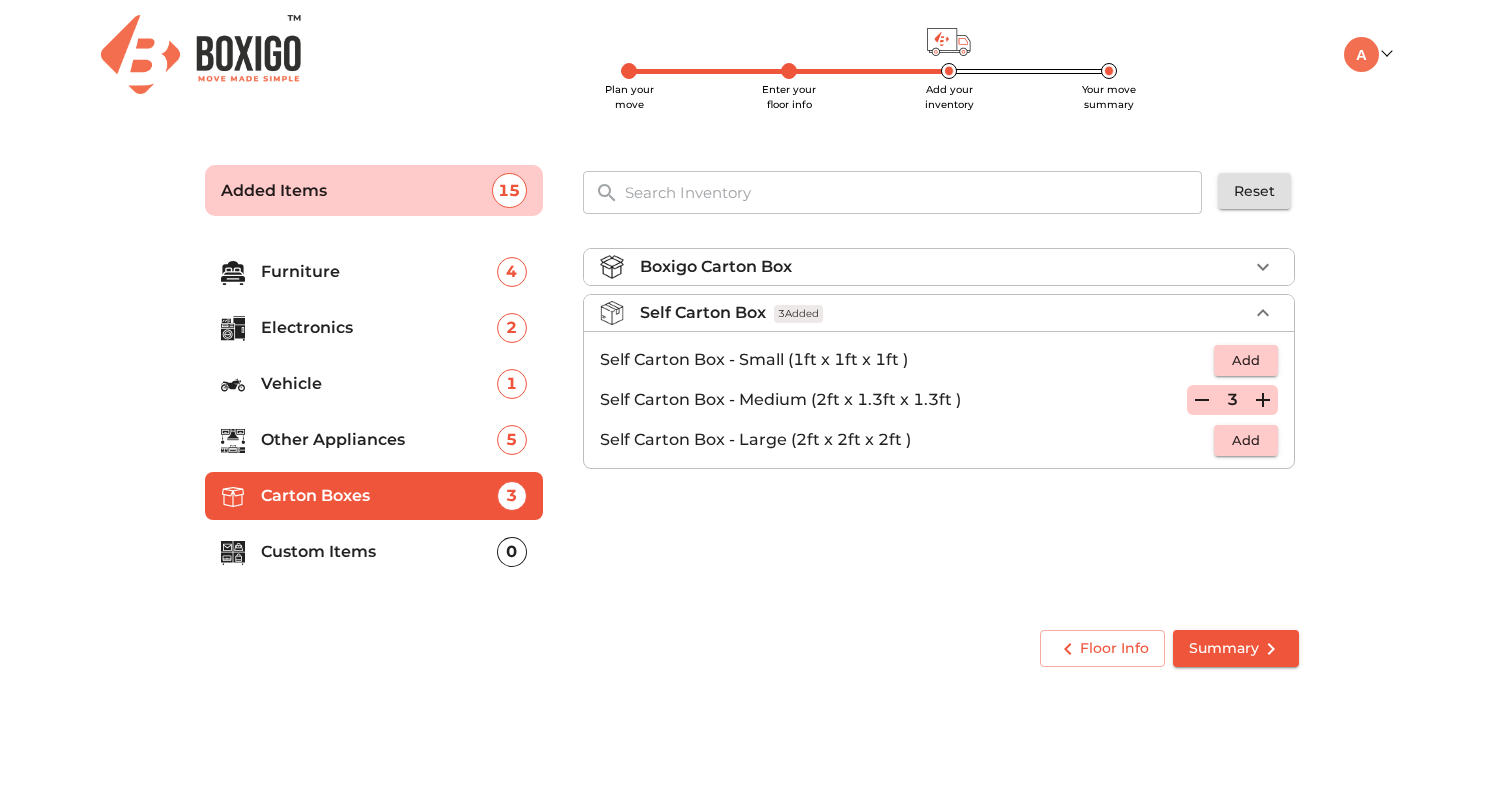 click 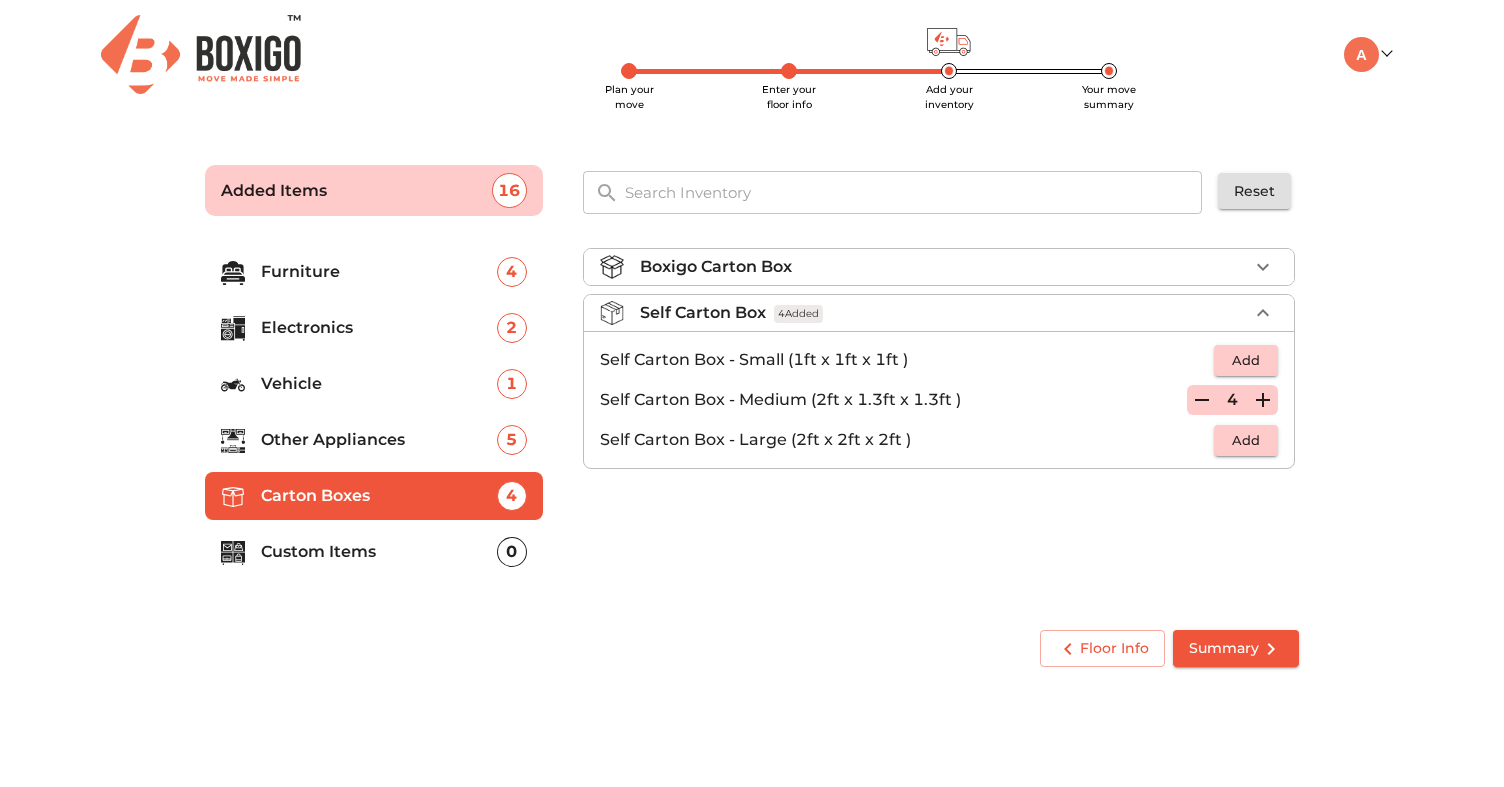 click on "Boxigo Carton Box" at bounding box center (944, 267) 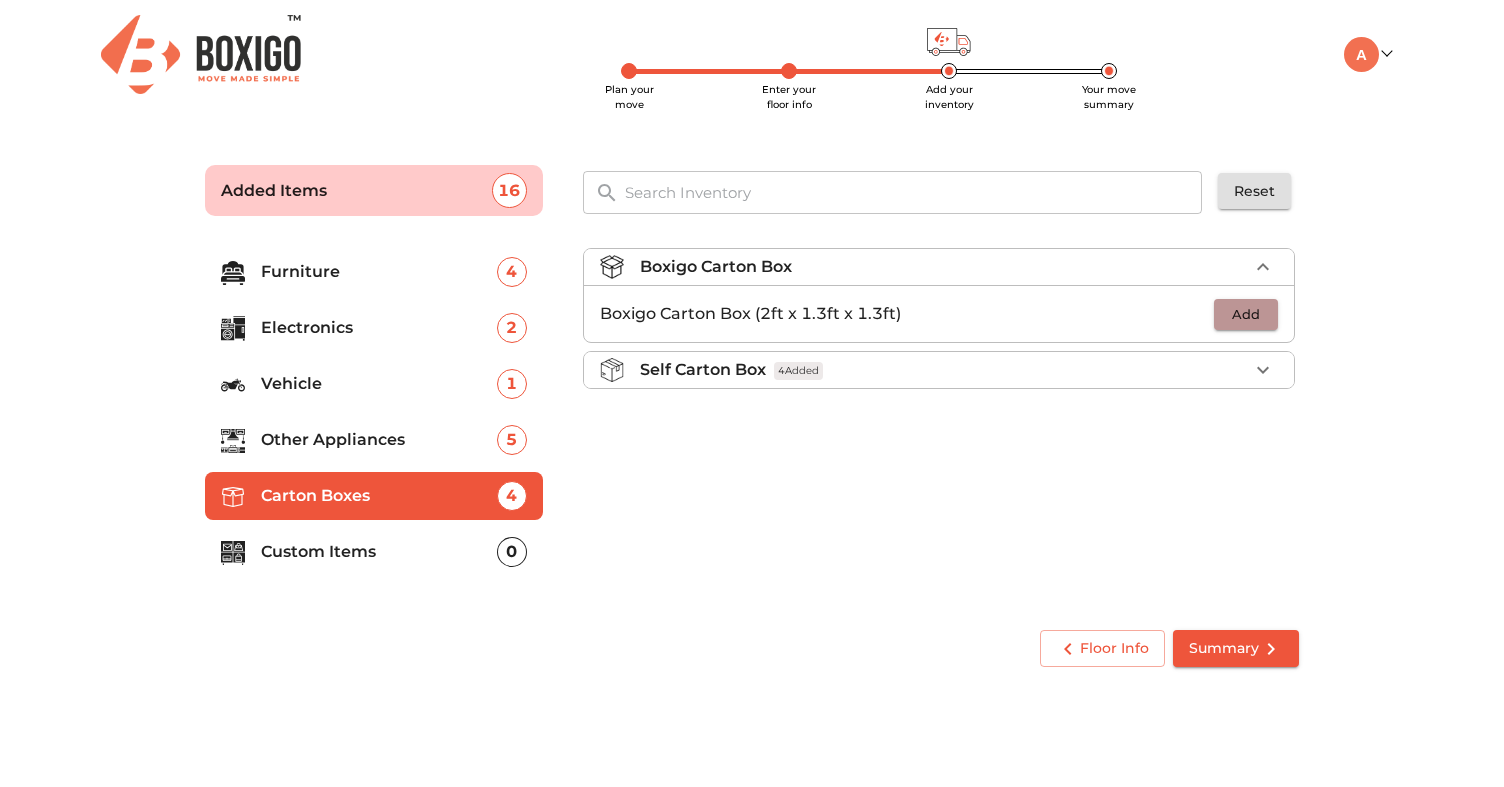 click on "Add" at bounding box center (1246, 314) 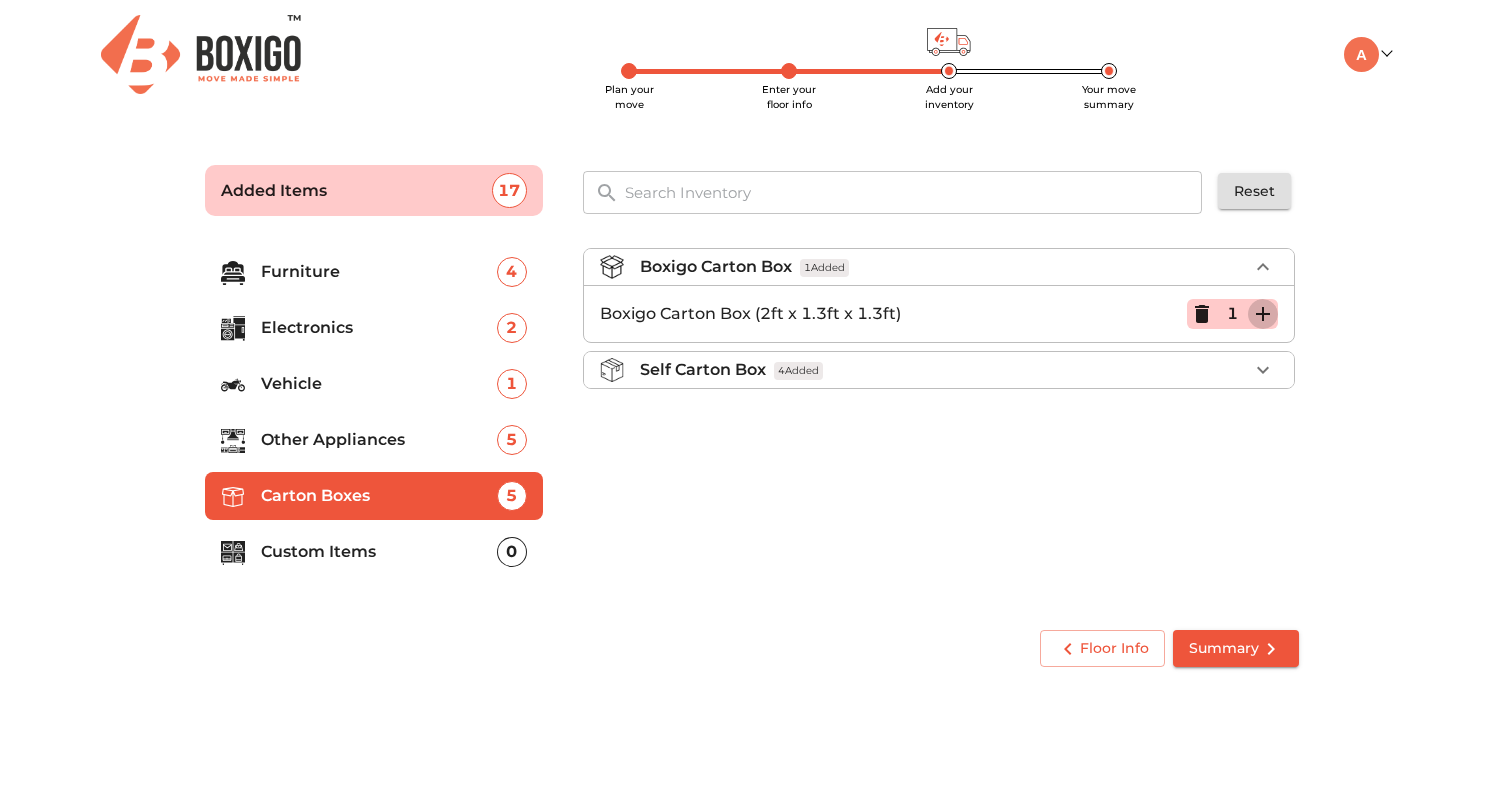 click 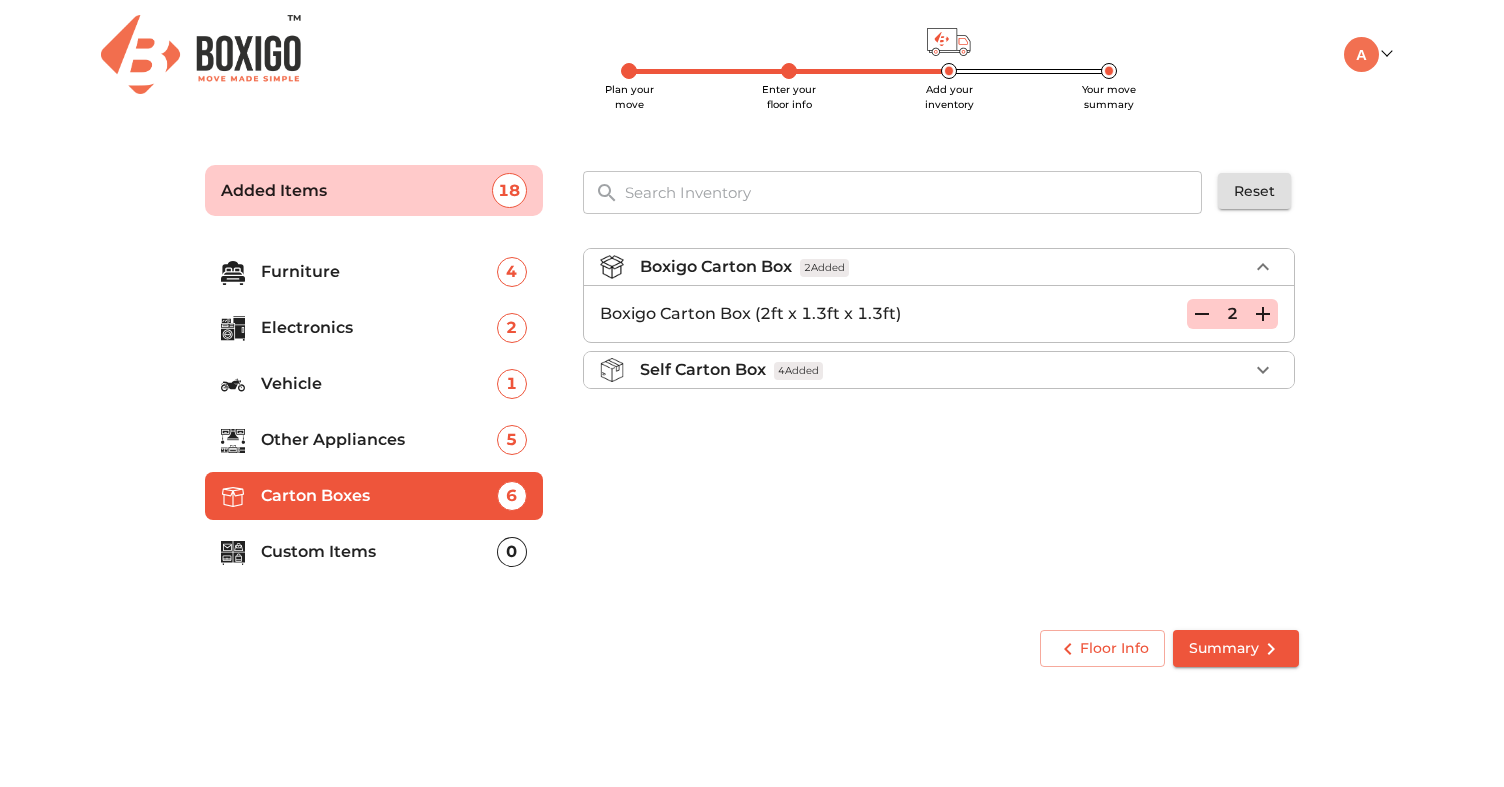 click 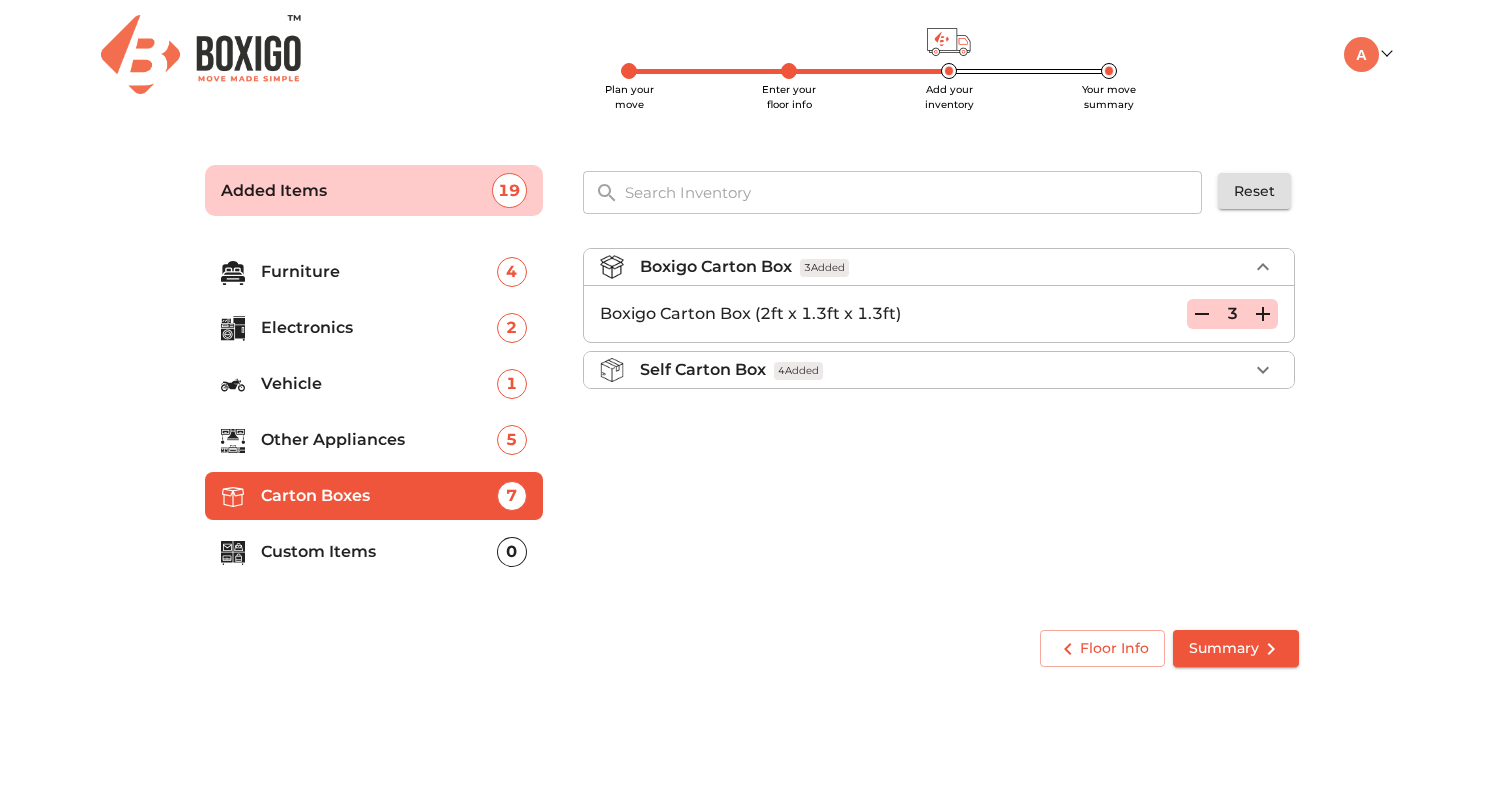 click 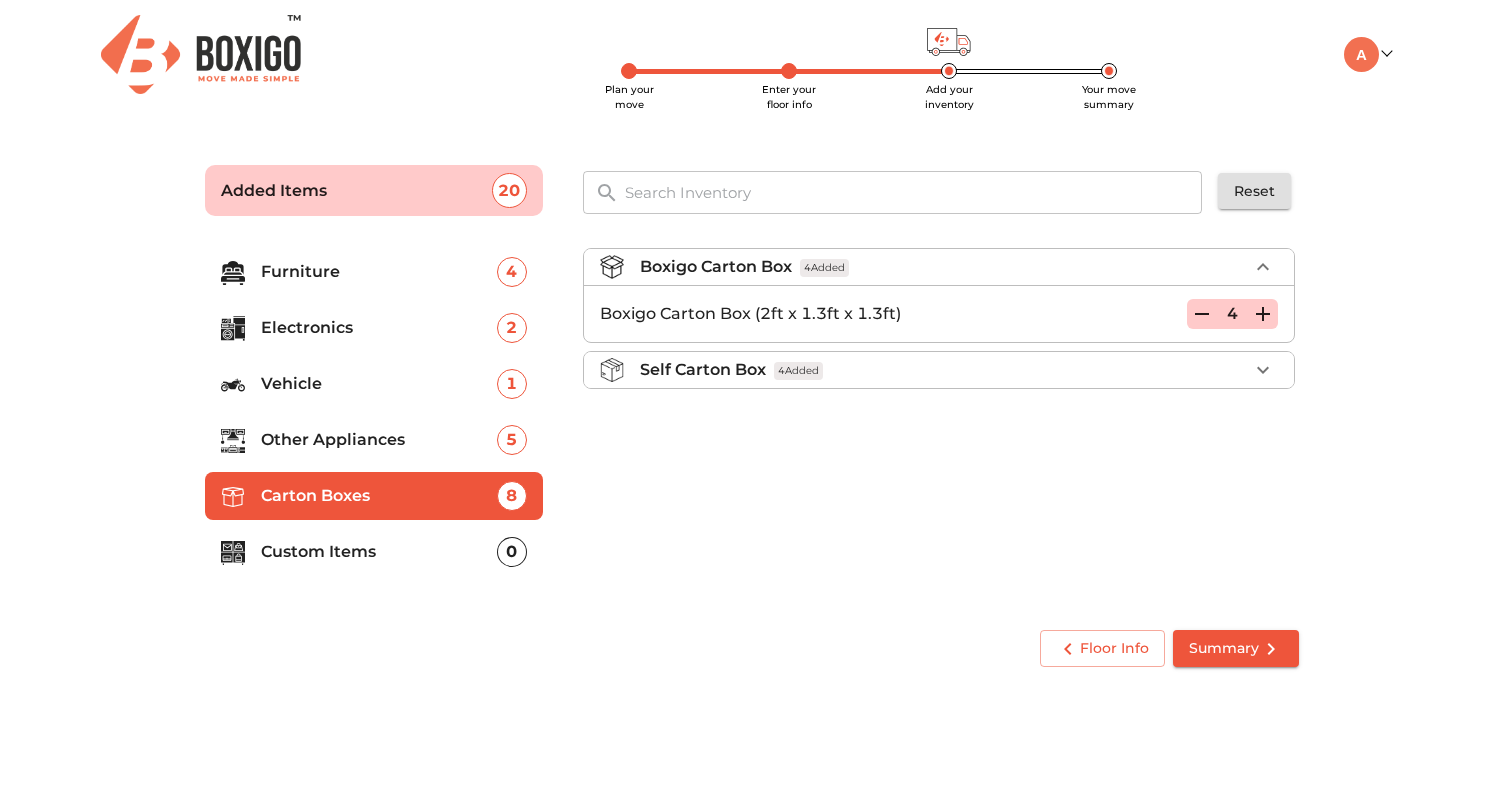 click 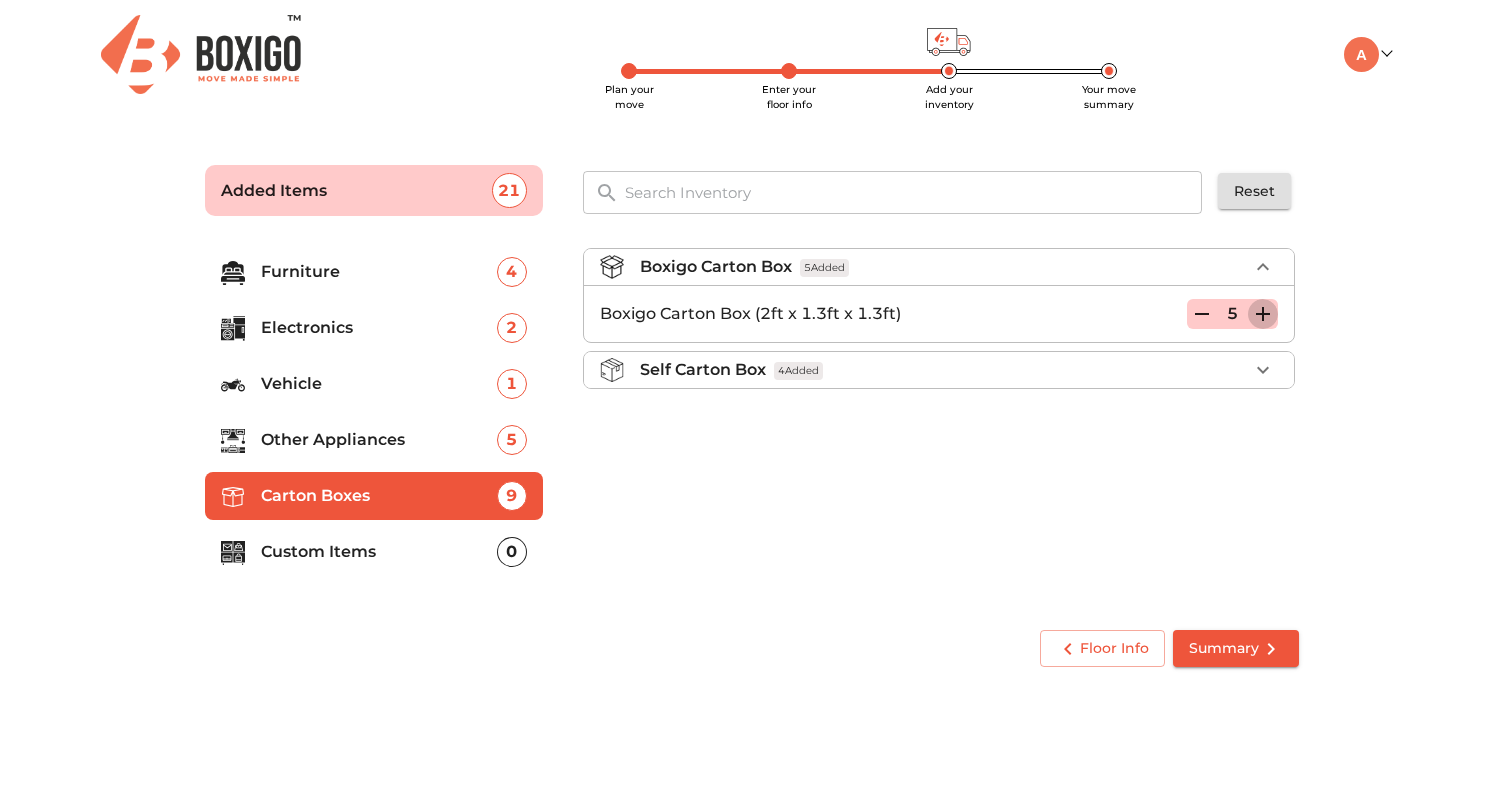 click 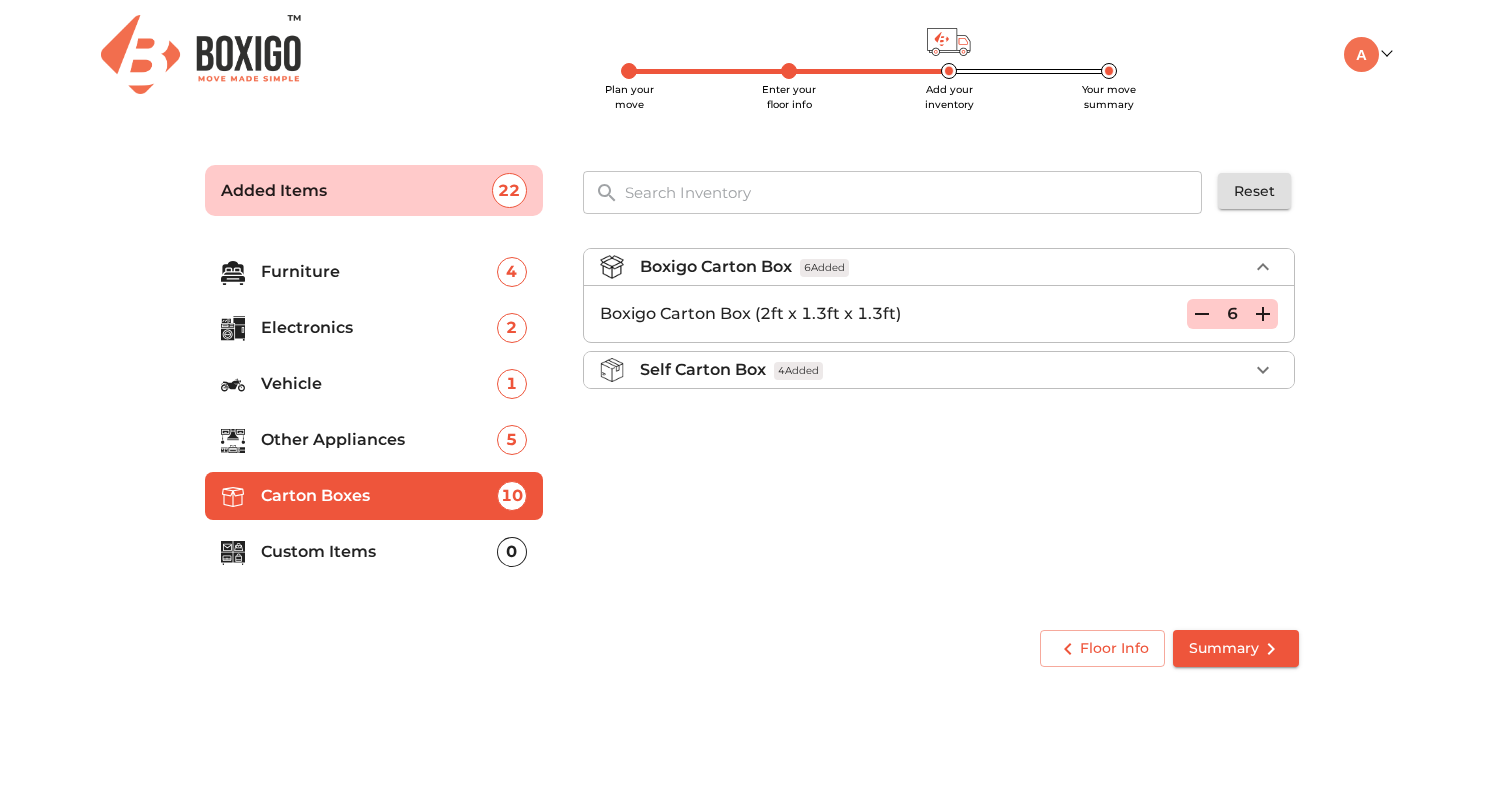 click 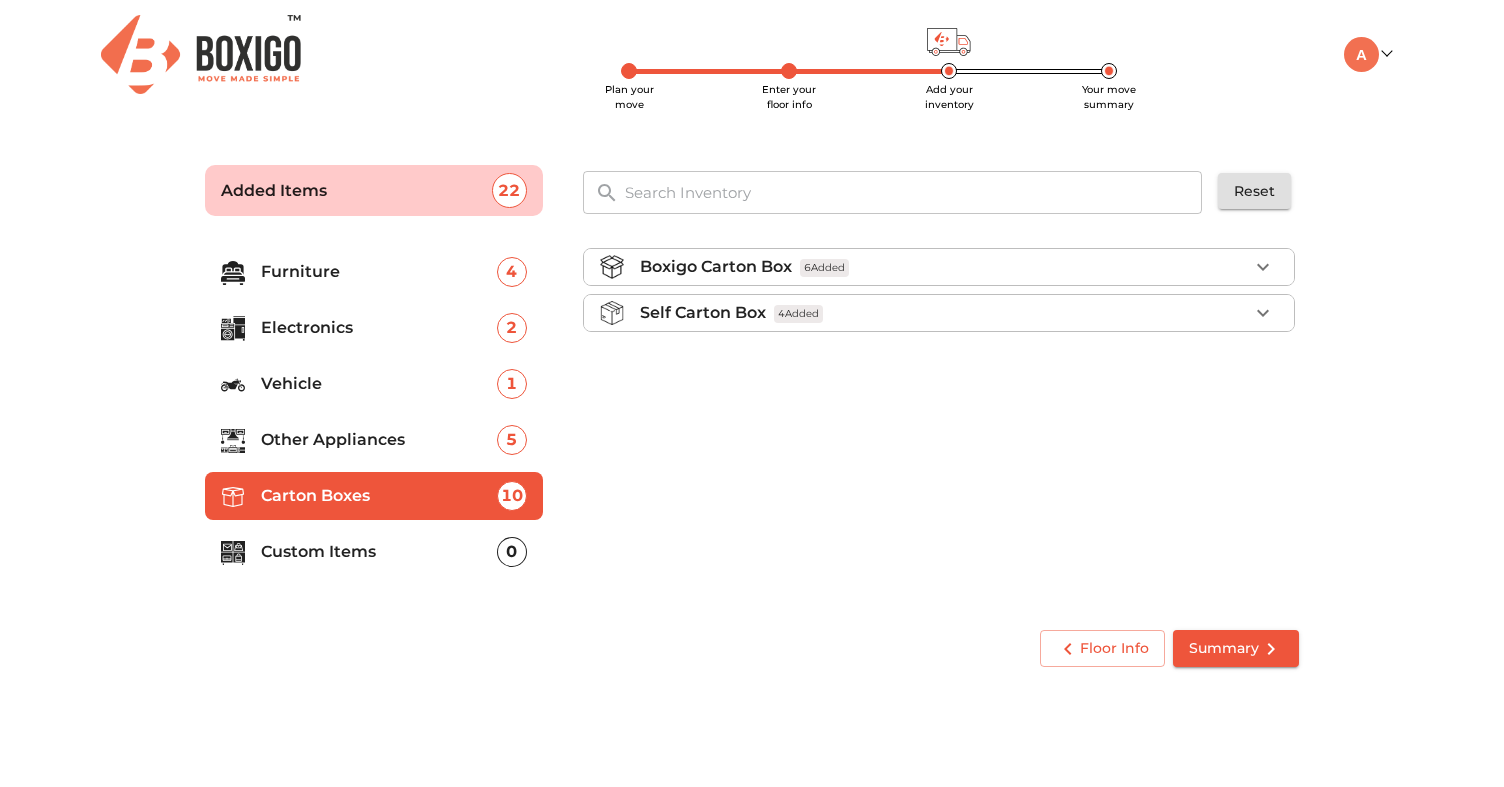click on "Custom Items" at bounding box center (379, 552) 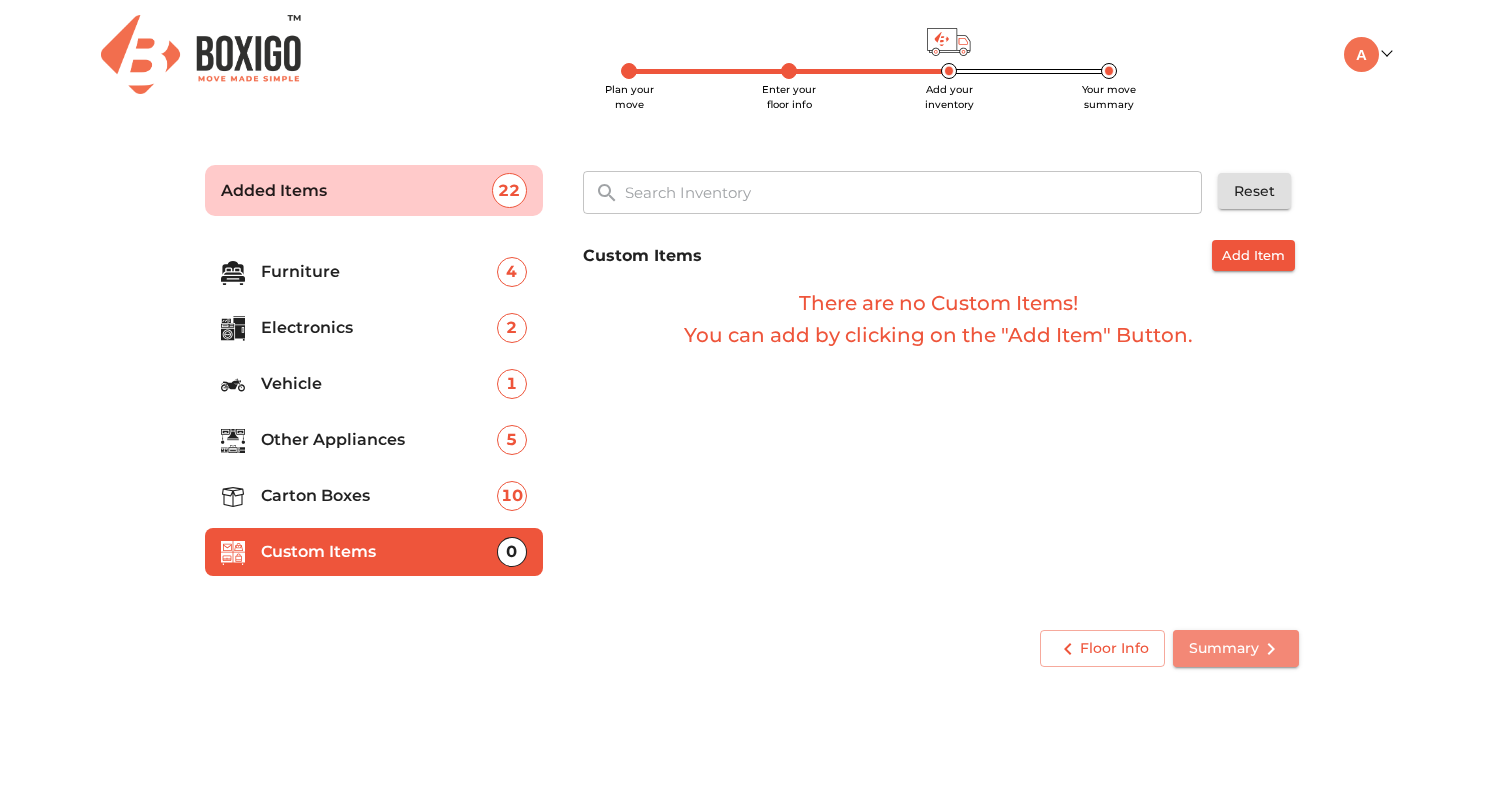 click on "Summary" at bounding box center (1236, 648) 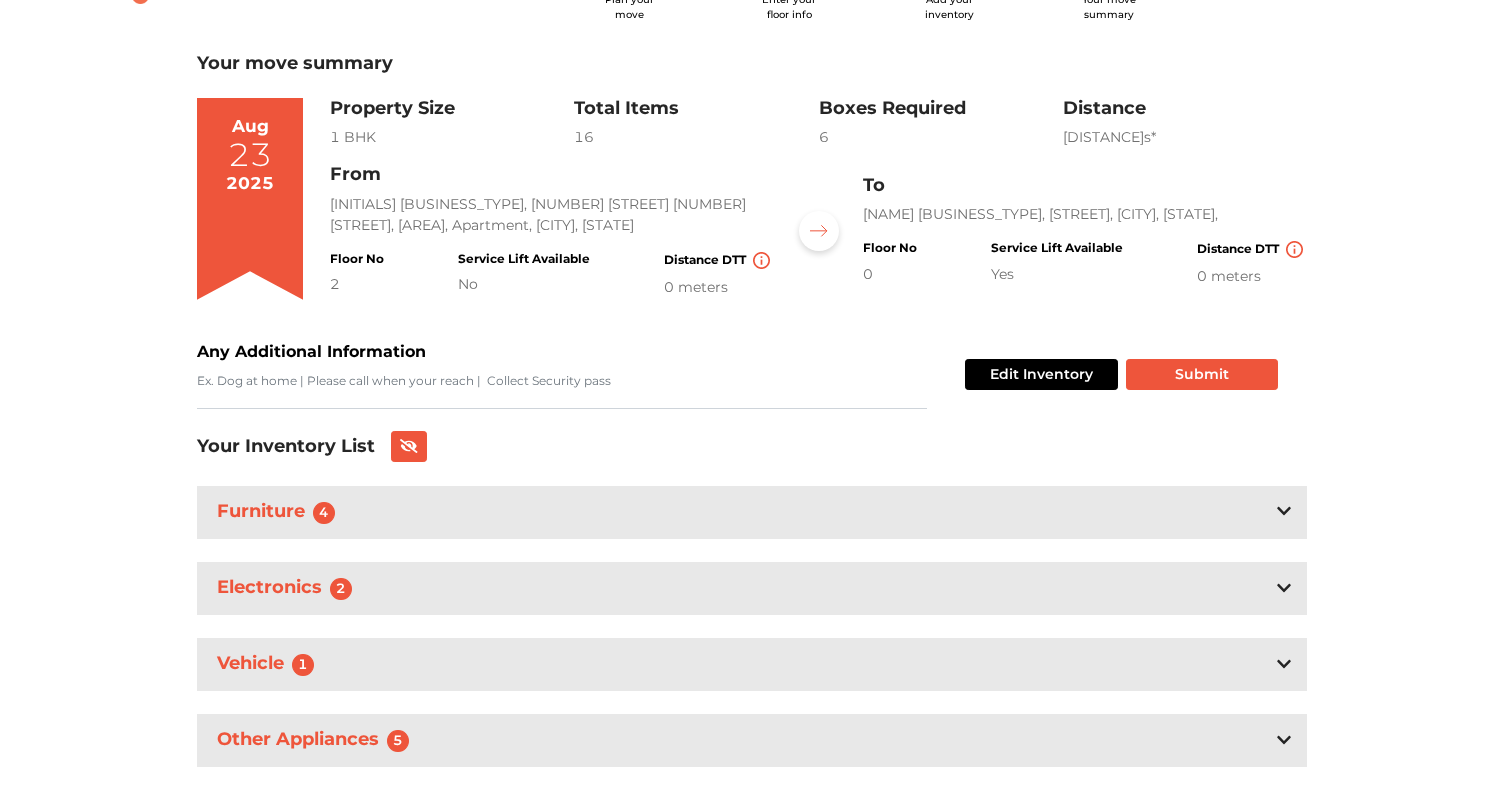 scroll, scrollTop: 0, scrollLeft: 0, axis: both 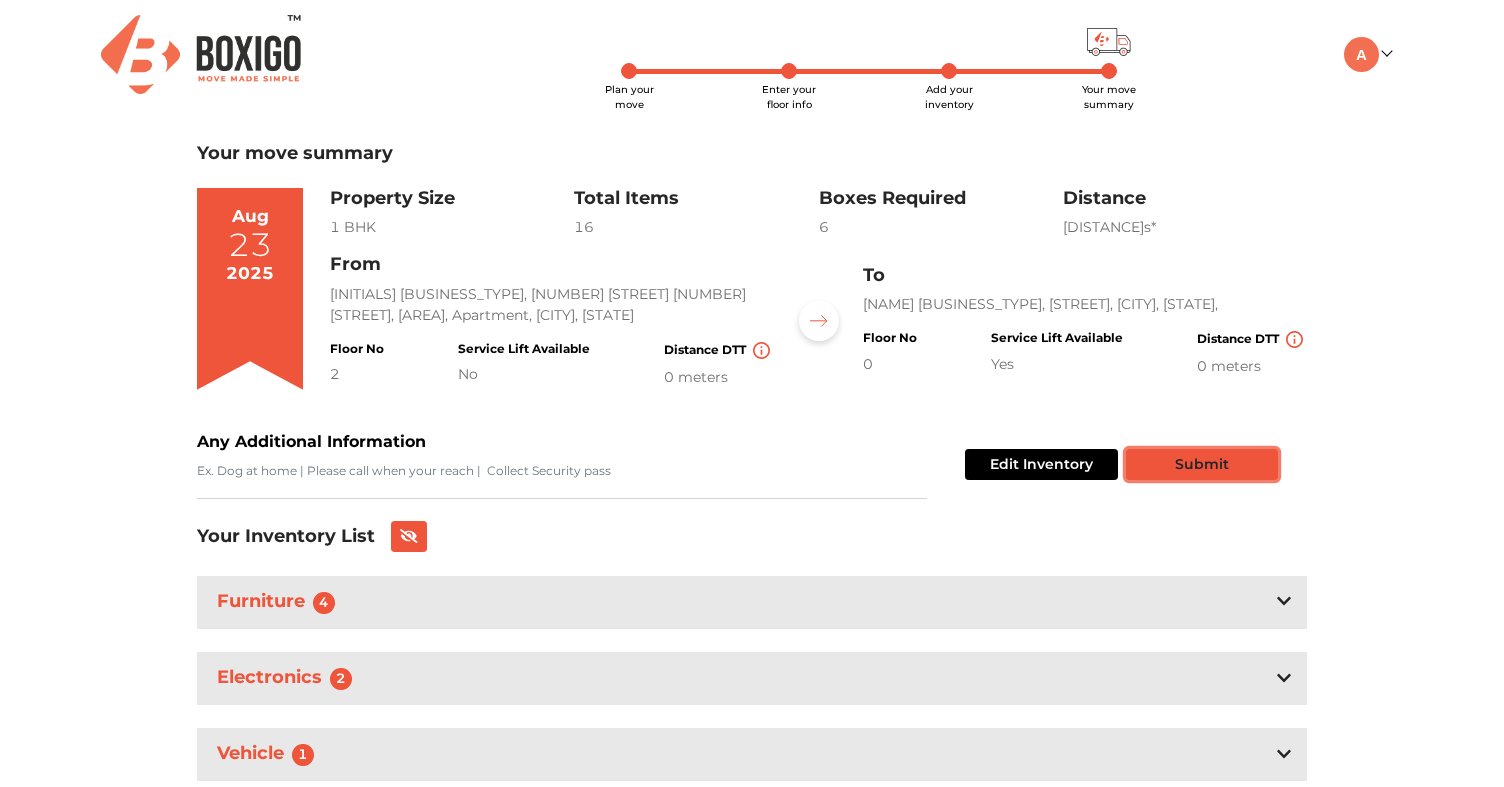 click on "Submit" at bounding box center (1202, 464) 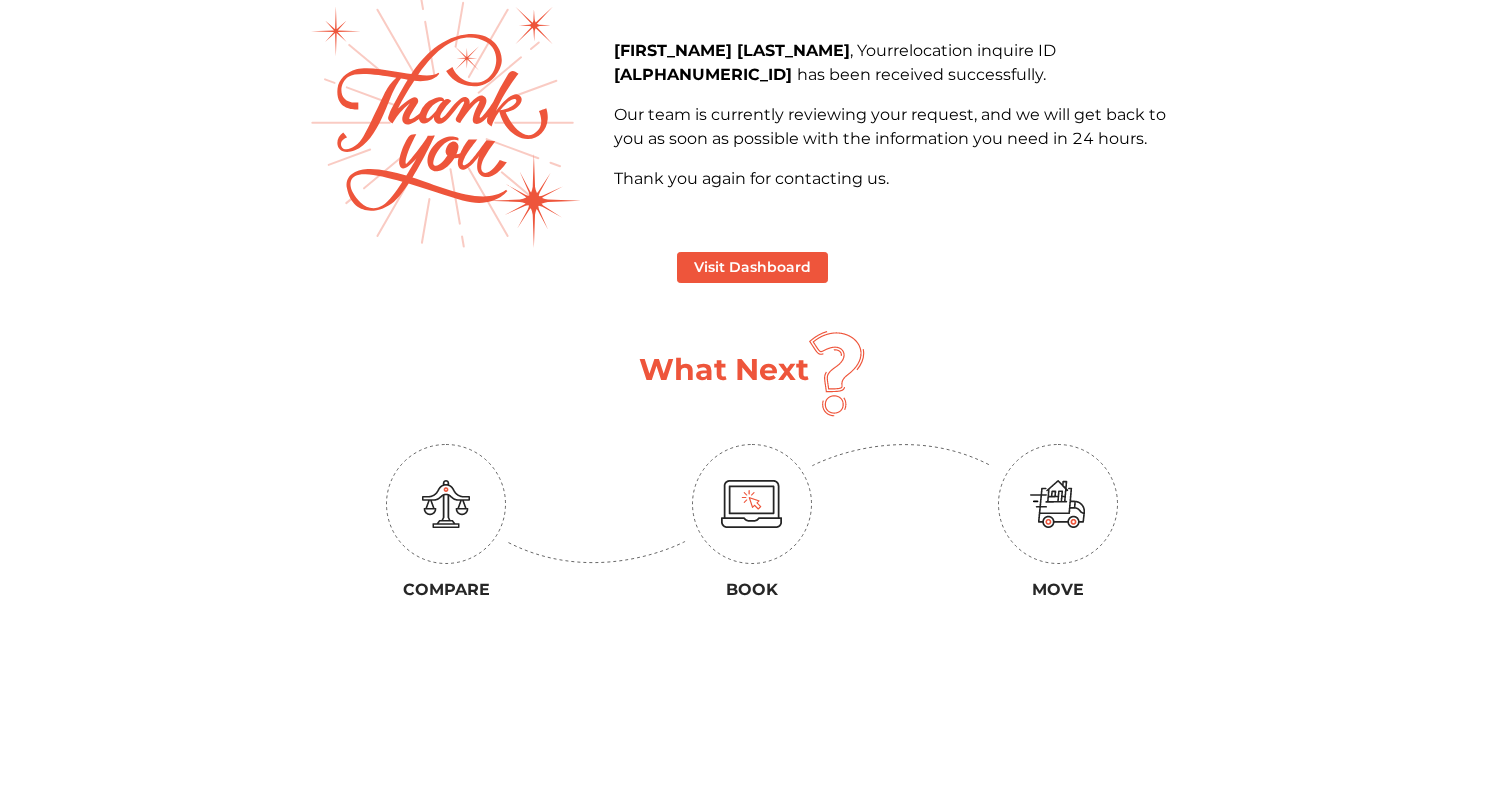 scroll, scrollTop: 0, scrollLeft: 0, axis: both 